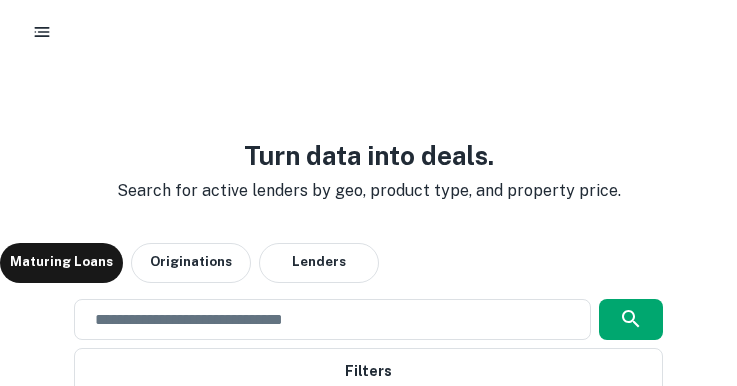 scroll, scrollTop: 0, scrollLeft: 0, axis: both 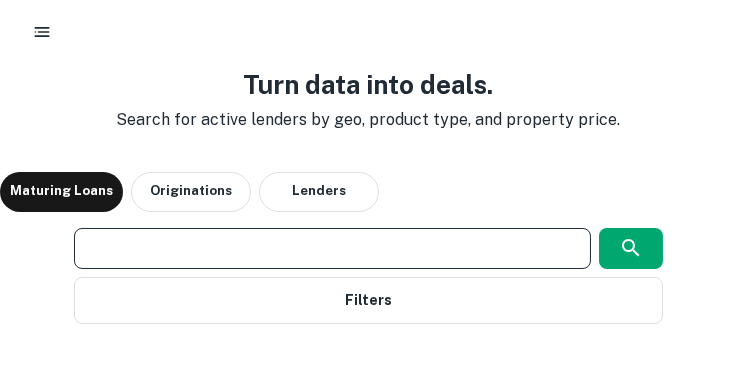 click at bounding box center [333, 248] 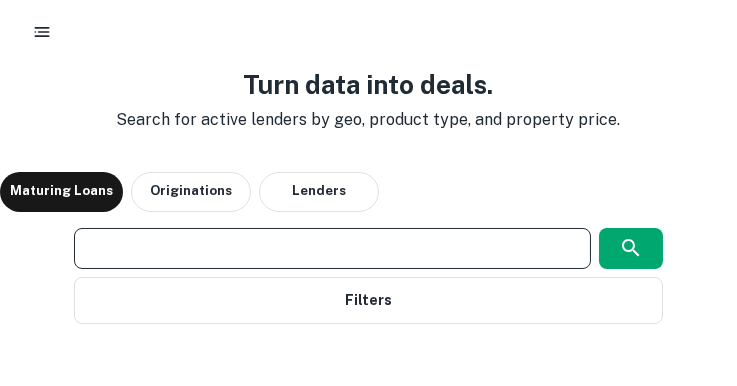 type on "**********" 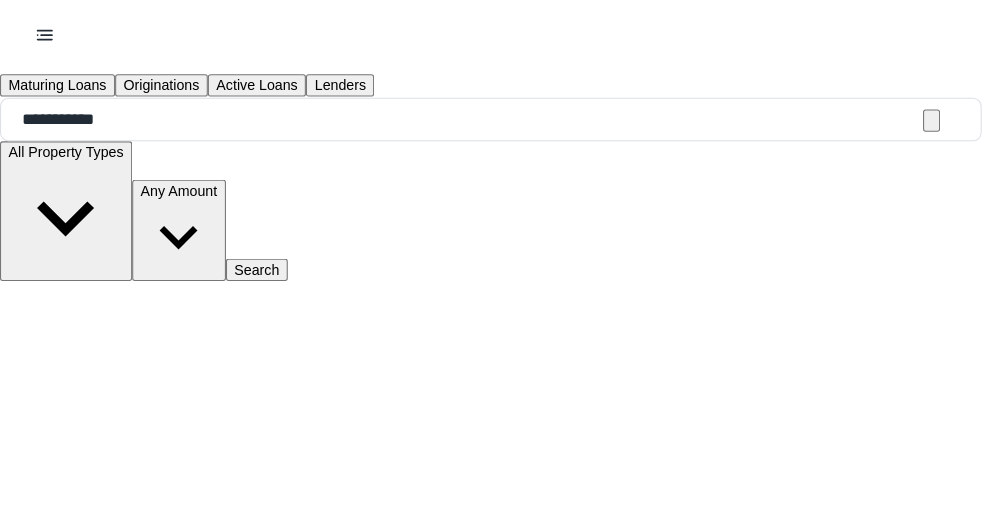 scroll, scrollTop: 71, scrollLeft: 0, axis: vertical 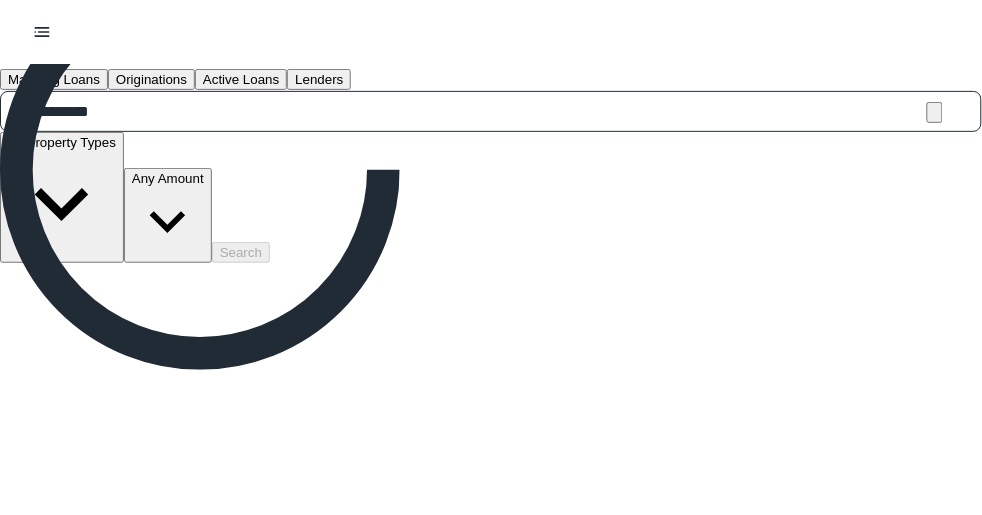 drag, startPoint x: 747, startPoint y: 0, endPoint x: 222, endPoint y: 265, distance: 588.09015 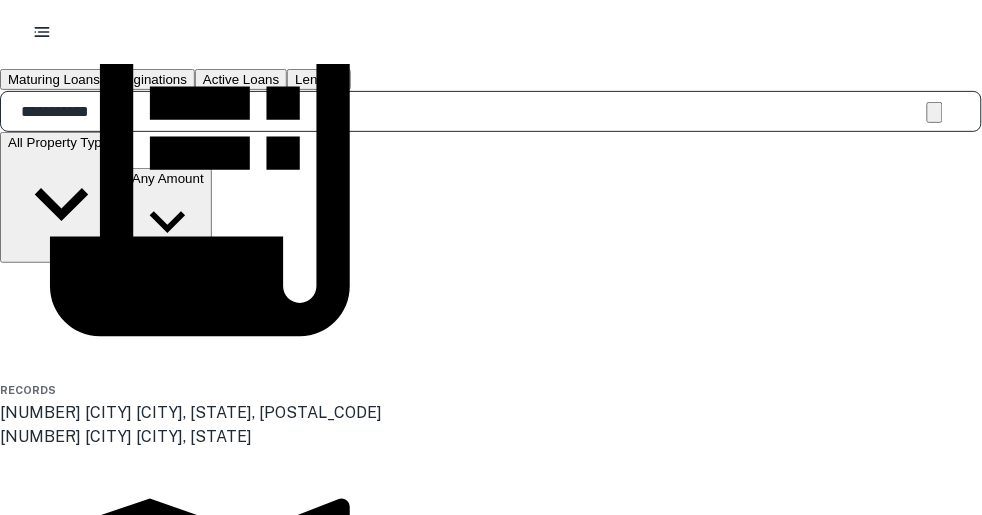type on "**********" 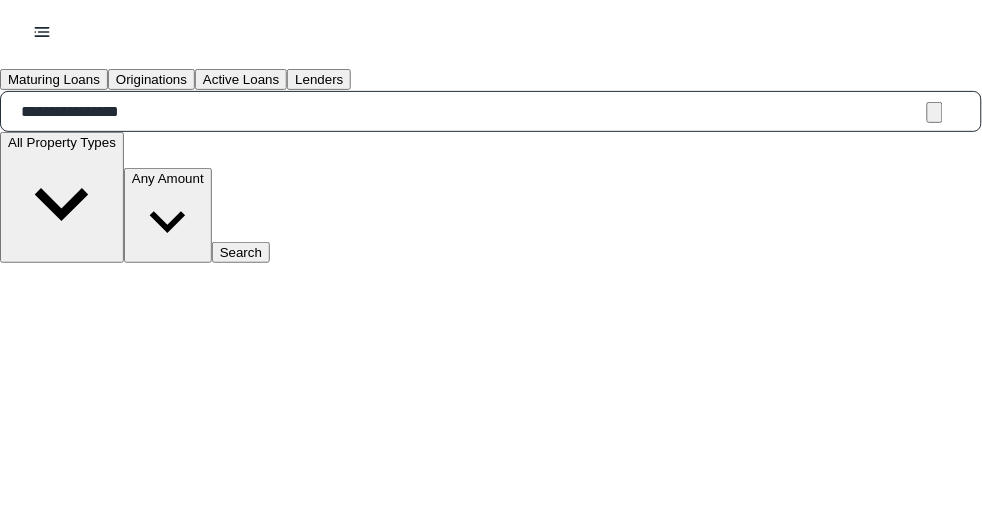 click 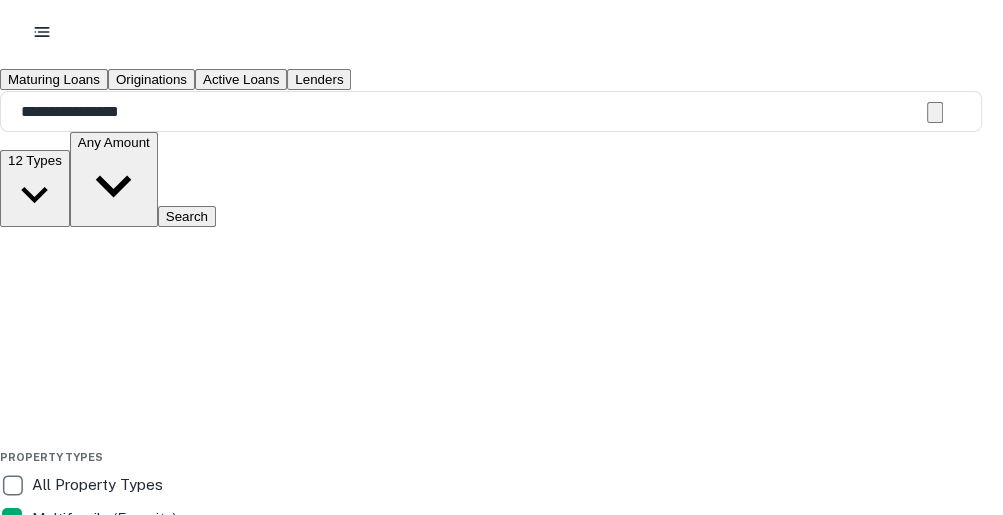 click at bounding box center (491, 444) 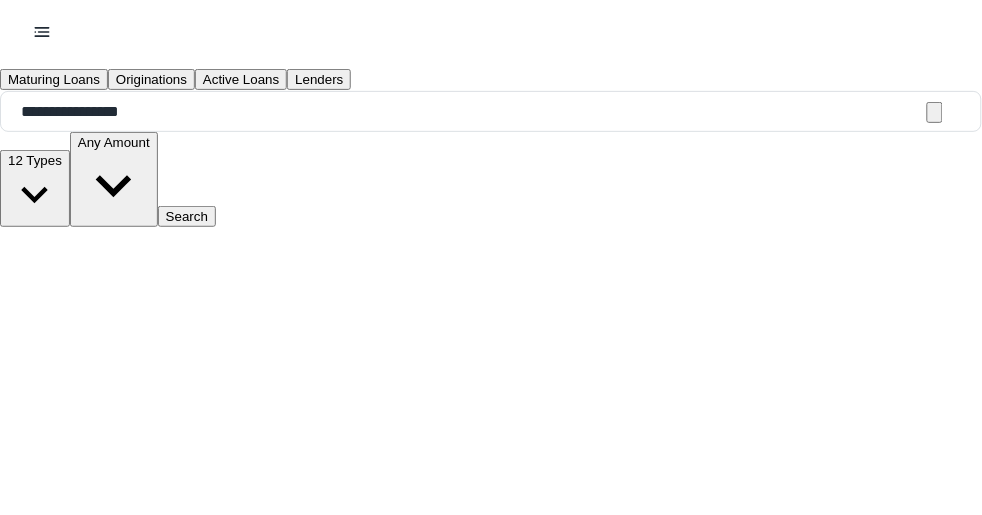 click on "Any Amount" at bounding box center (114, 180) 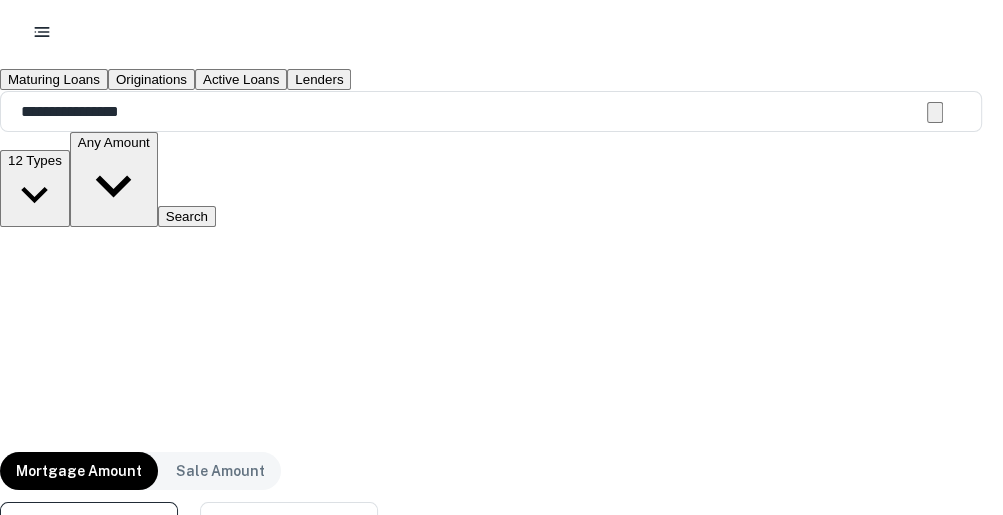 click at bounding box center (82, 522) 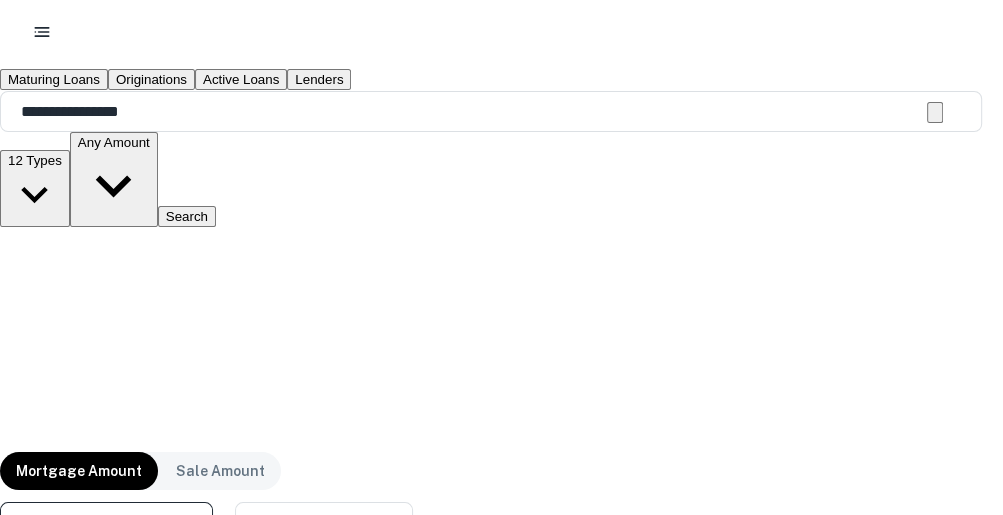 type on "********" 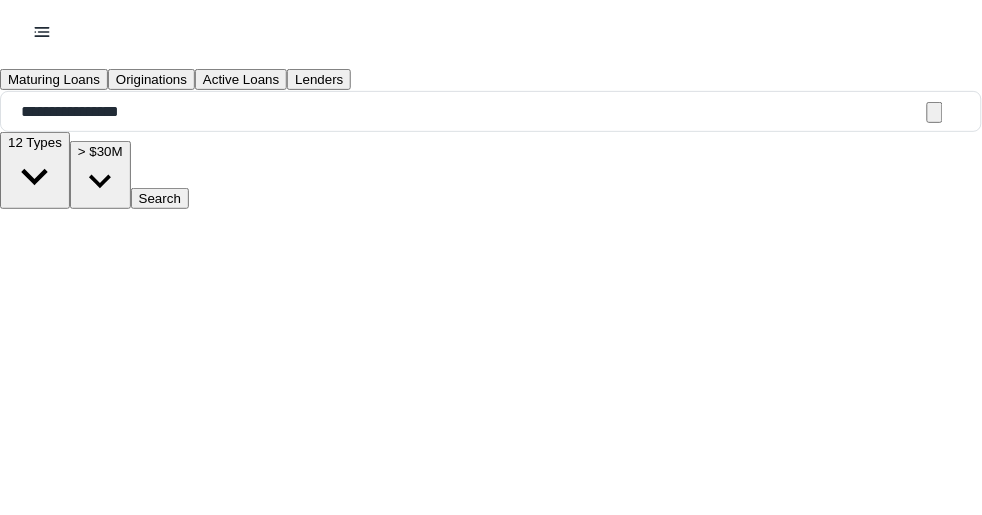 click on "Search" at bounding box center [160, 198] 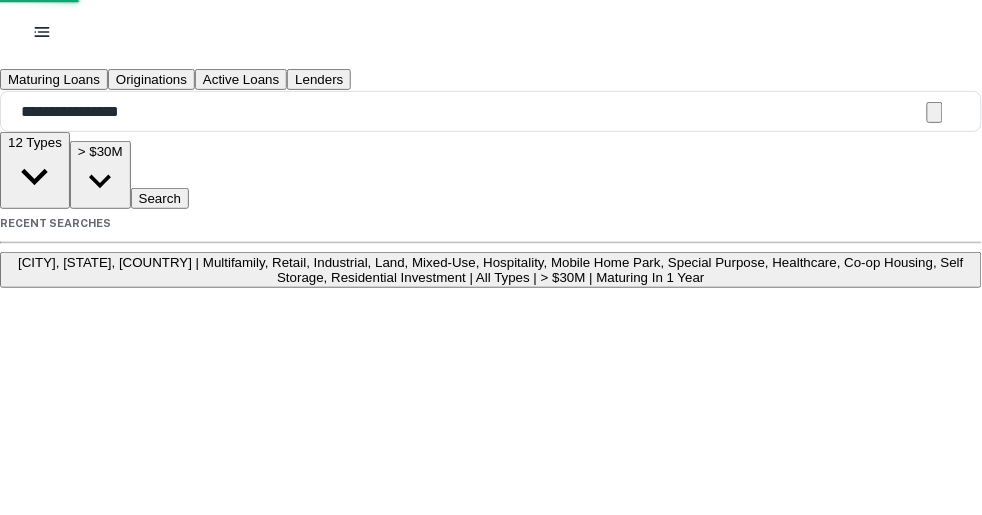 scroll, scrollTop: 0, scrollLeft: 0, axis: both 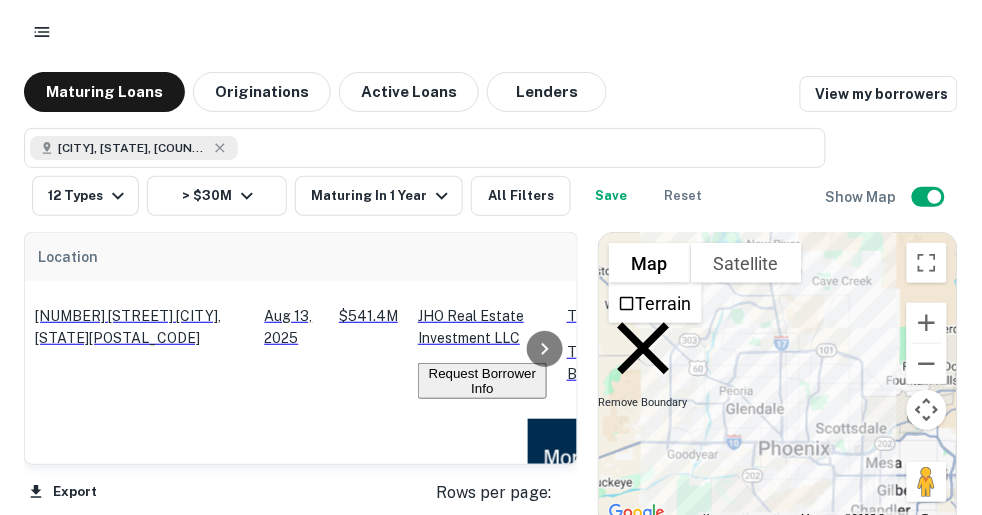 click on "Remove Boundary" at bounding box center (643, 356) 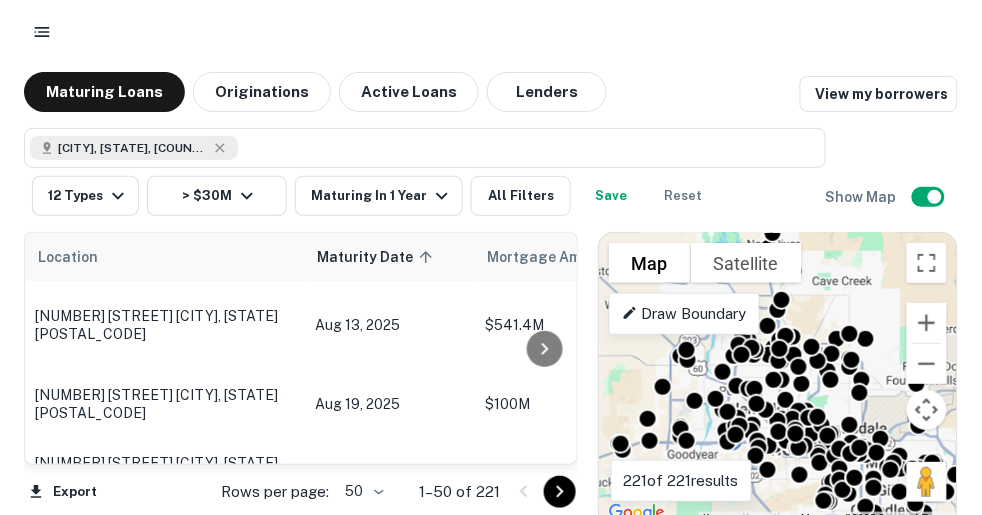 scroll, scrollTop: 12, scrollLeft: 0, axis: vertical 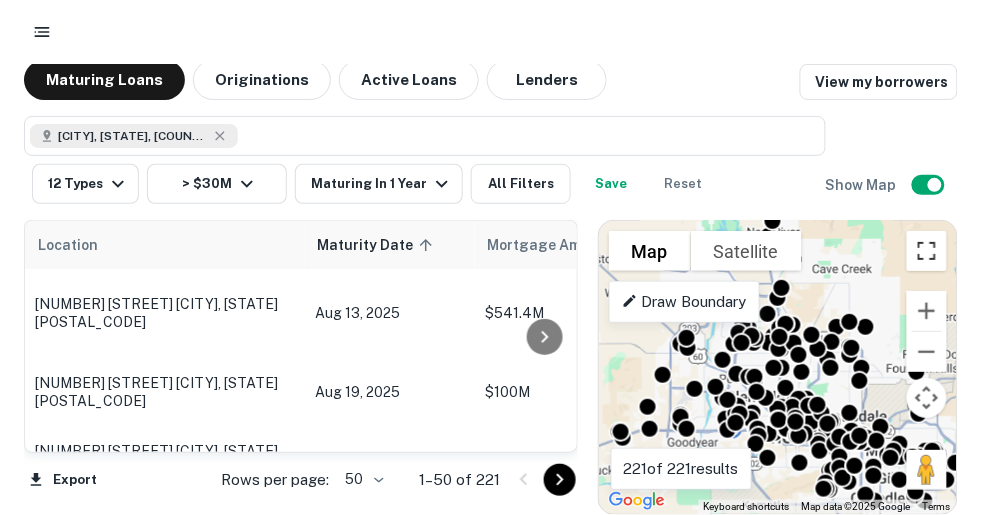 click at bounding box center (927, 251) 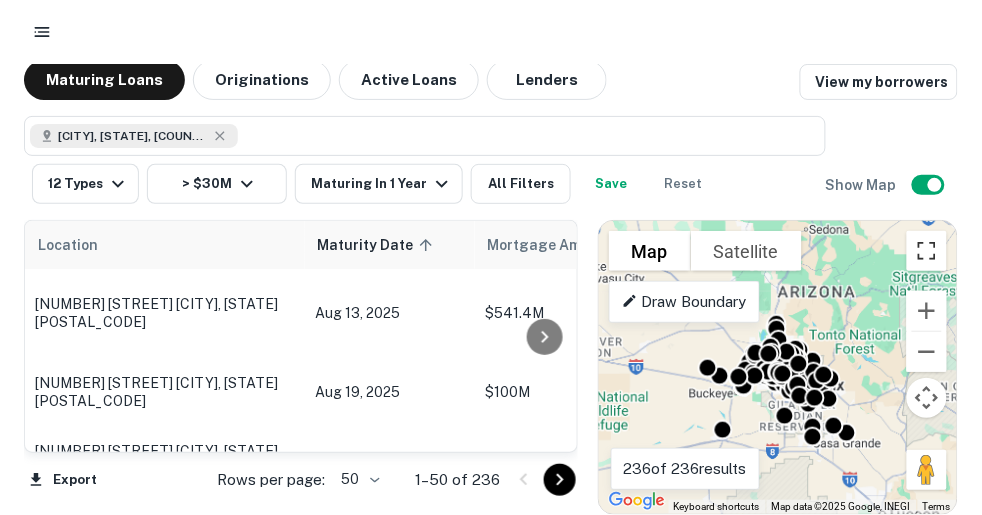 click at bounding box center (927, 251) 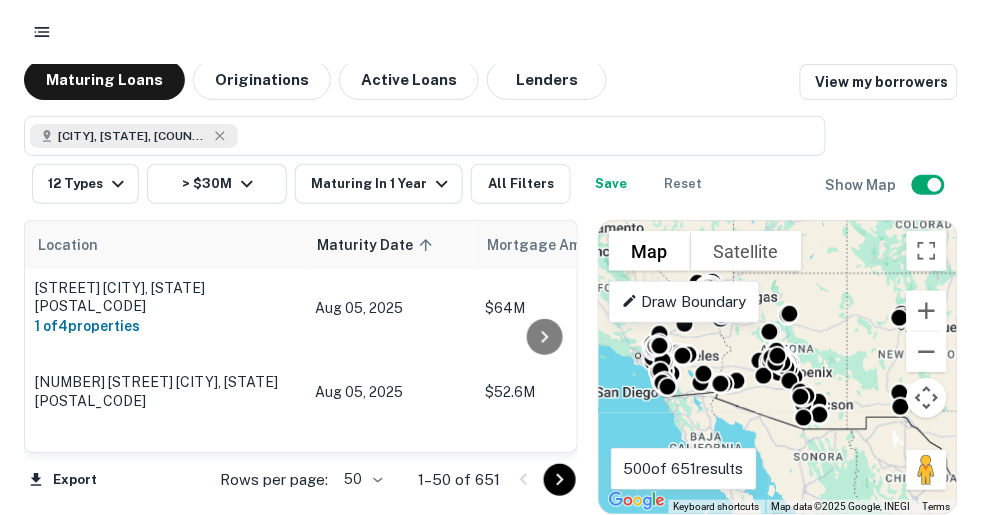 click at bounding box center [927, 398] 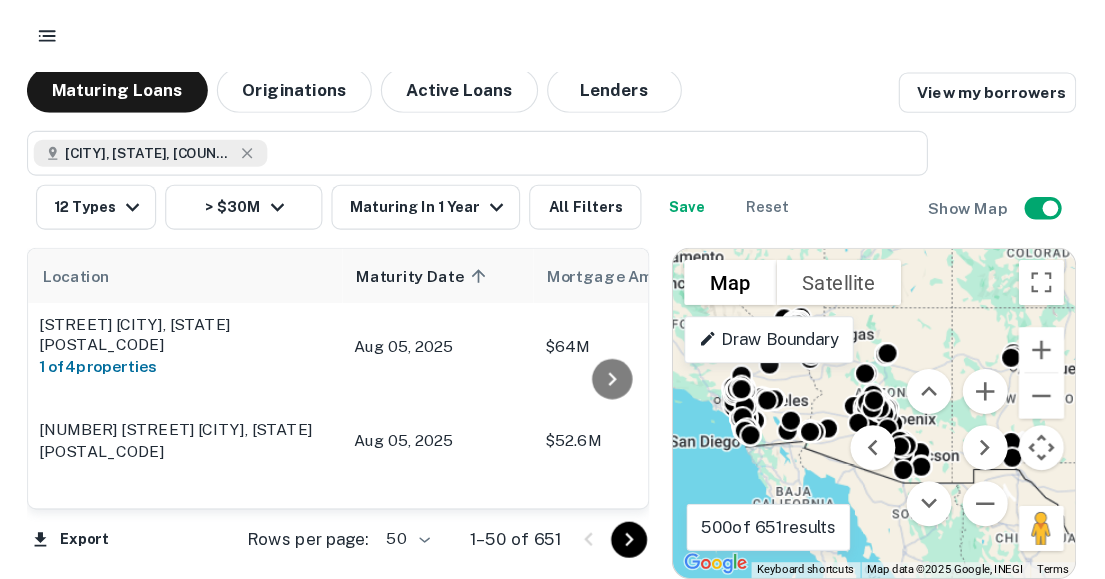 scroll, scrollTop: 12, scrollLeft: 0, axis: vertical 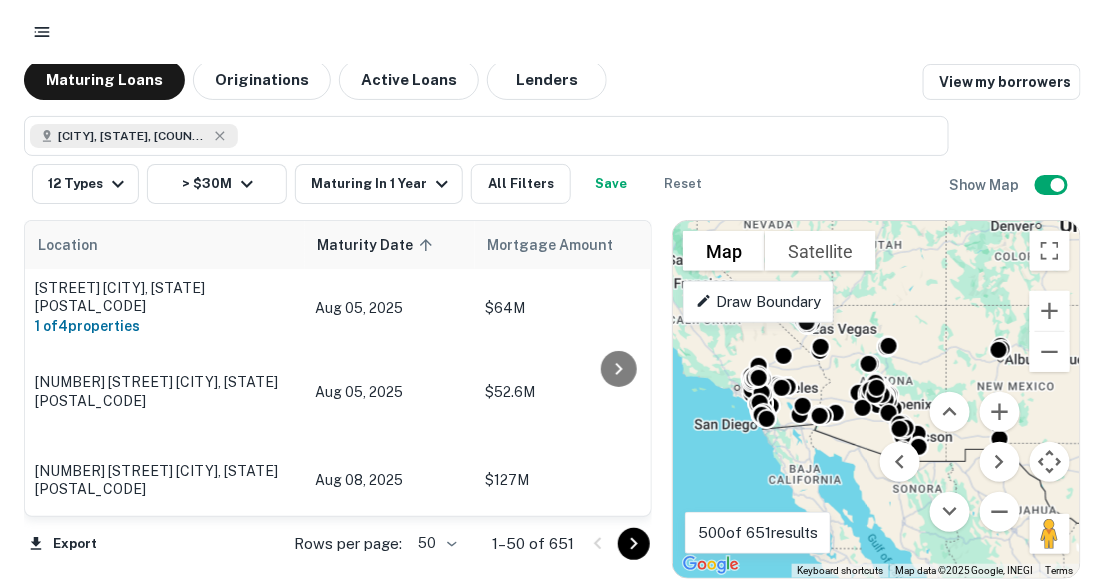 drag, startPoint x: 955, startPoint y: 0, endPoint x: 856, endPoint y: 165, distance: 192.42142 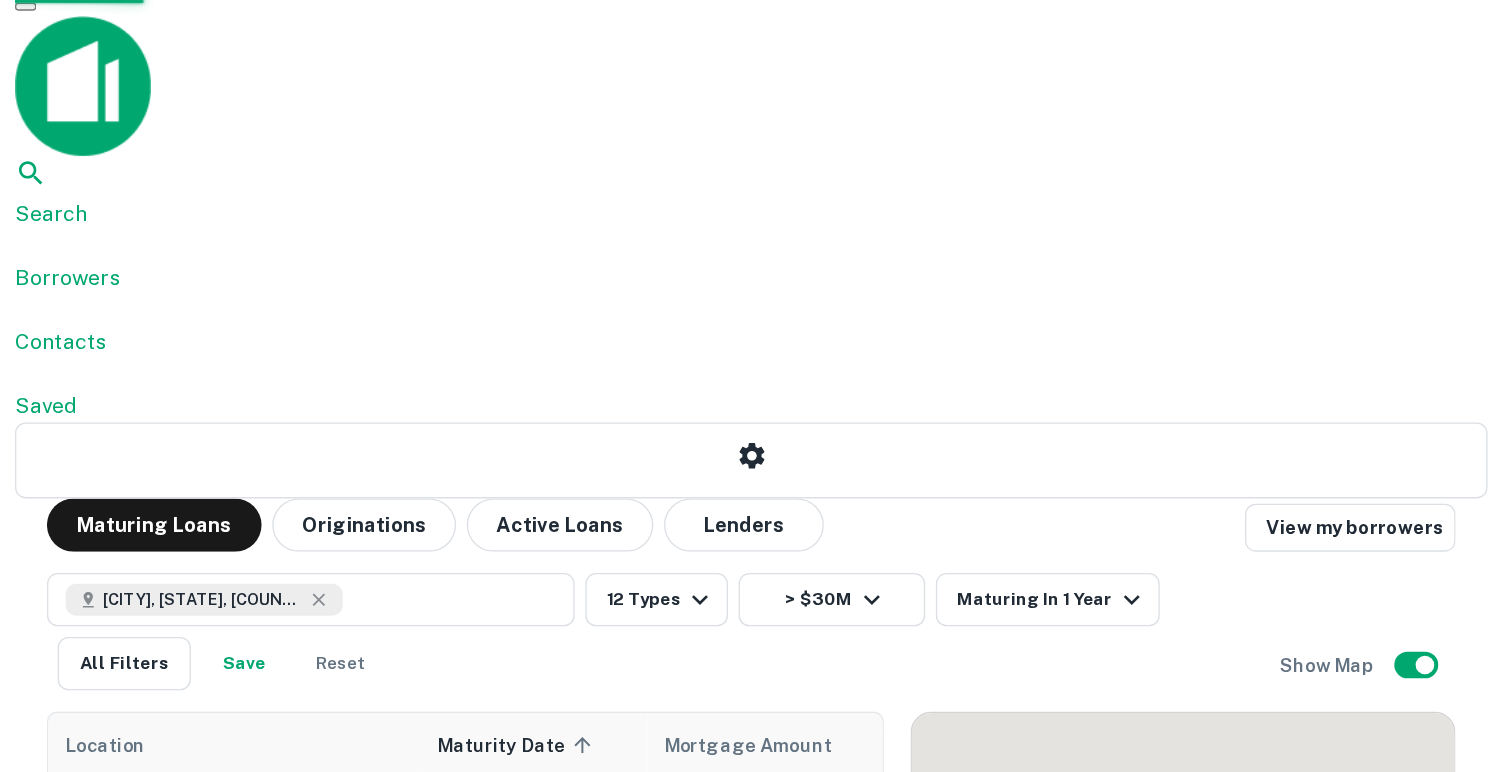 scroll, scrollTop: 0, scrollLeft: 0, axis: both 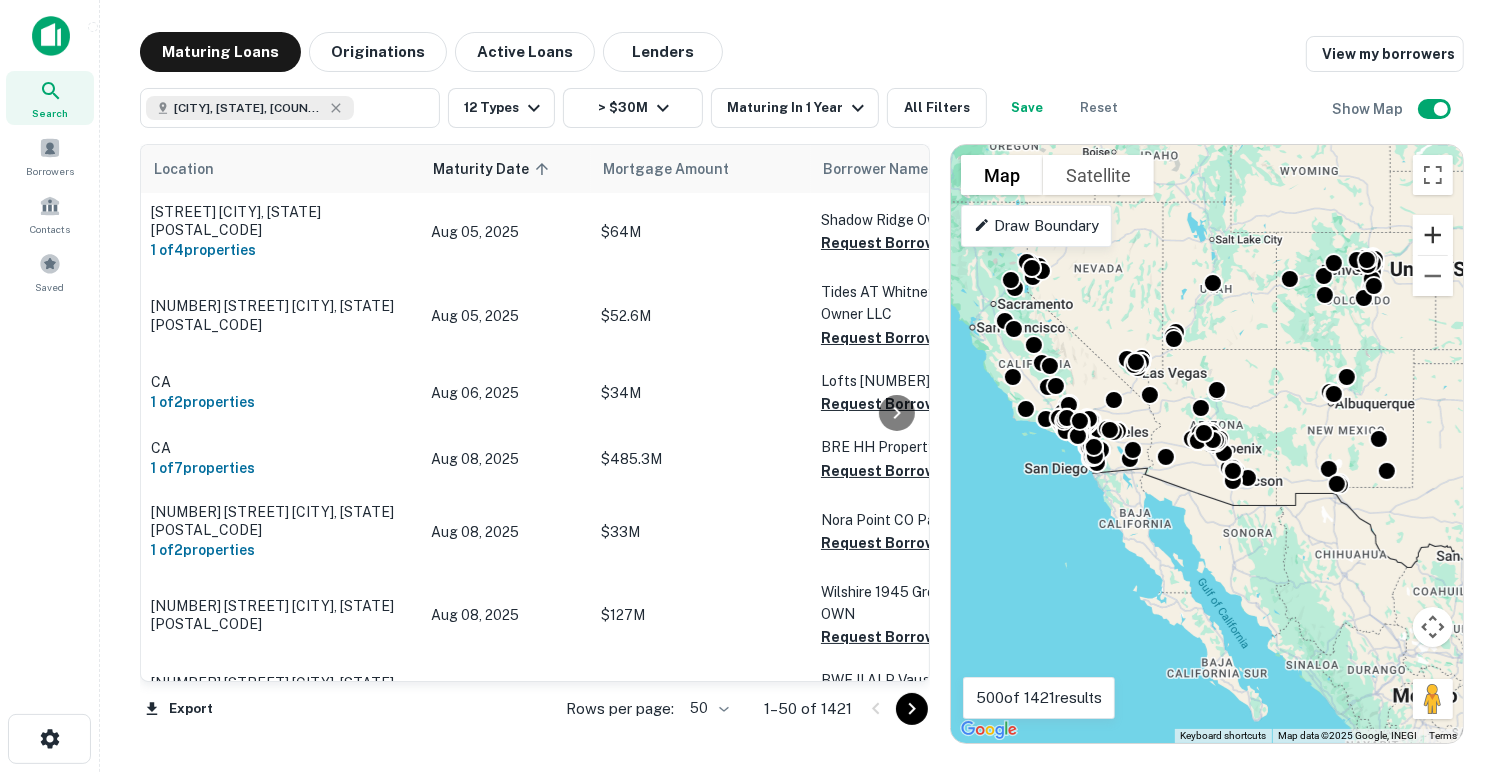 click at bounding box center (1433, 235) 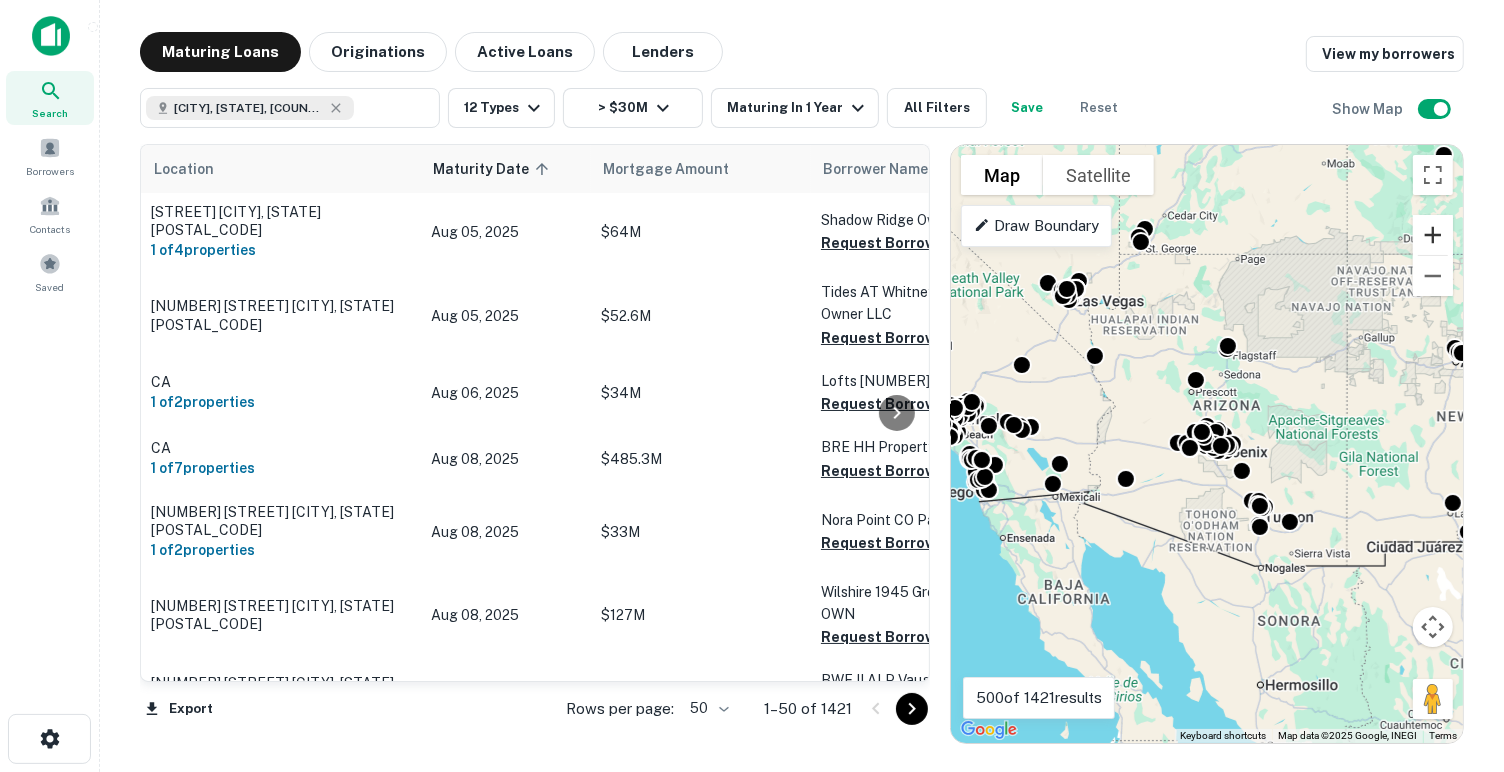click at bounding box center [1433, 235] 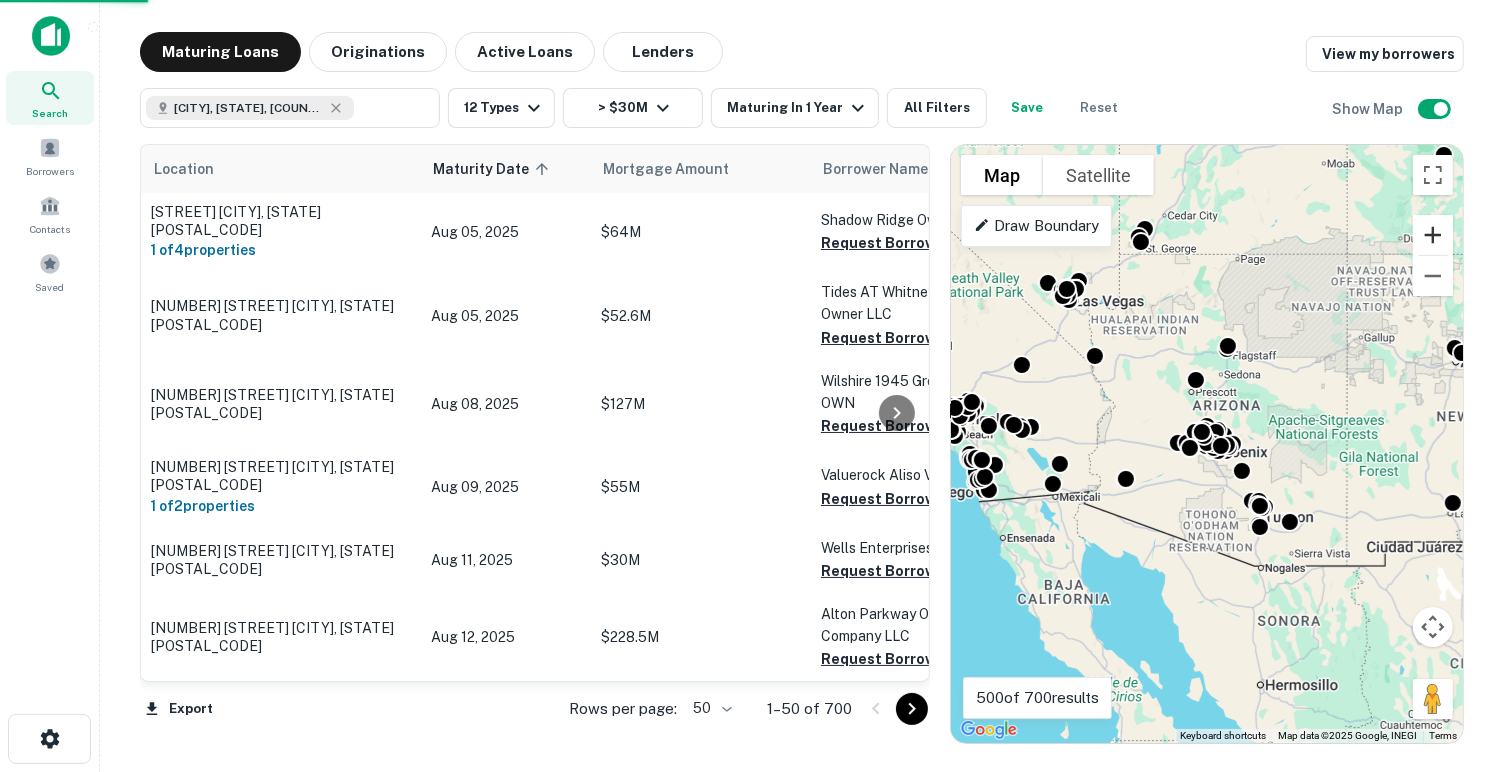 click at bounding box center (1433, 235) 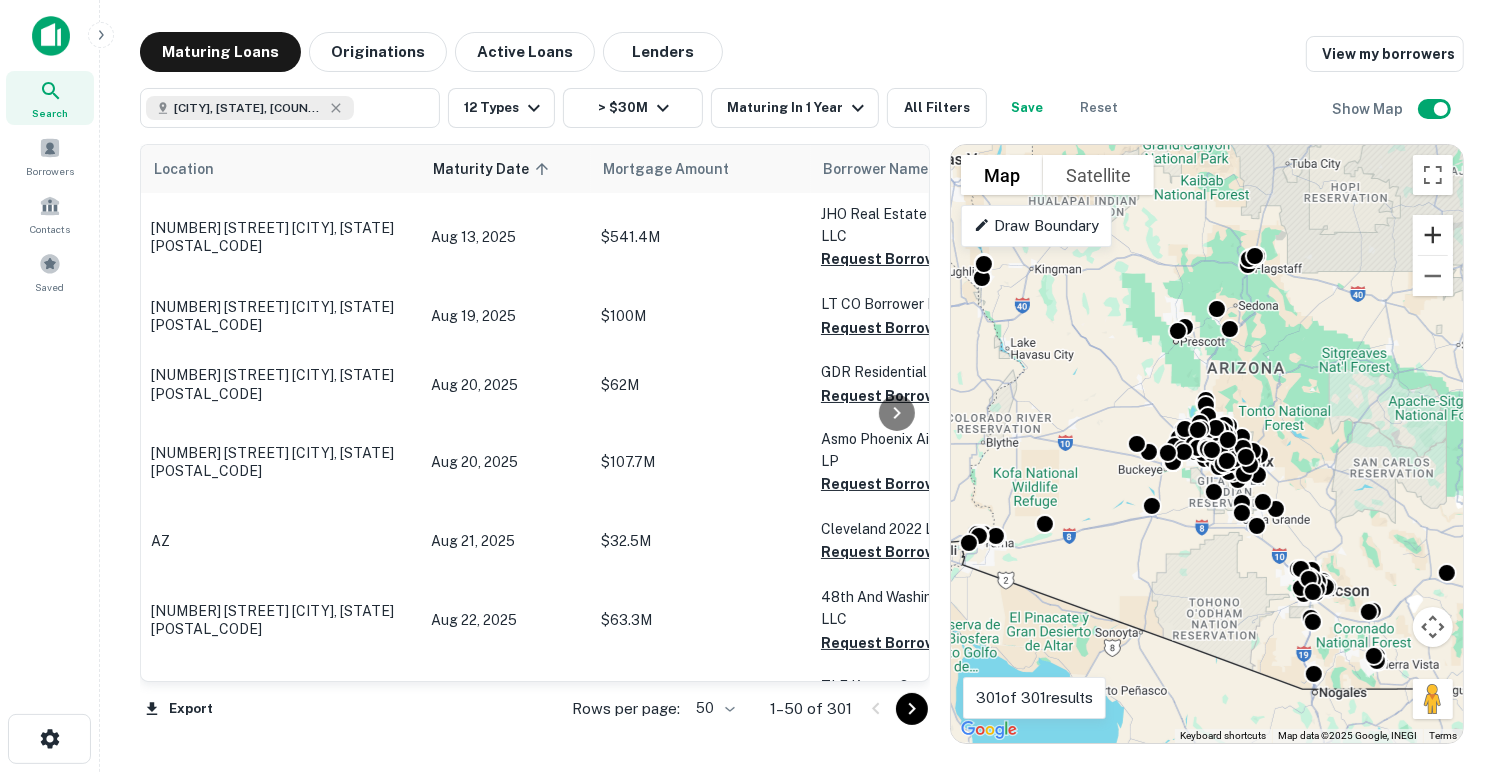 click at bounding box center (1433, 235) 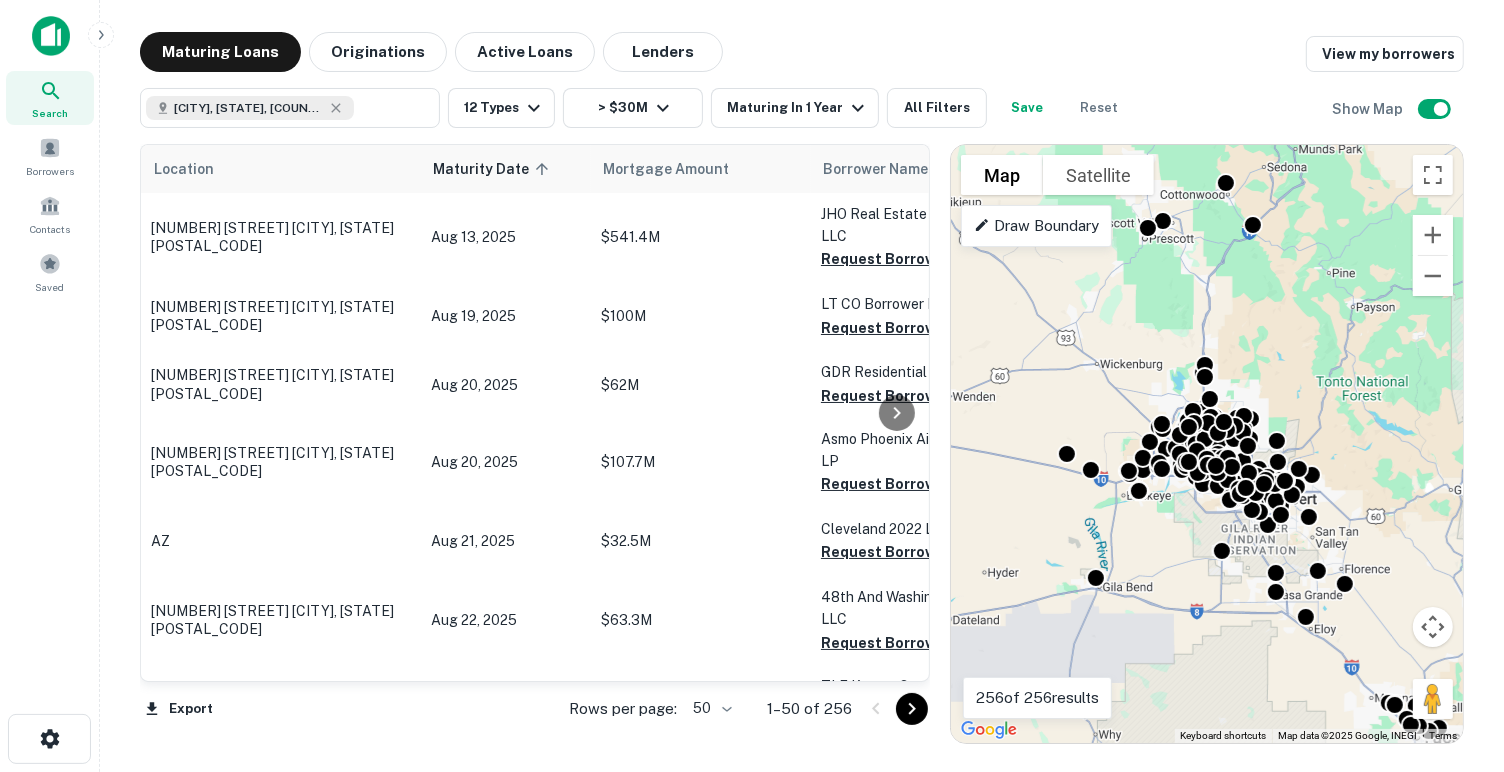 click on "Draw Boundary" at bounding box center [1036, 226] 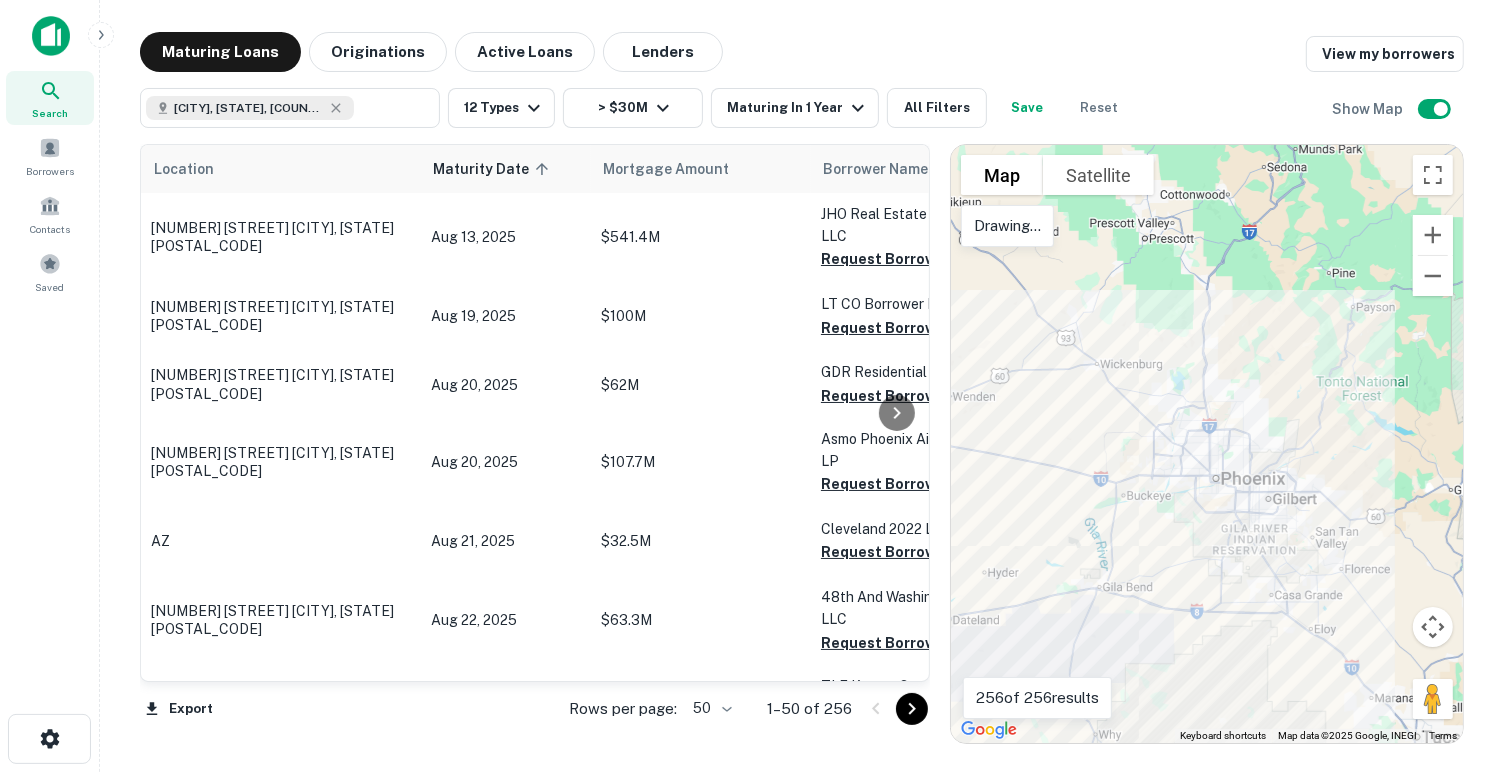 click at bounding box center (1207, 444) 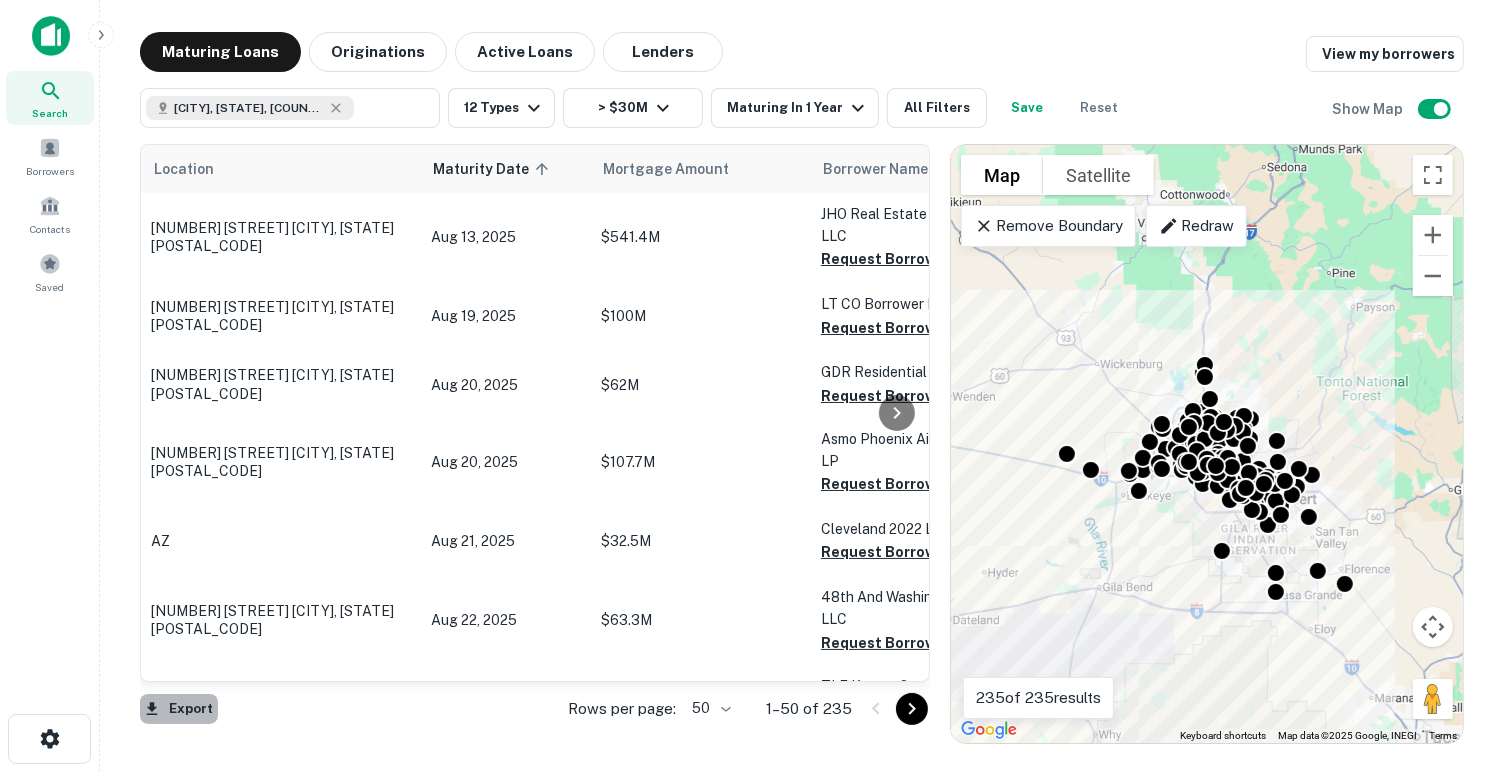 click on "Export" at bounding box center [179, 709] 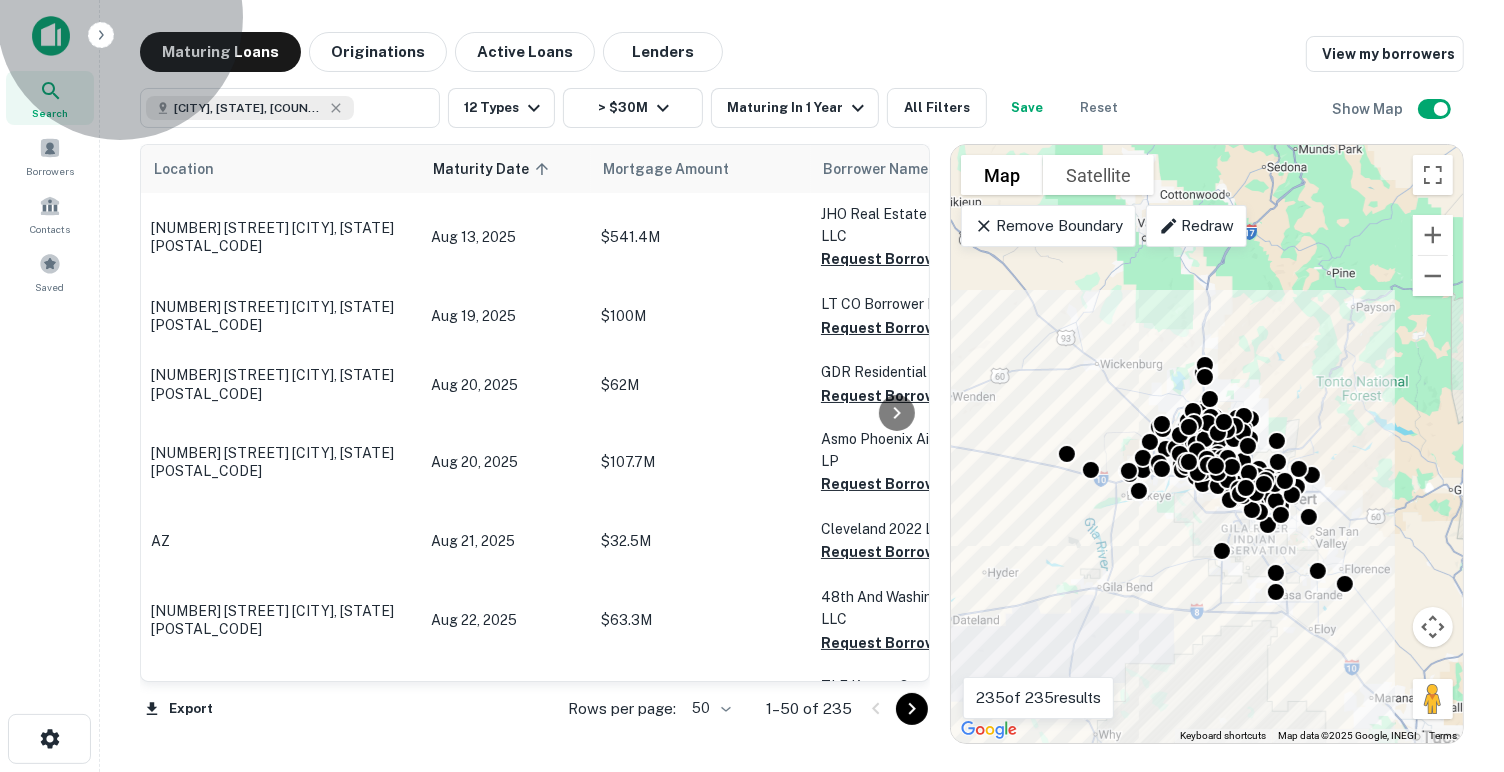 click on "Export as Excel (.xlsx)" at bounding box center [752, 2327] 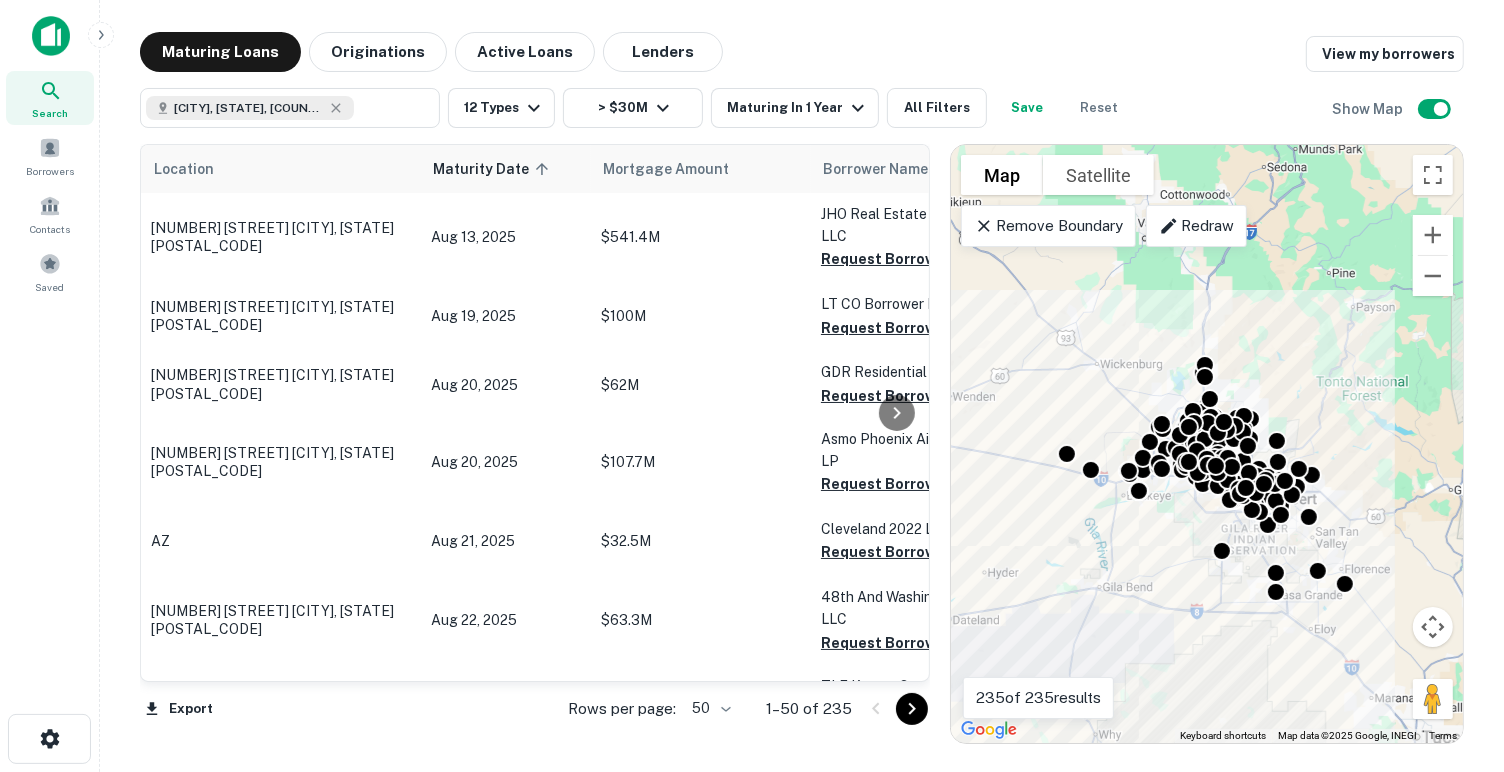 click at bounding box center (897, 413) 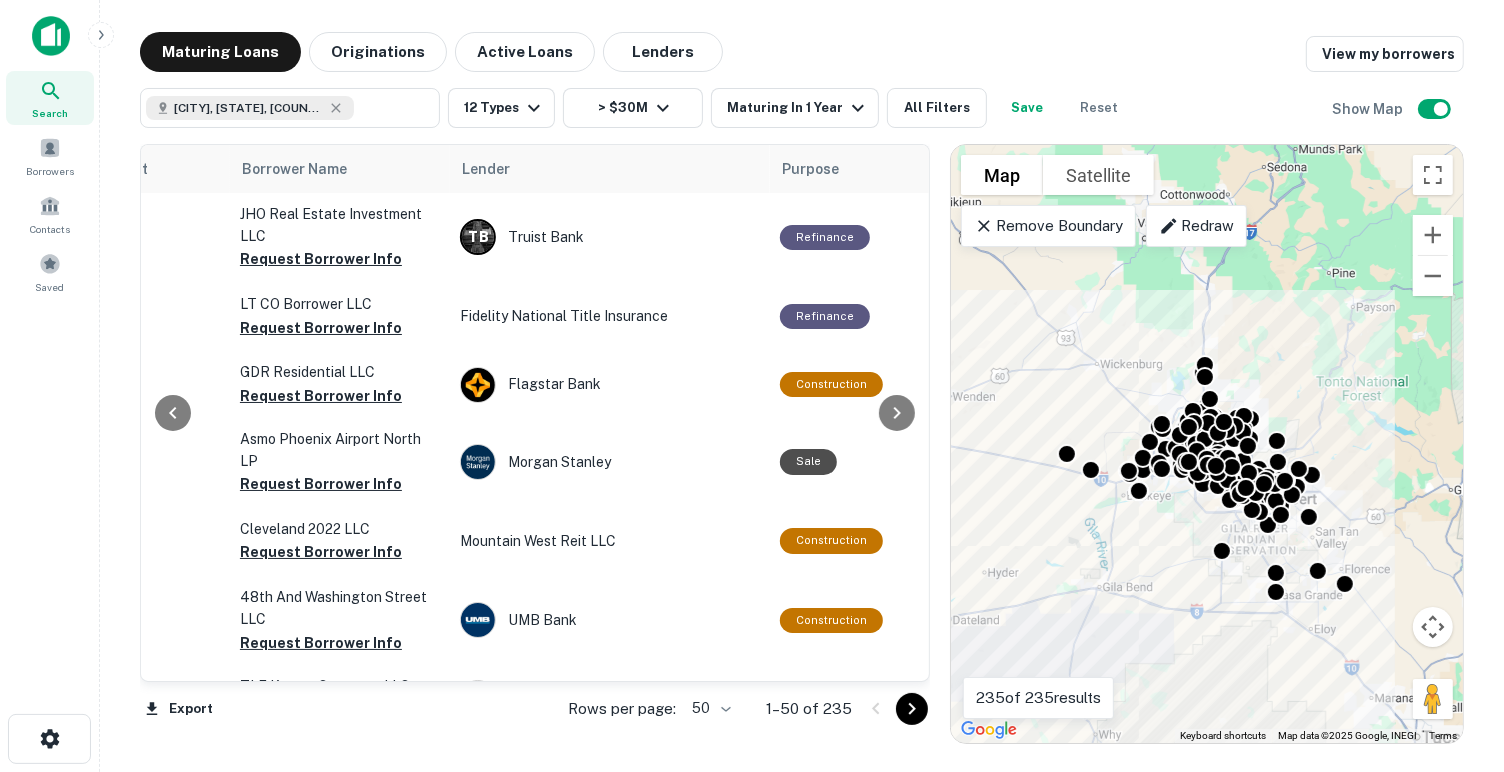 scroll, scrollTop: 0, scrollLeft: 586, axis: horizontal 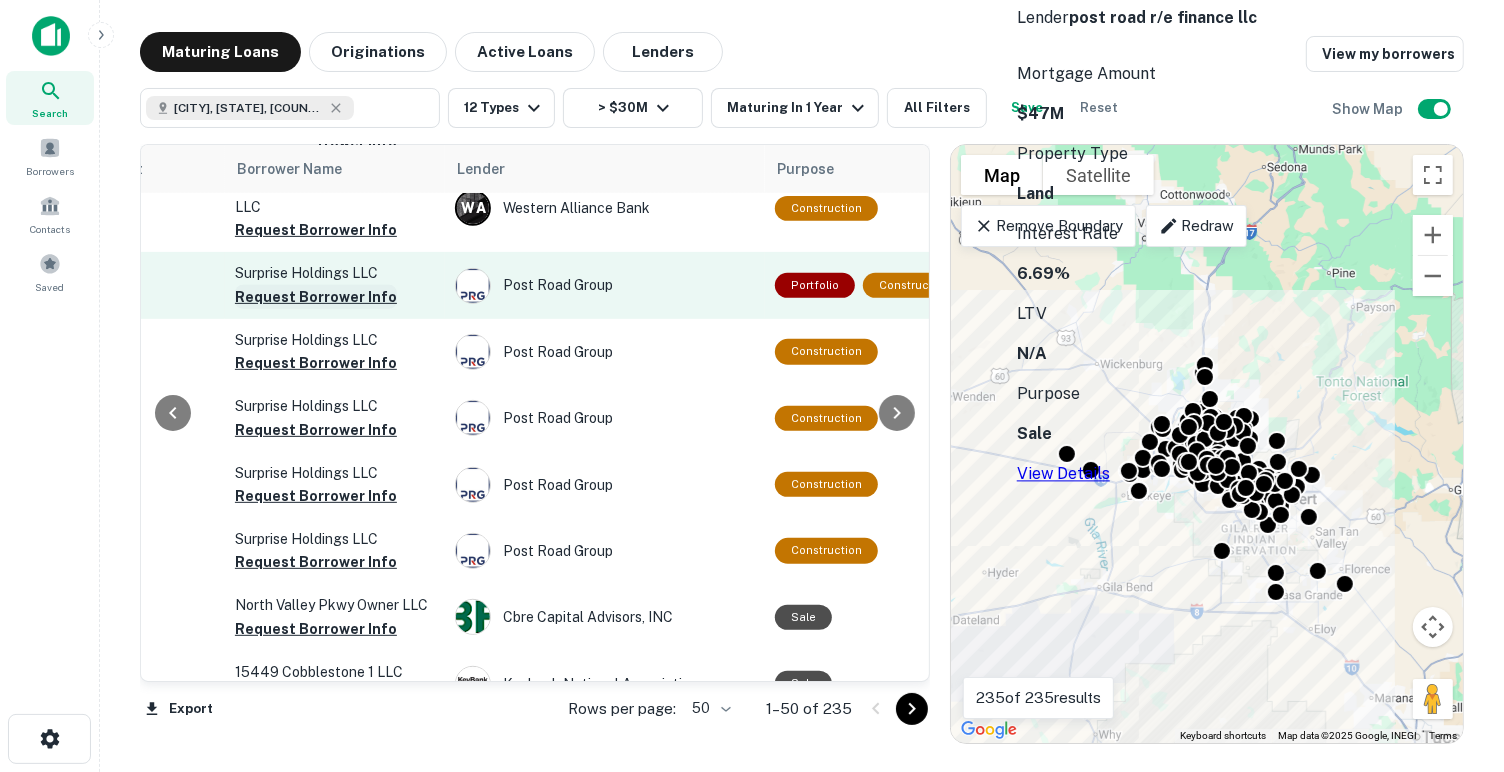 click on "Request Borrower Info" at bounding box center (316, 297) 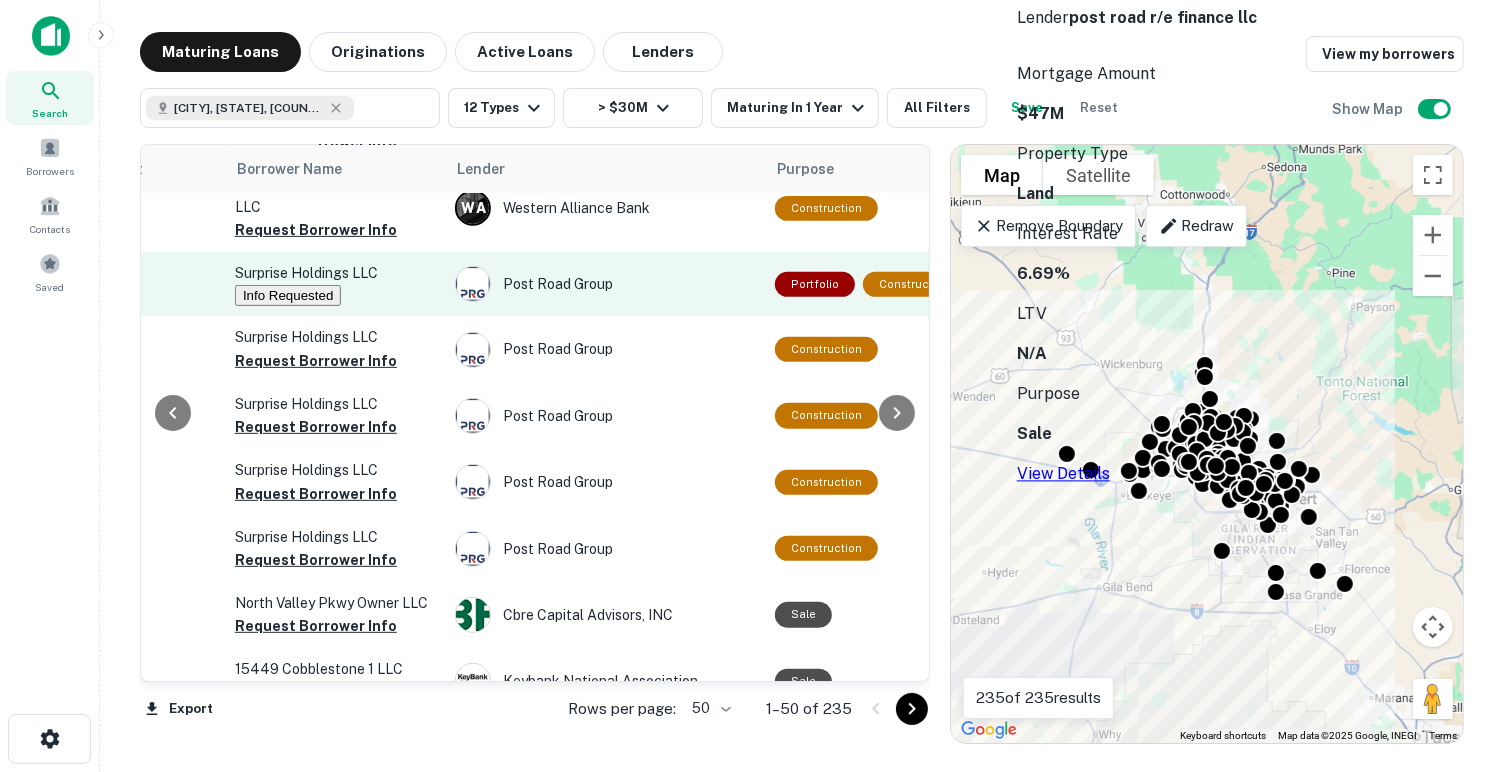 click on "Surprise Holdings LLC" at bounding box center (335, 273) 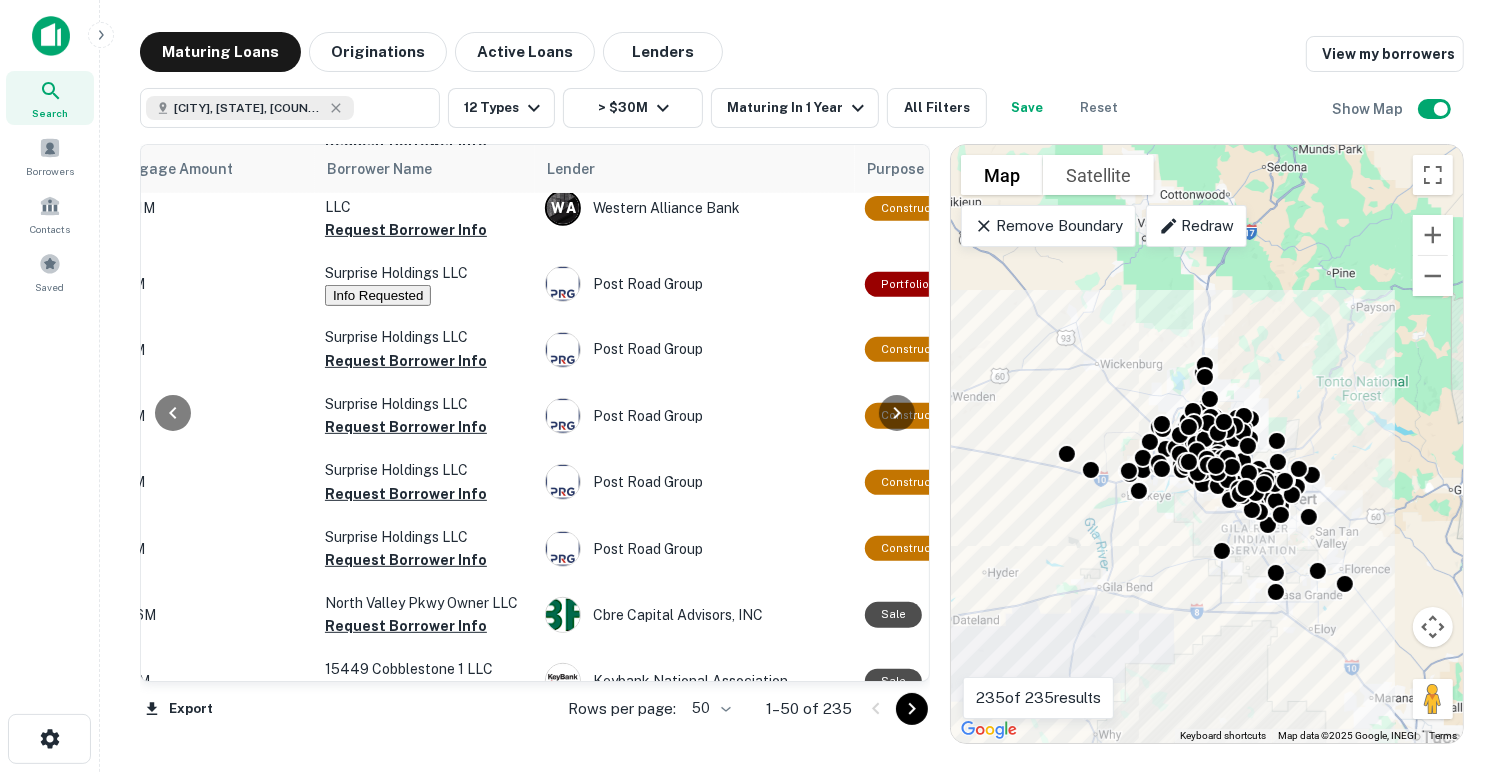 scroll, scrollTop: 800, scrollLeft: 561, axis: both 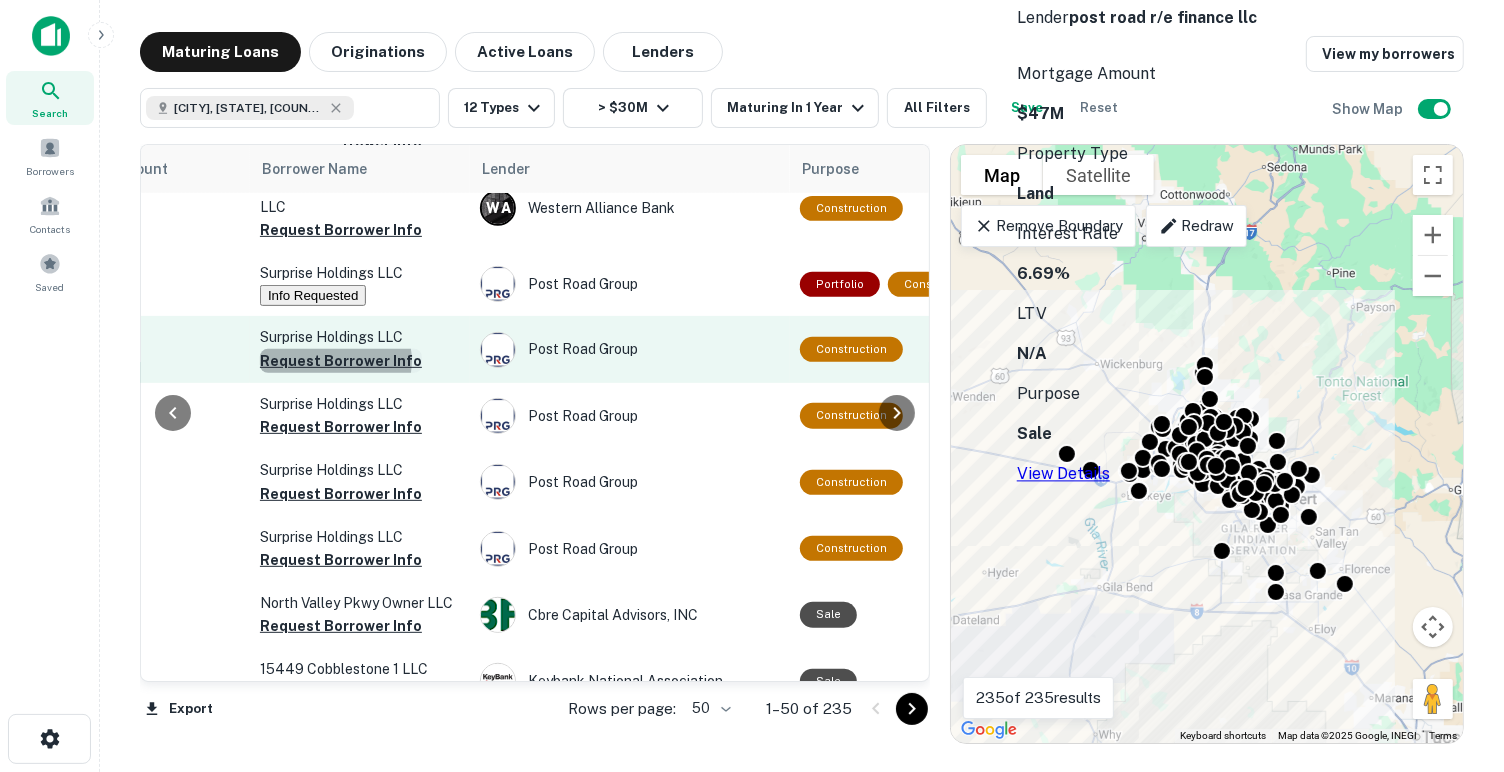 click on "Request Borrower Info" at bounding box center (341, 361) 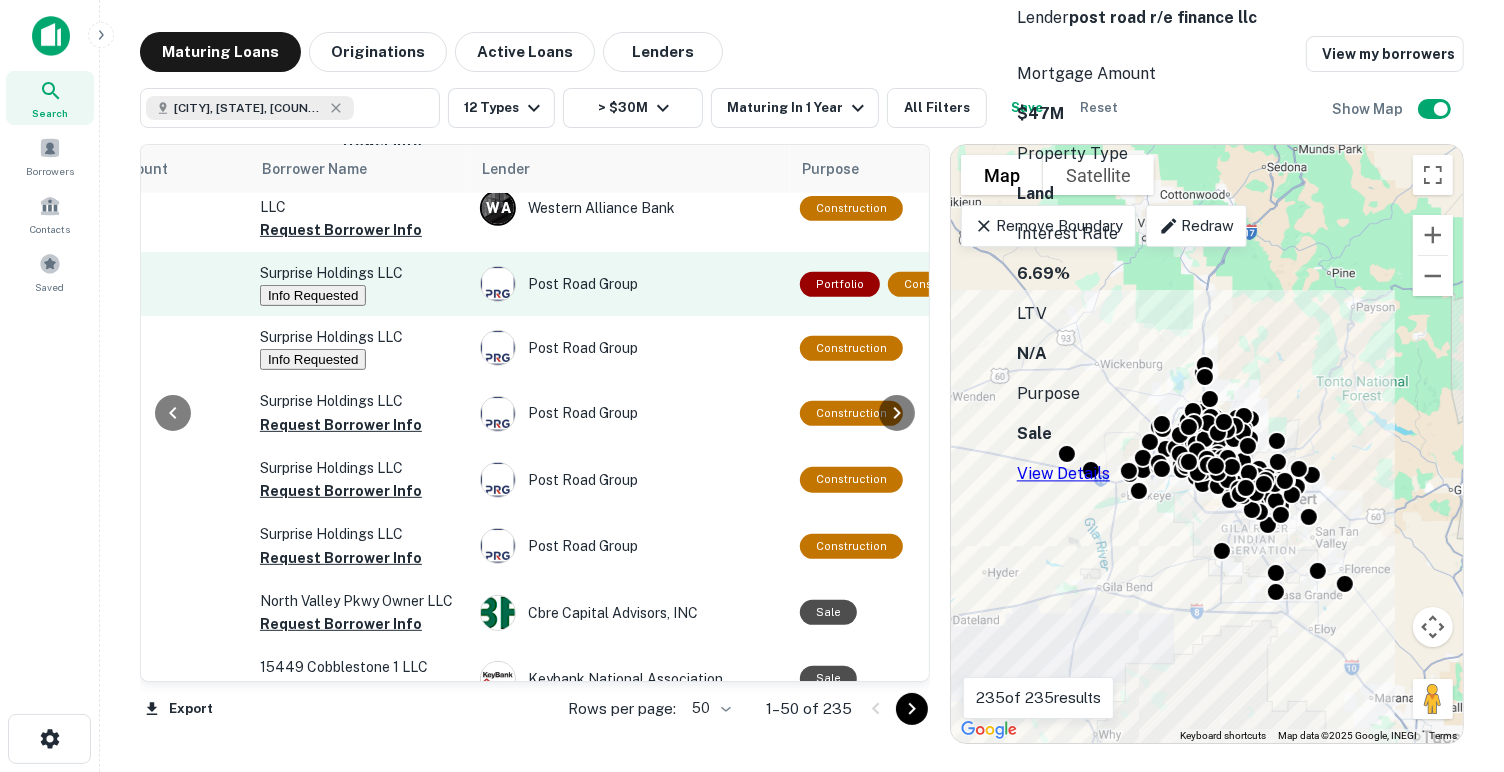 click on "Surprise Holdings LLC" at bounding box center (360, 273) 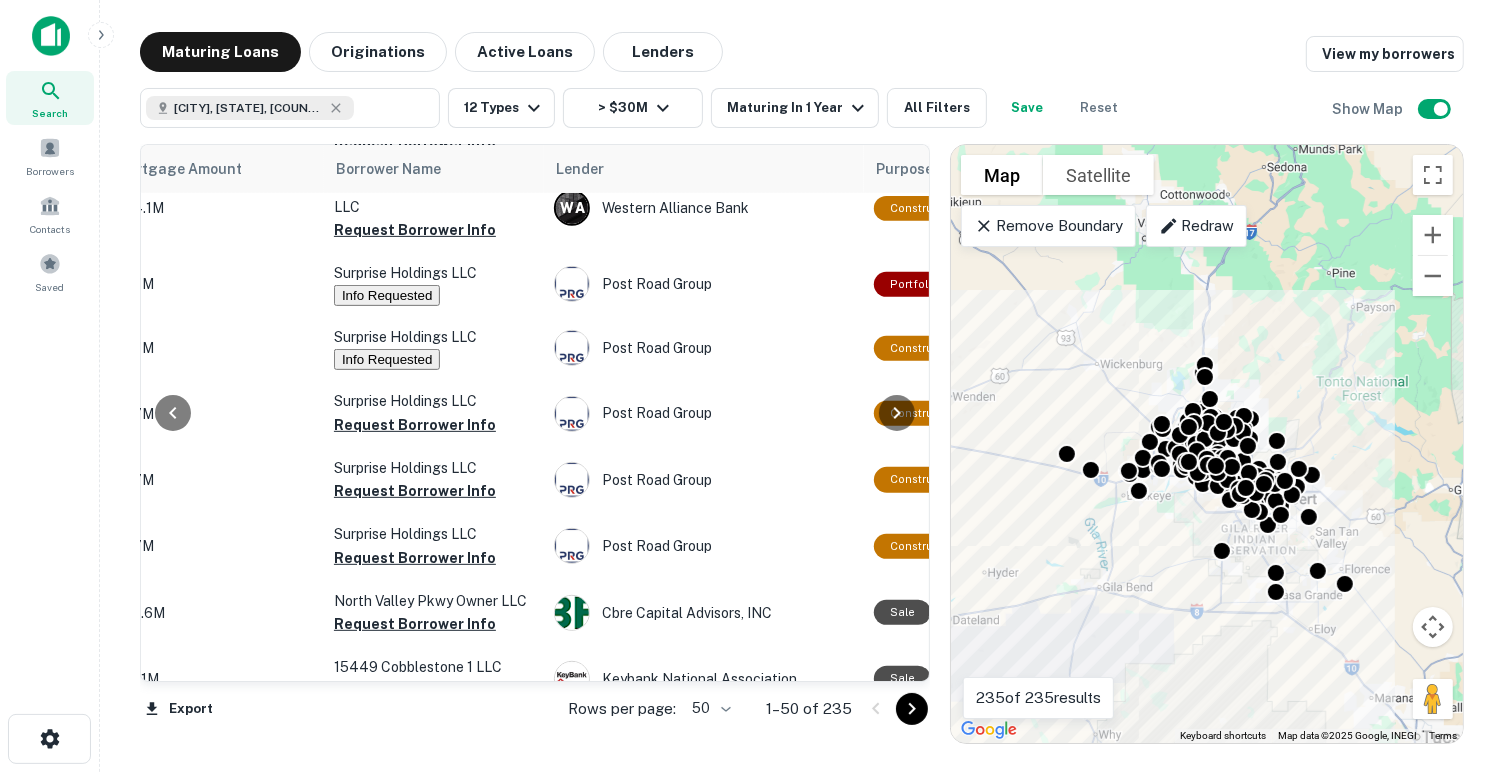 scroll, scrollTop: 800, scrollLeft: 507, axis: both 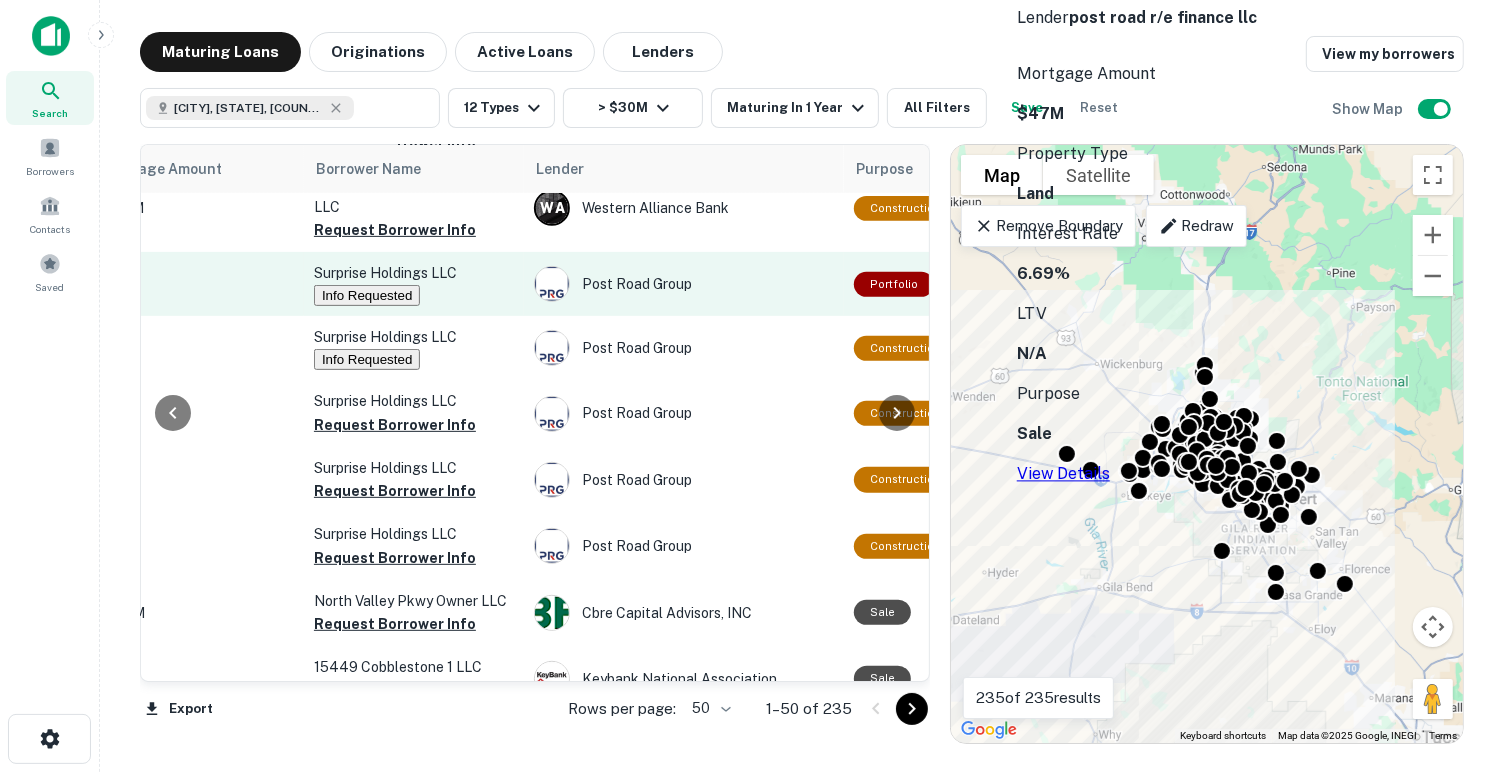 click on "Info Requested" at bounding box center (367, 295) 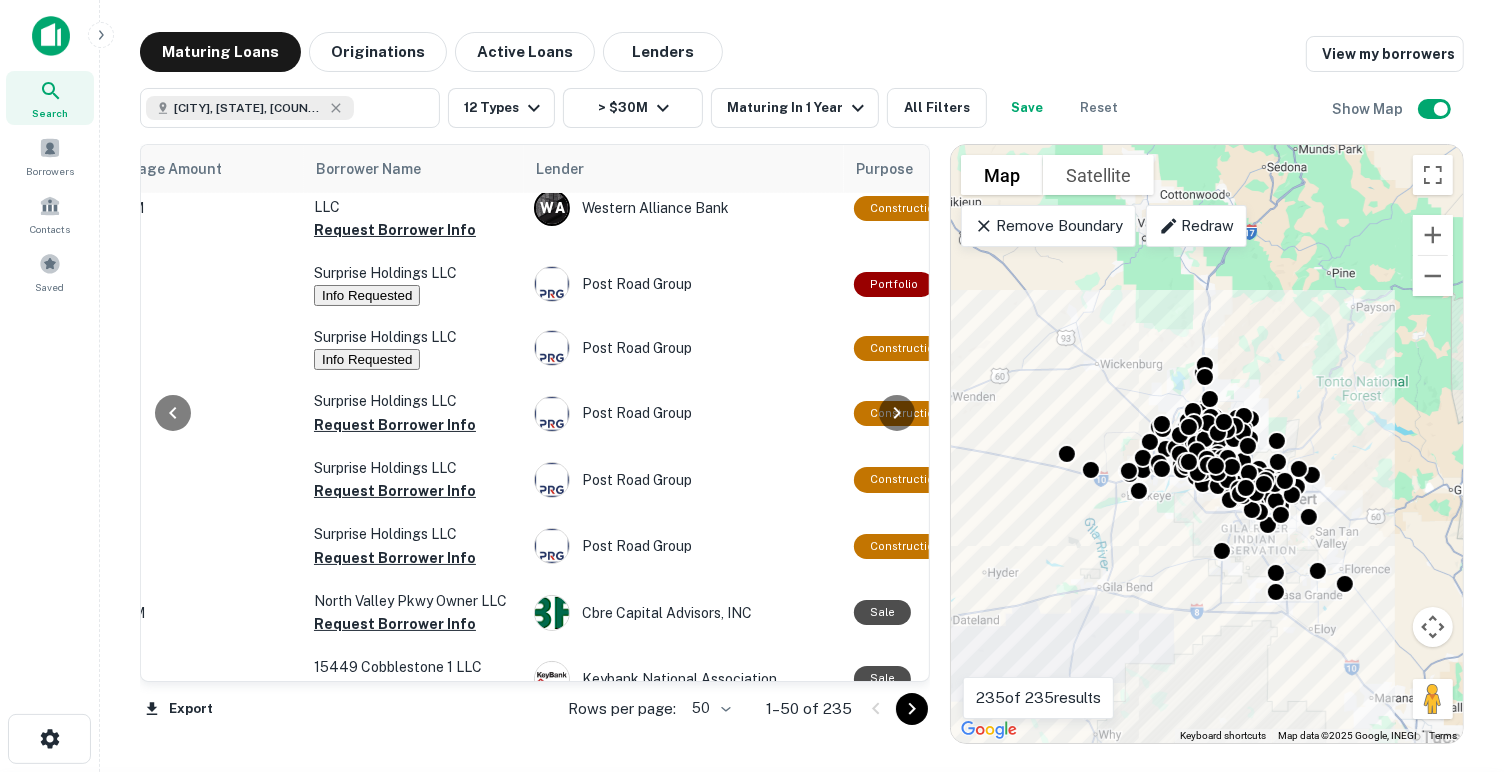 click on "View Request" at bounding box center (348, 817) 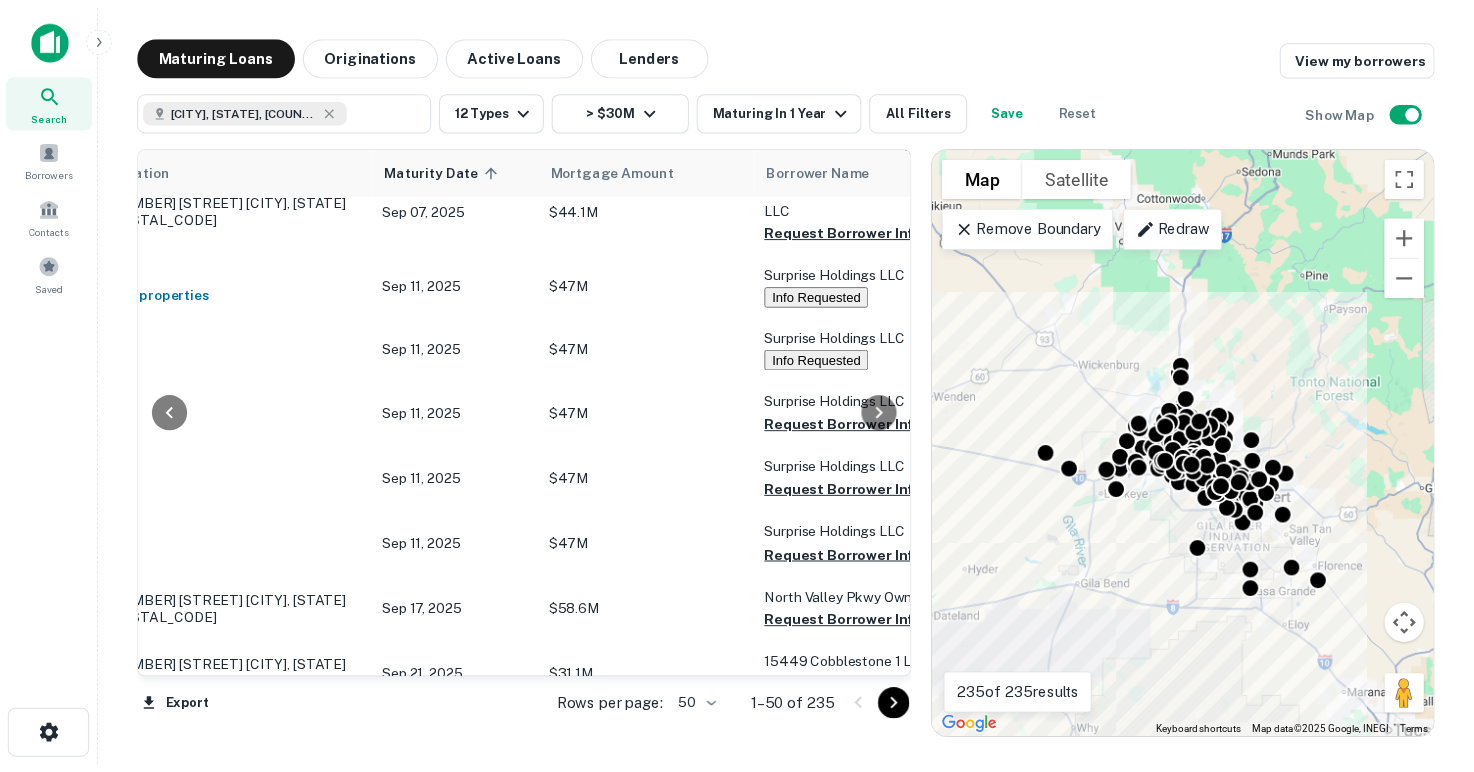 scroll, scrollTop: 800, scrollLeft: 0, axis: vertical 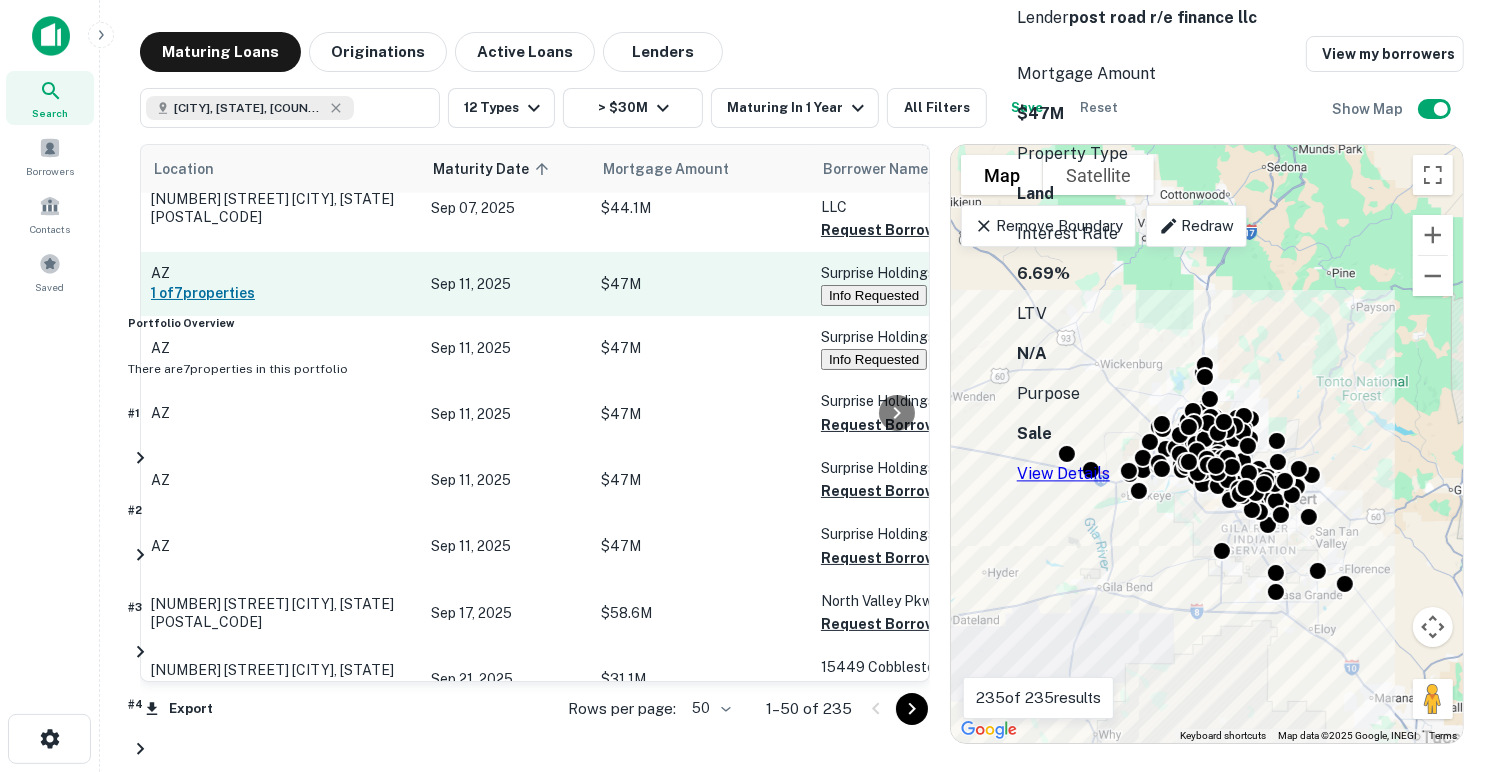 click on "1 of  7  properties" at bounding box center (281, 293) 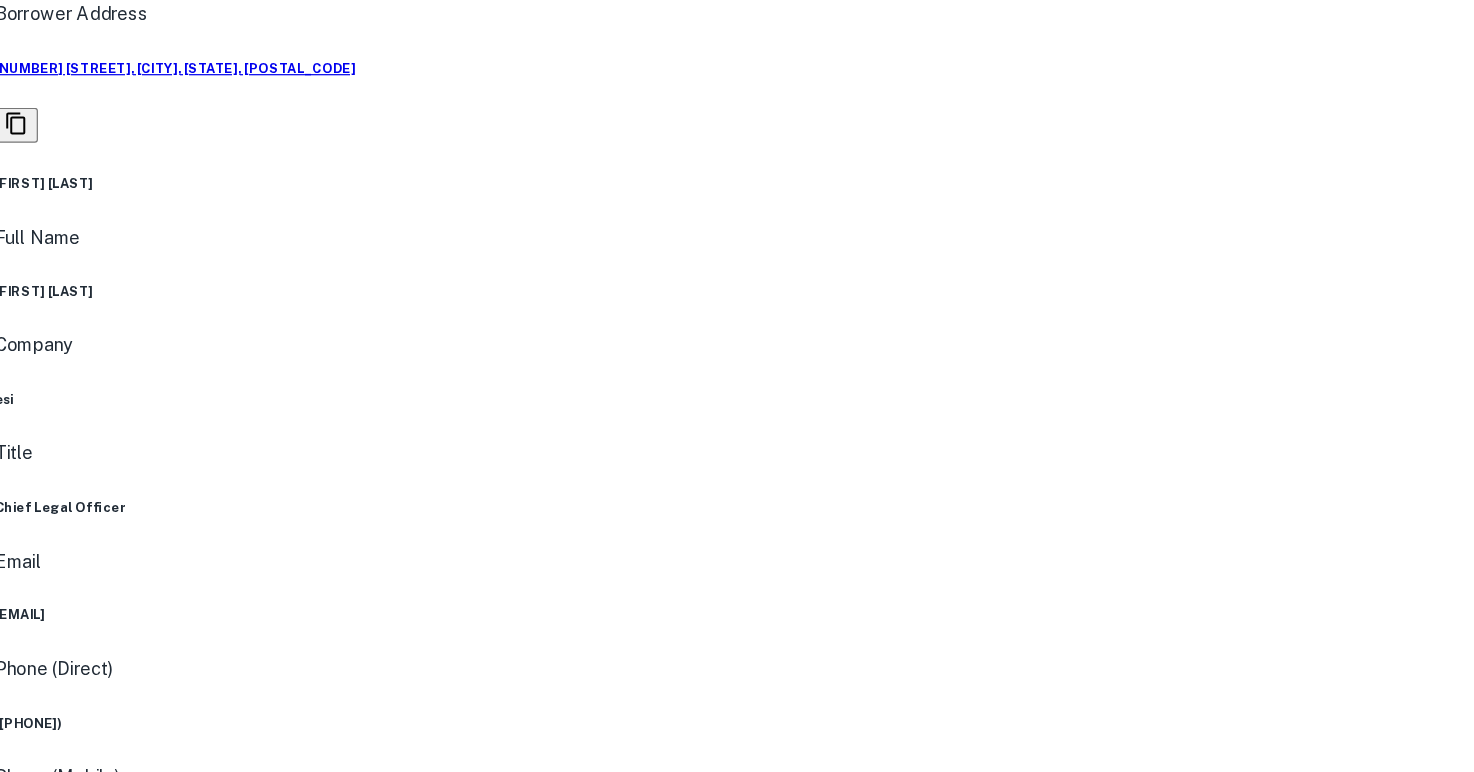 scroll, scrollTop: 3192, scrollLeft: 0, axis: vertical 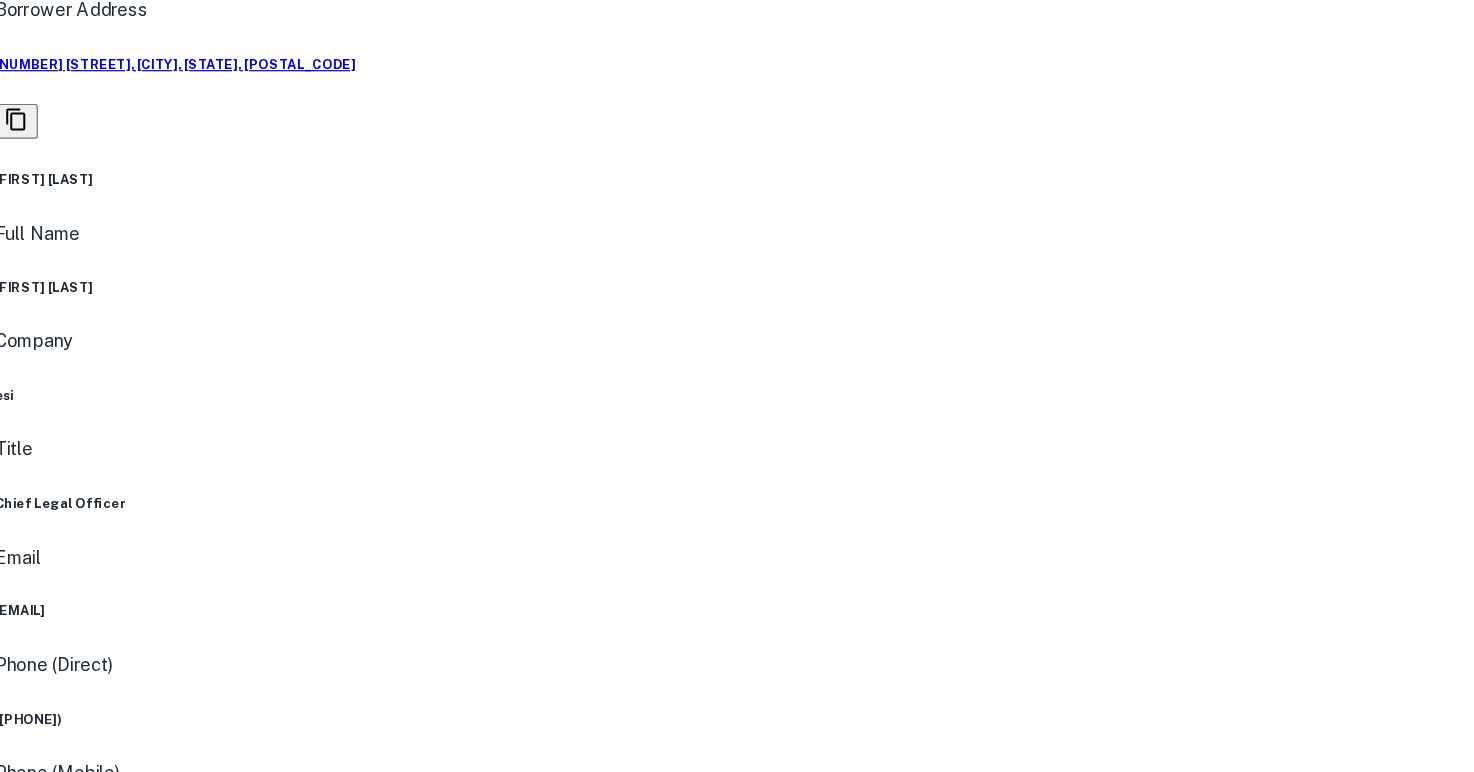 click on "View Link" at bounding box center [451, 8653] 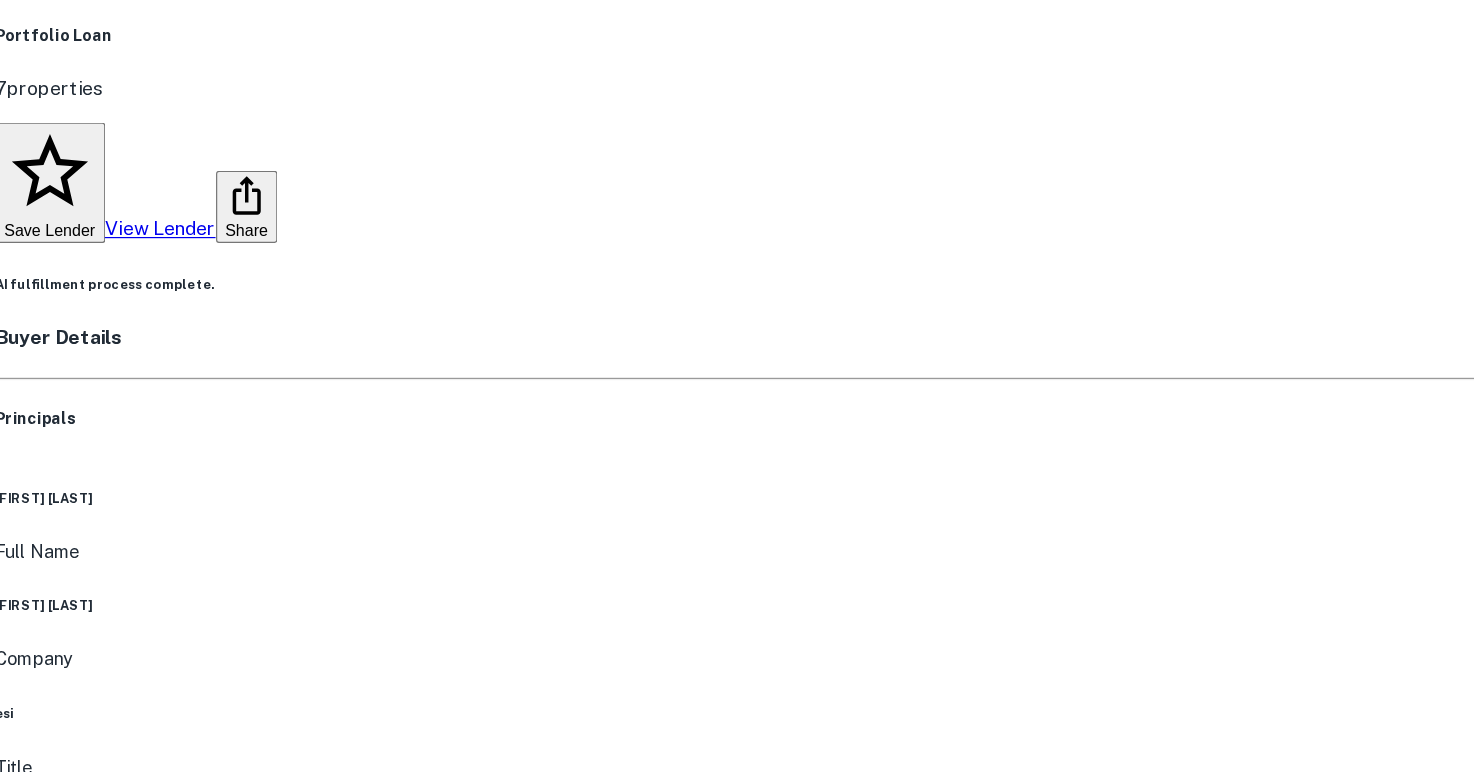 scroll, scrollTop: 65, scrollLeft: 0, axis: vertical 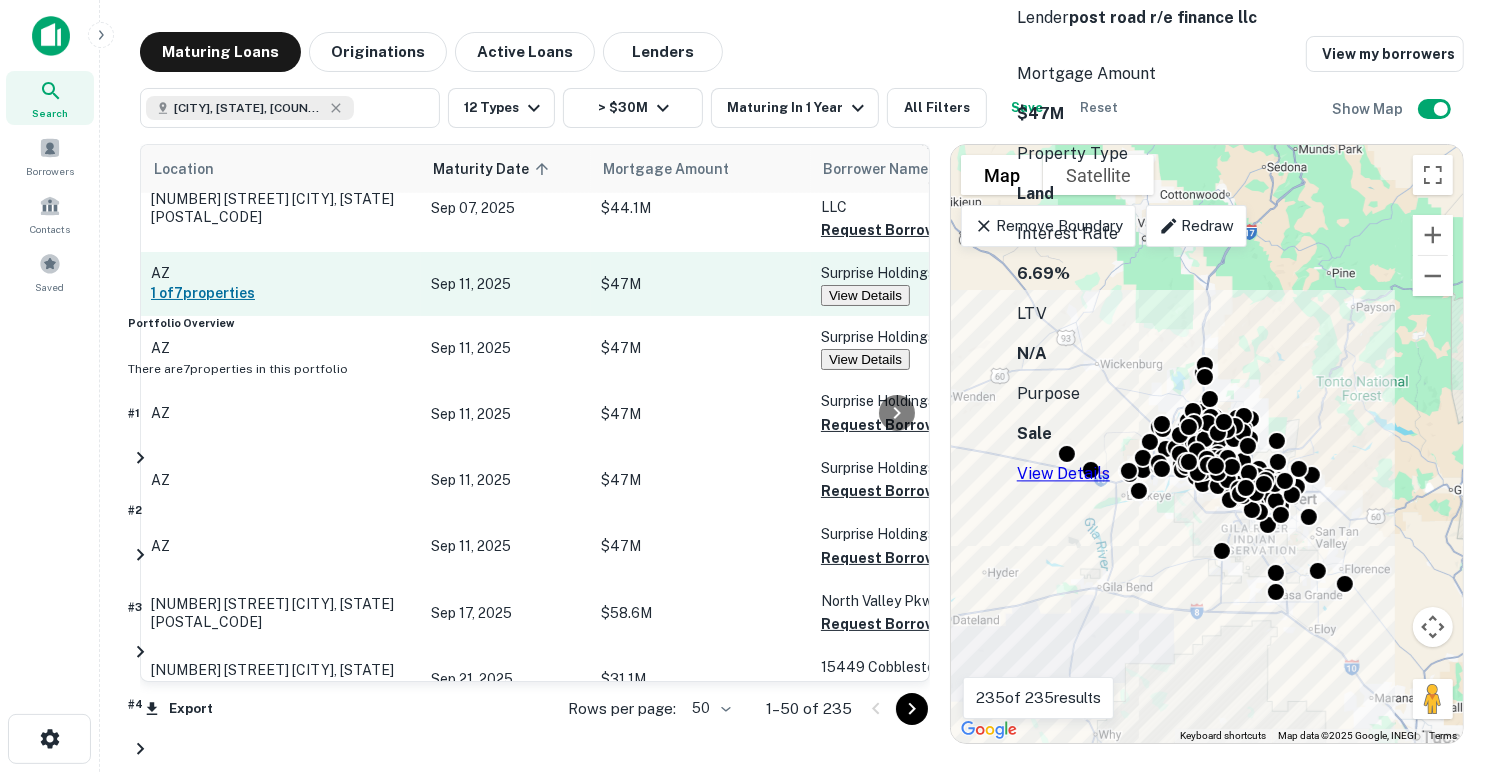 click on "1 of  7  properties" at bounding box center [281, 293] 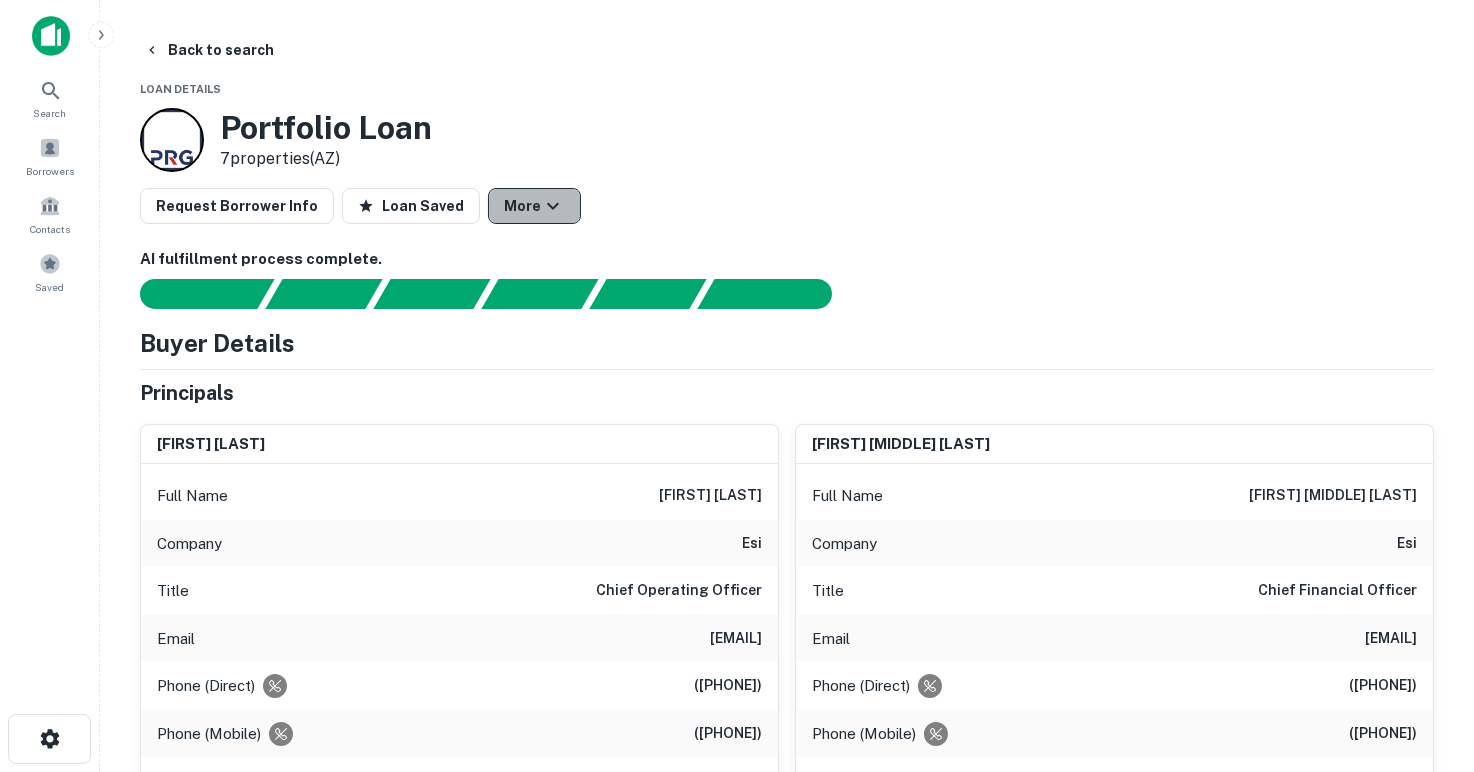 click 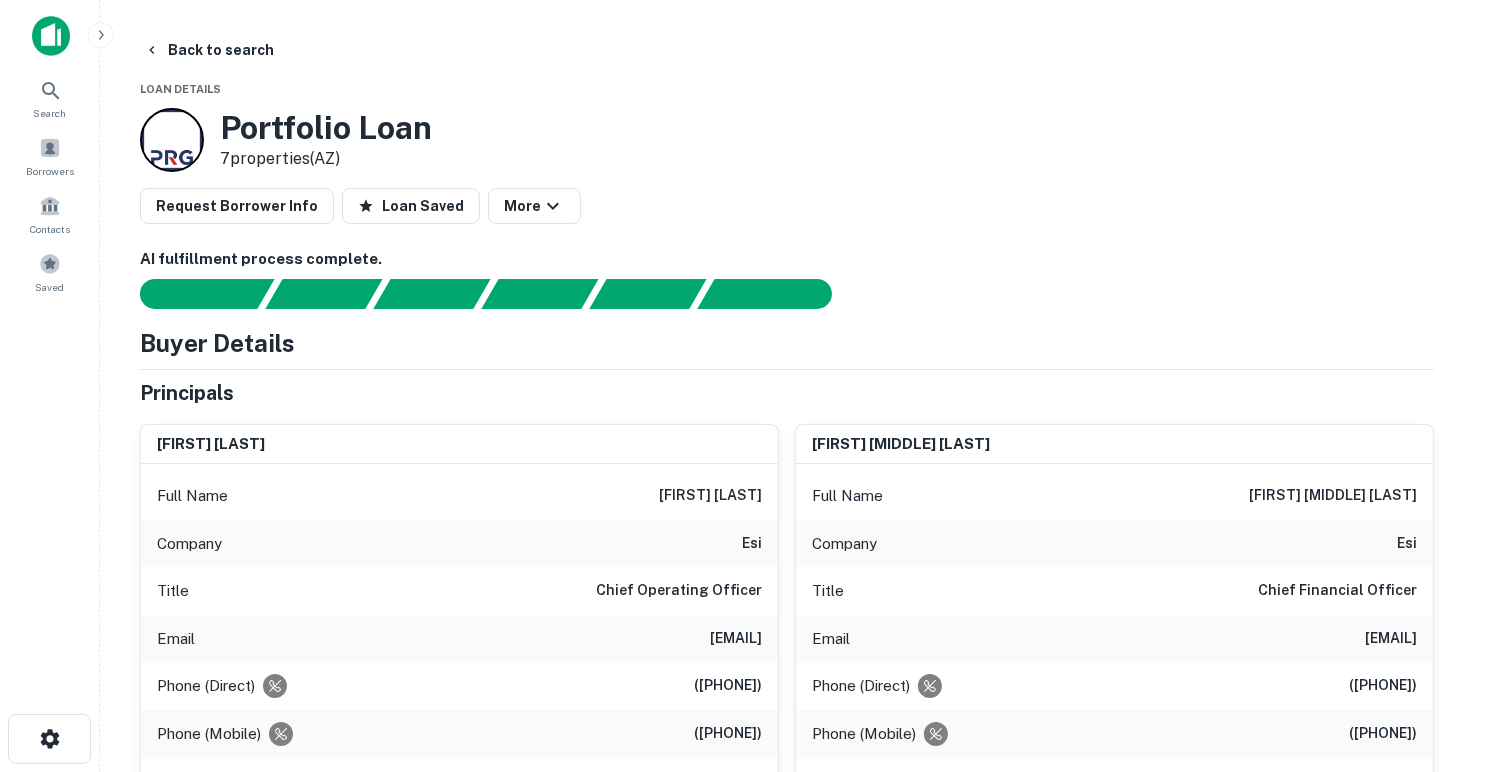 click at bounding box center (737, 772) 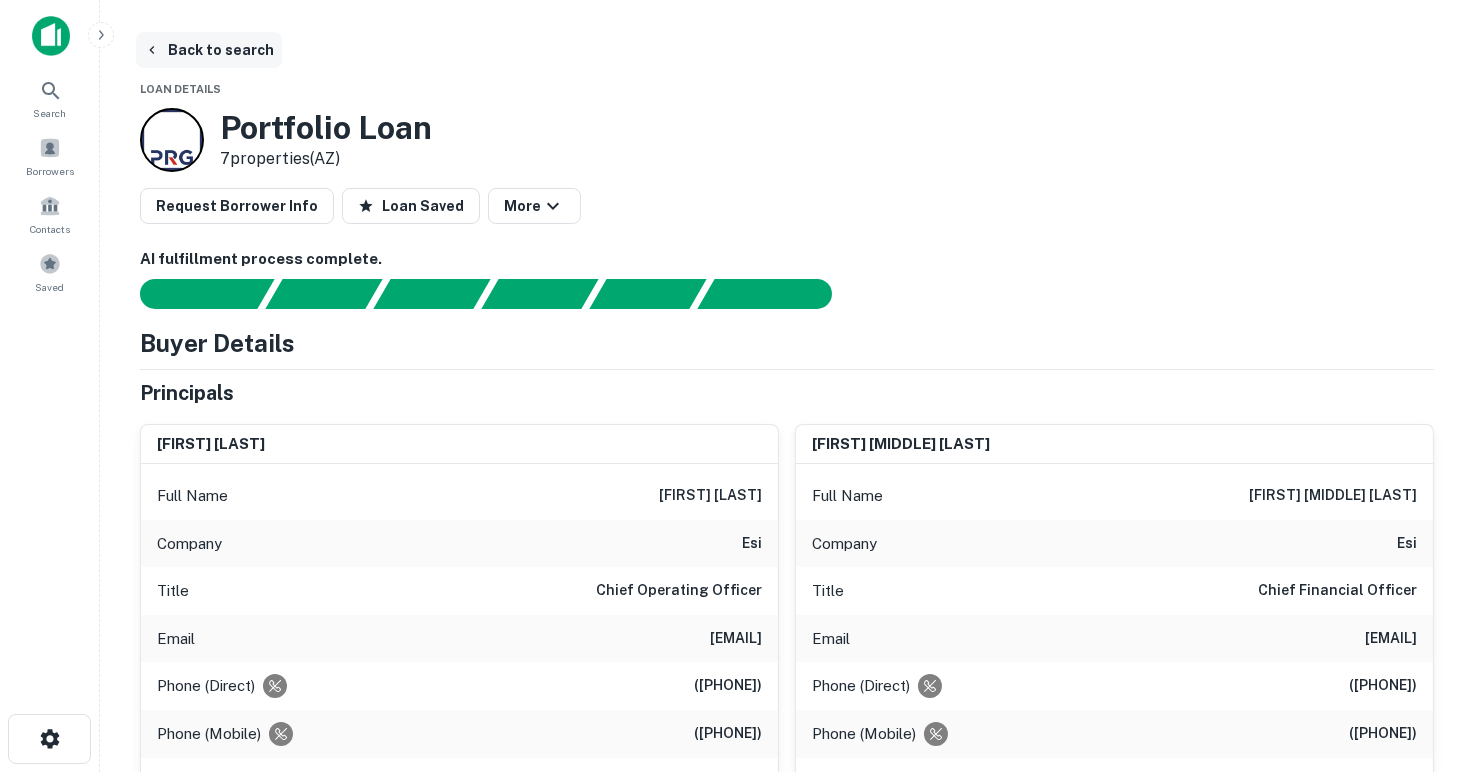 click on "Back to search" at bounding box center (209, 50) 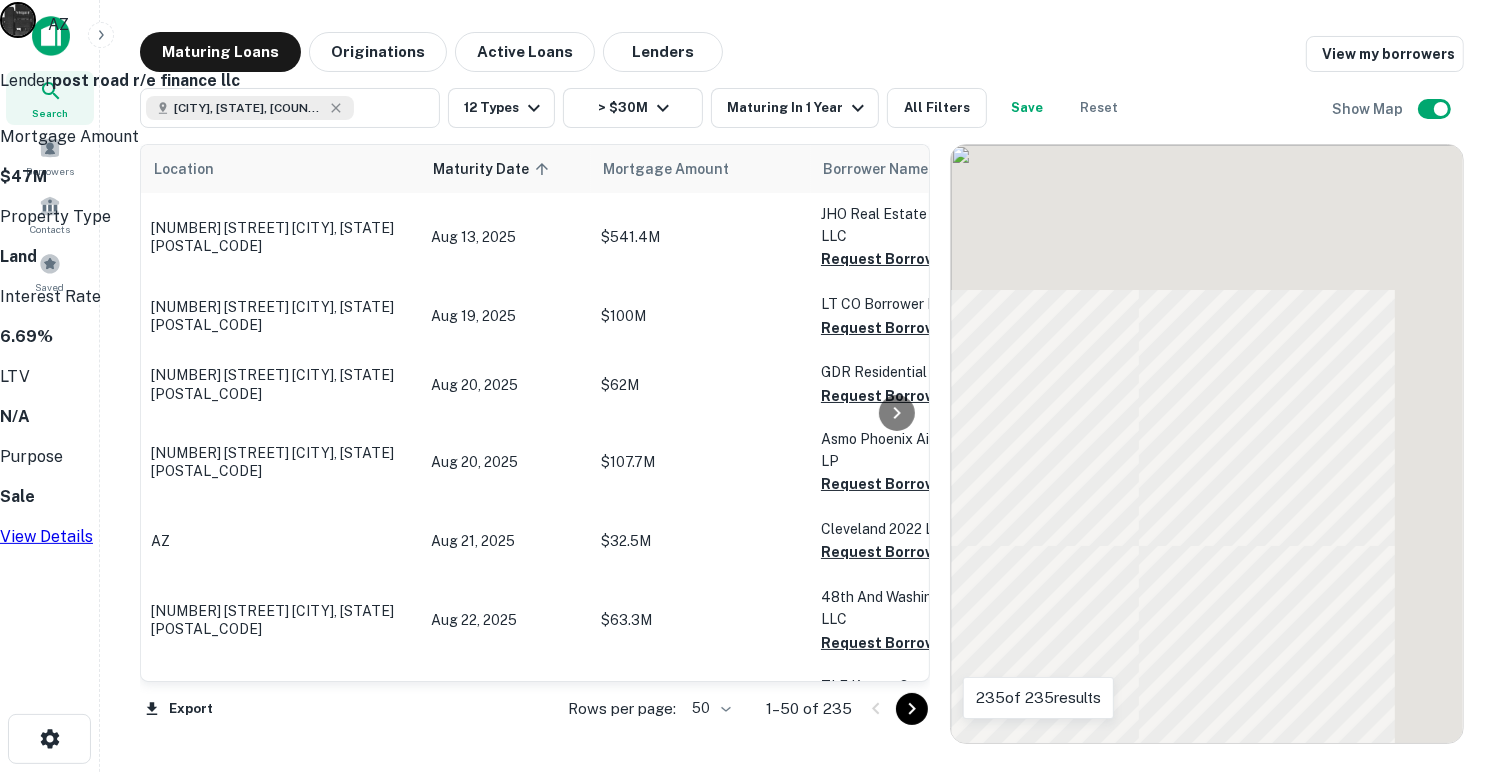 scroll, scrollTop: 800, scrollLeft: 0, axis: vertical 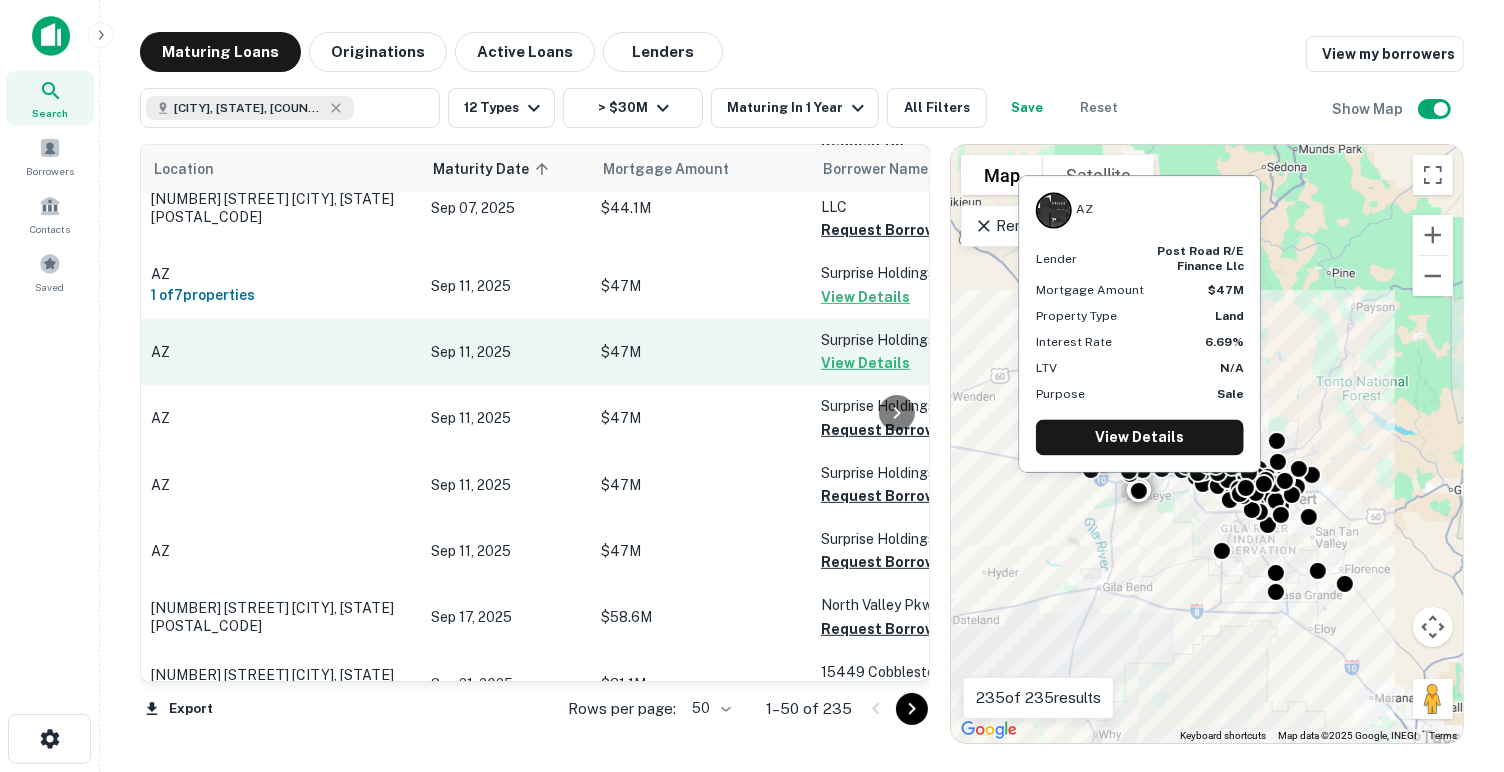 click on "AZ" at bounding box center (281, 352) 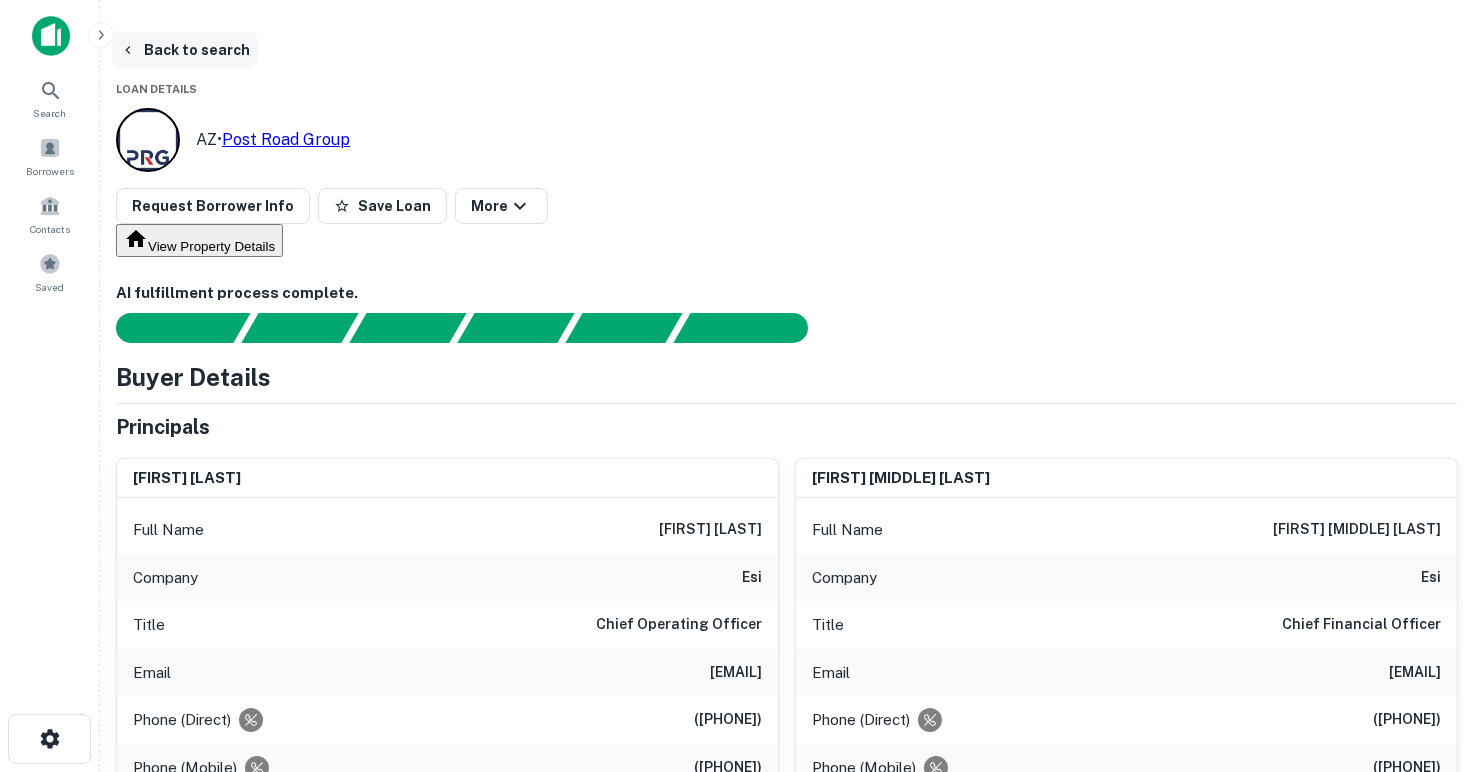 click 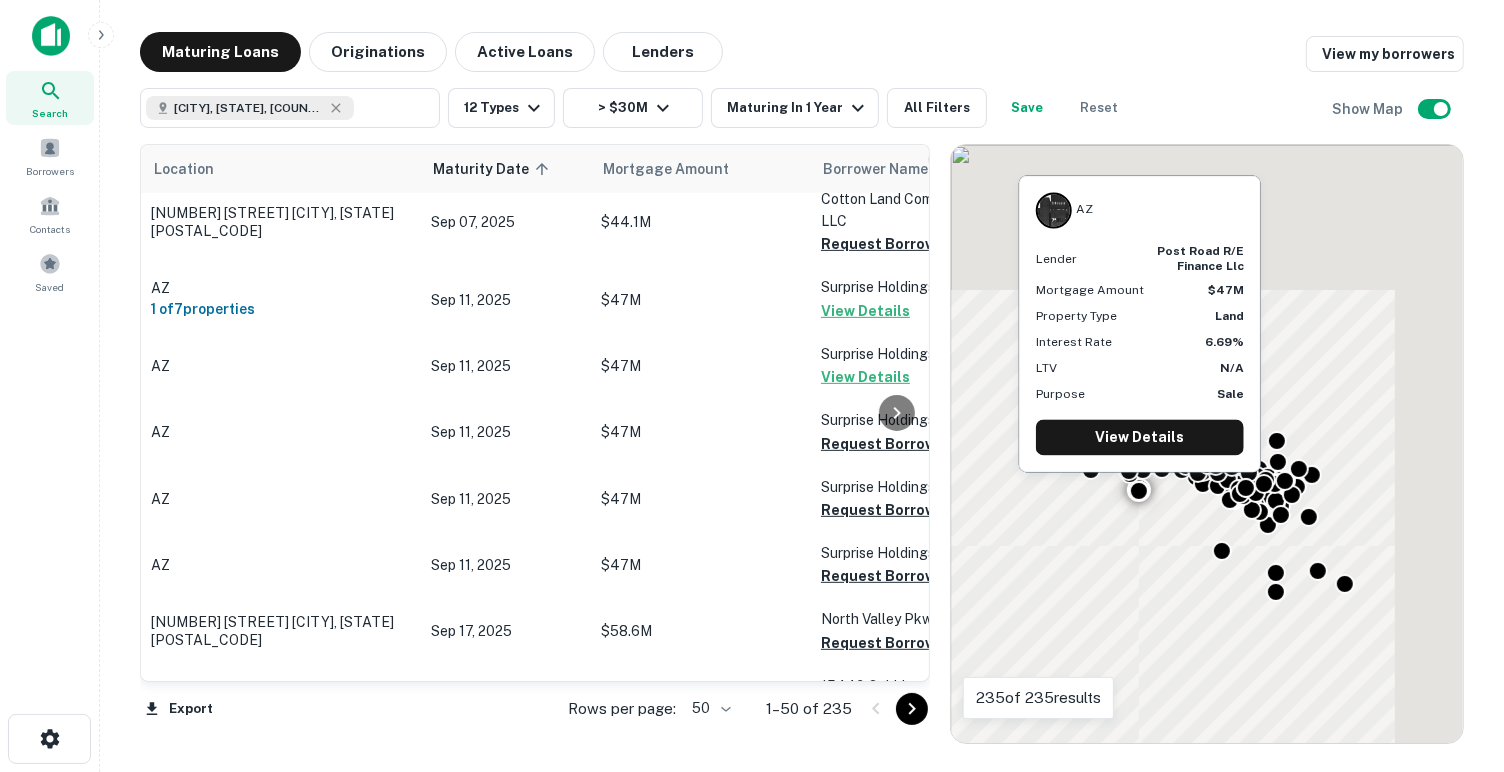 scroll, scrollTop: 800, scrollLeft: 0, axis: vertical 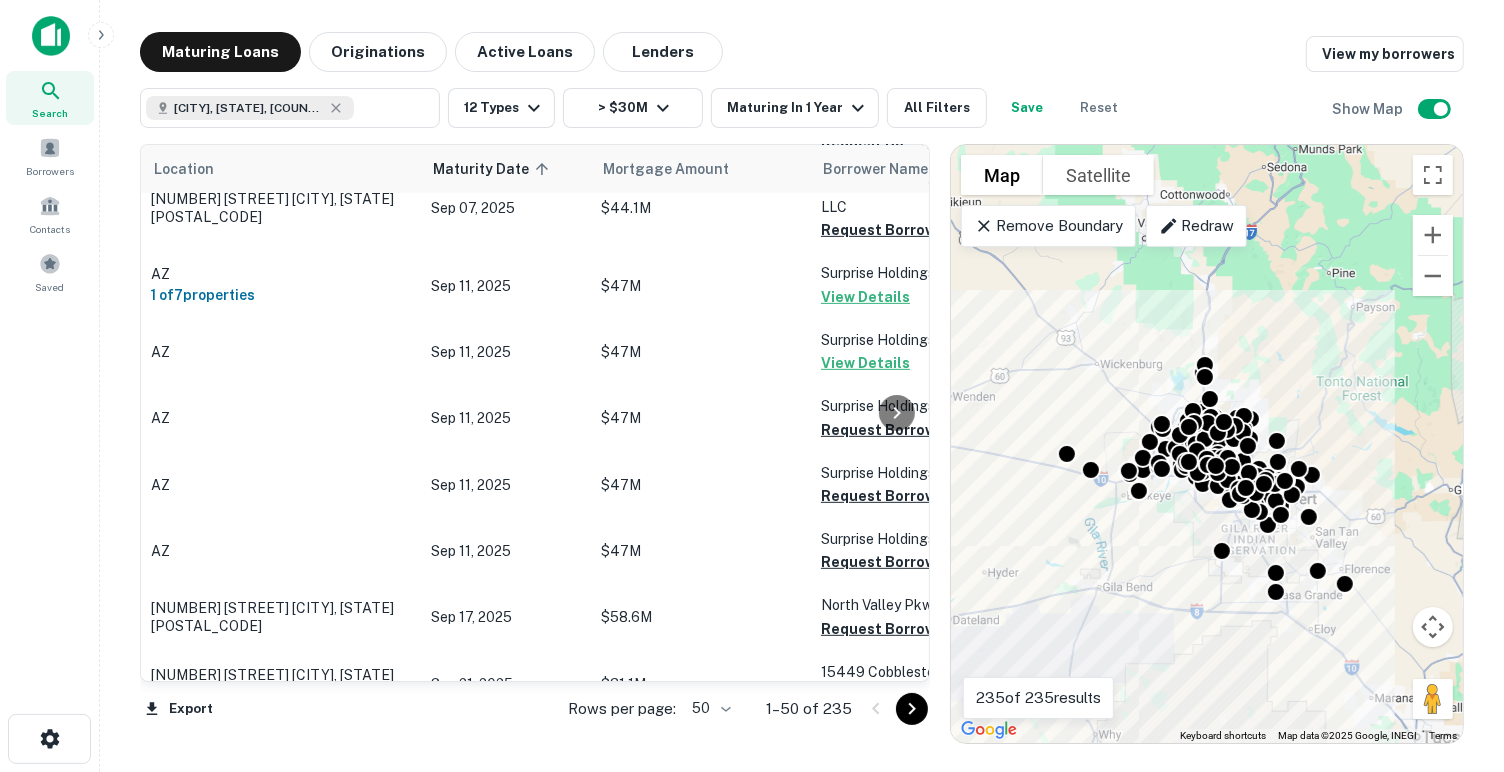 drag, startPoint x: 912, startPoint y: 301, endPoint x: 912, endPoint y: 321, distance: 20 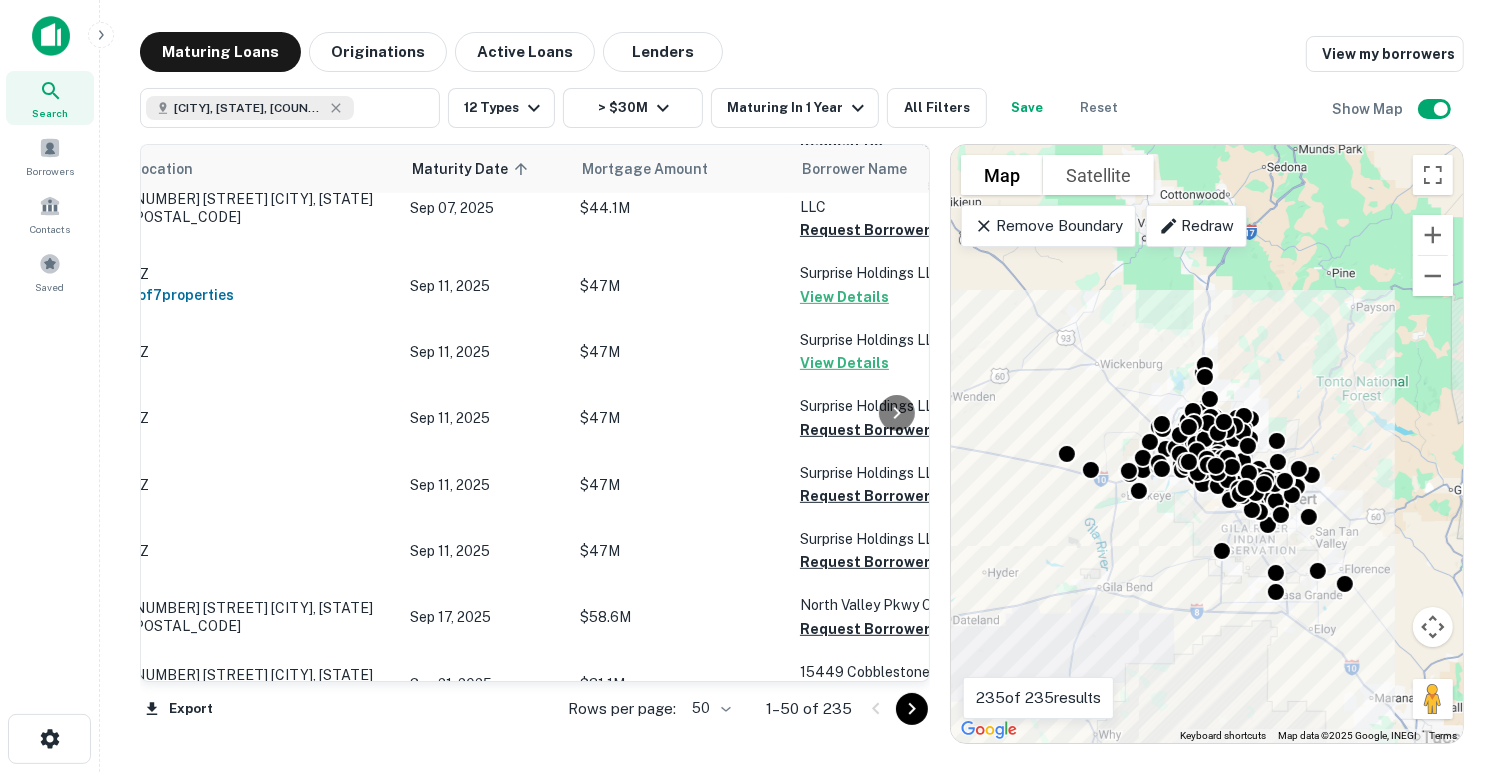 scroll, scrollTop: 800, scrollLeft: 0, axis: vertical 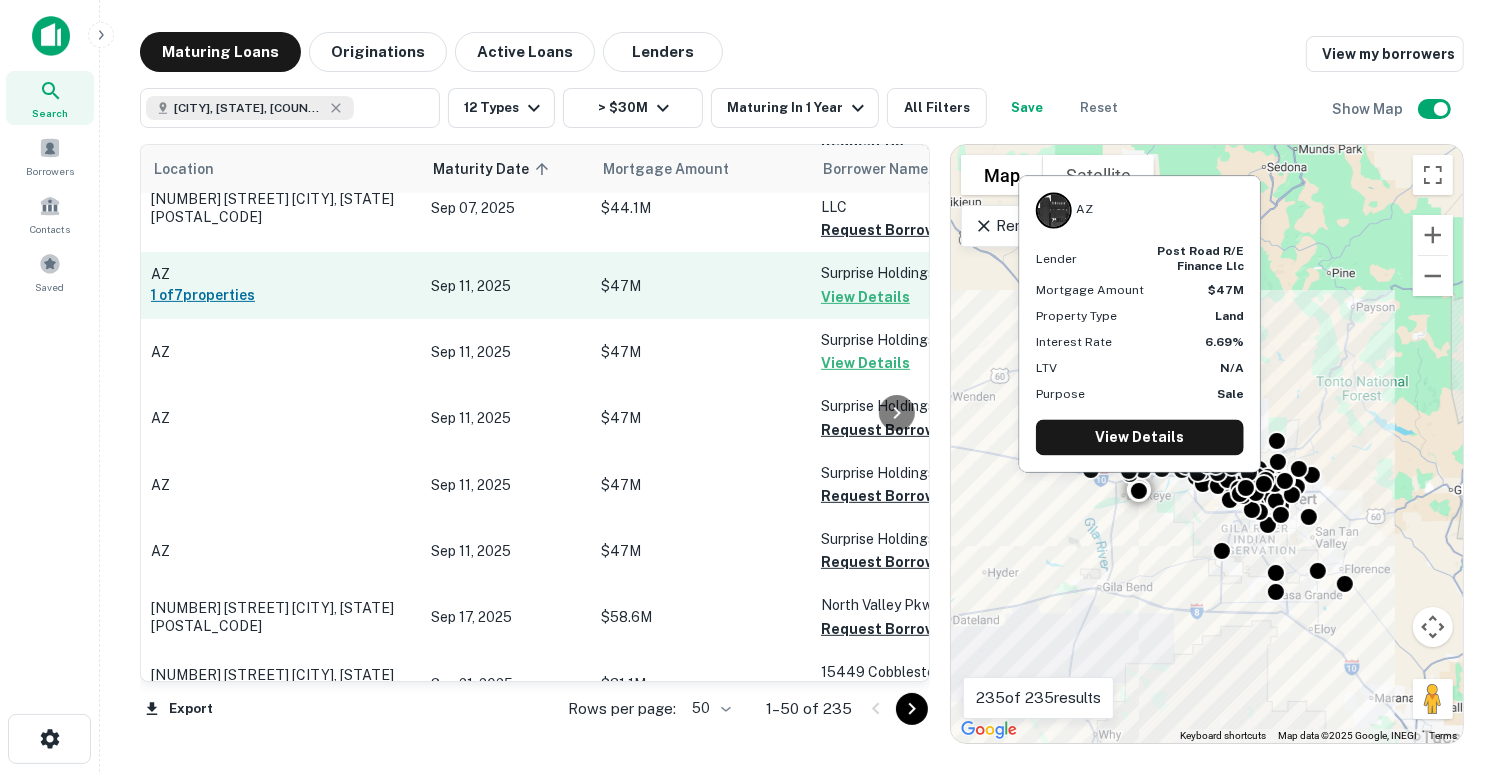 click on "1 of  7  properties" at bounding box center (281, 295) 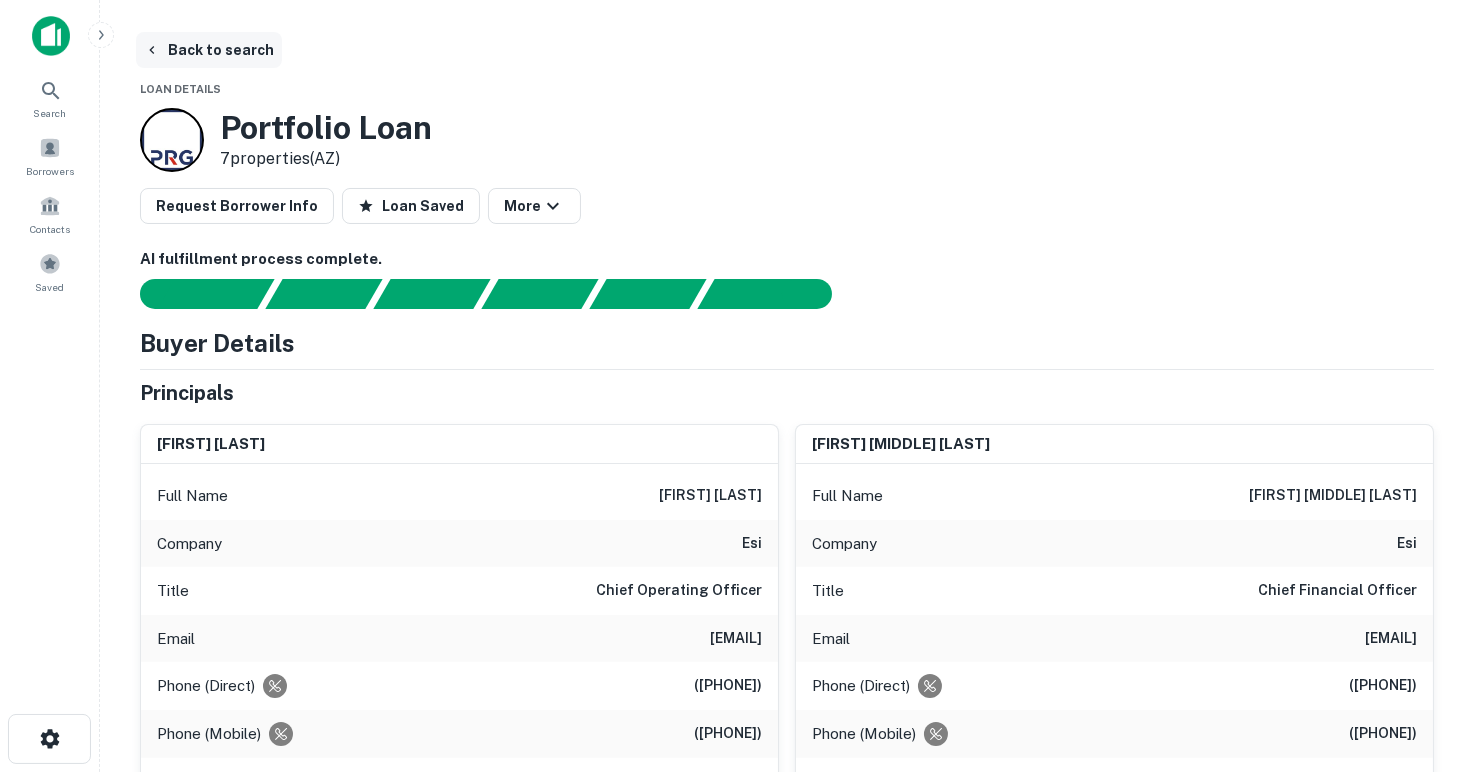 click 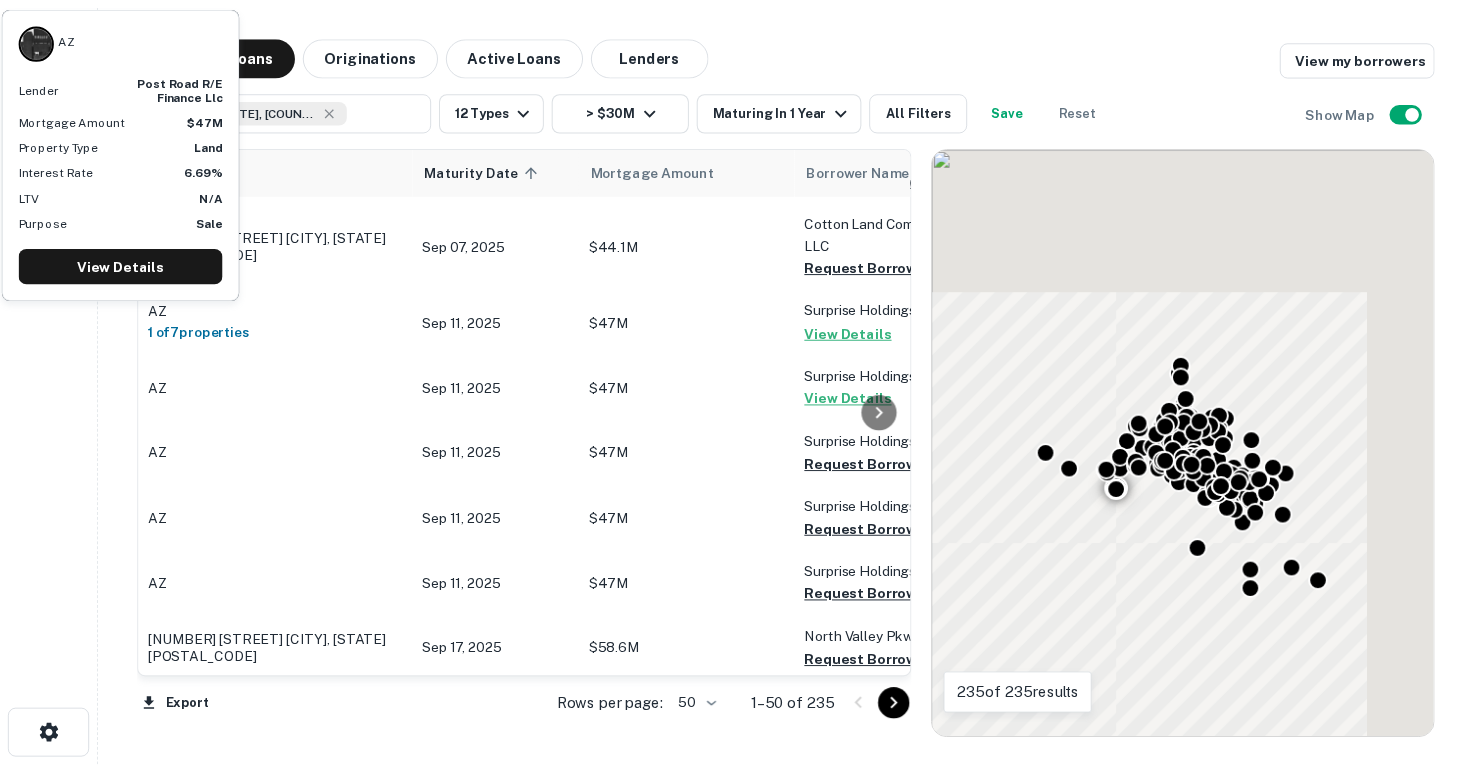 scroll, scrollTop: 800, scrollLeft: 0, axis: vertical 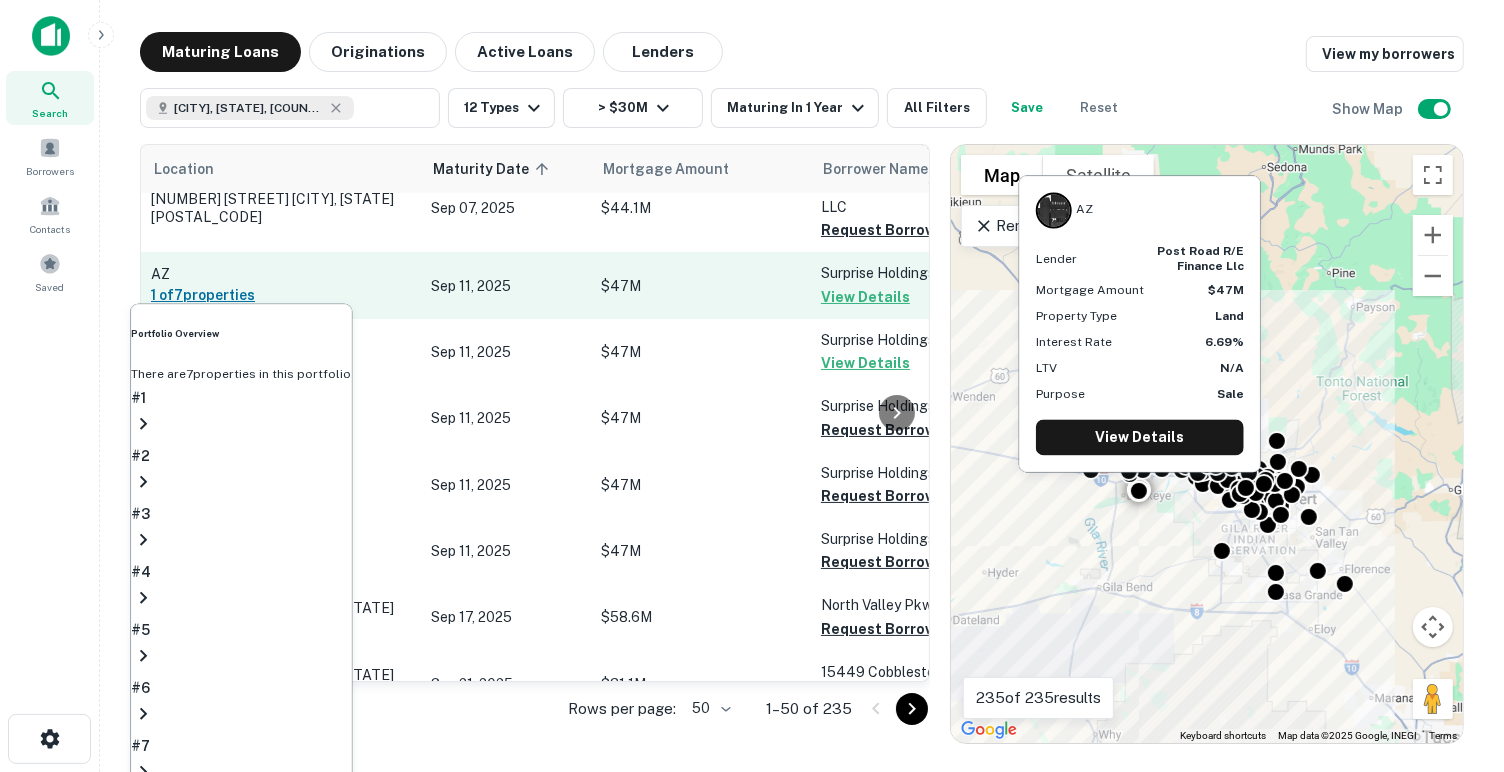 click on "1 of  7  properties" at bounding box center [281, 295] 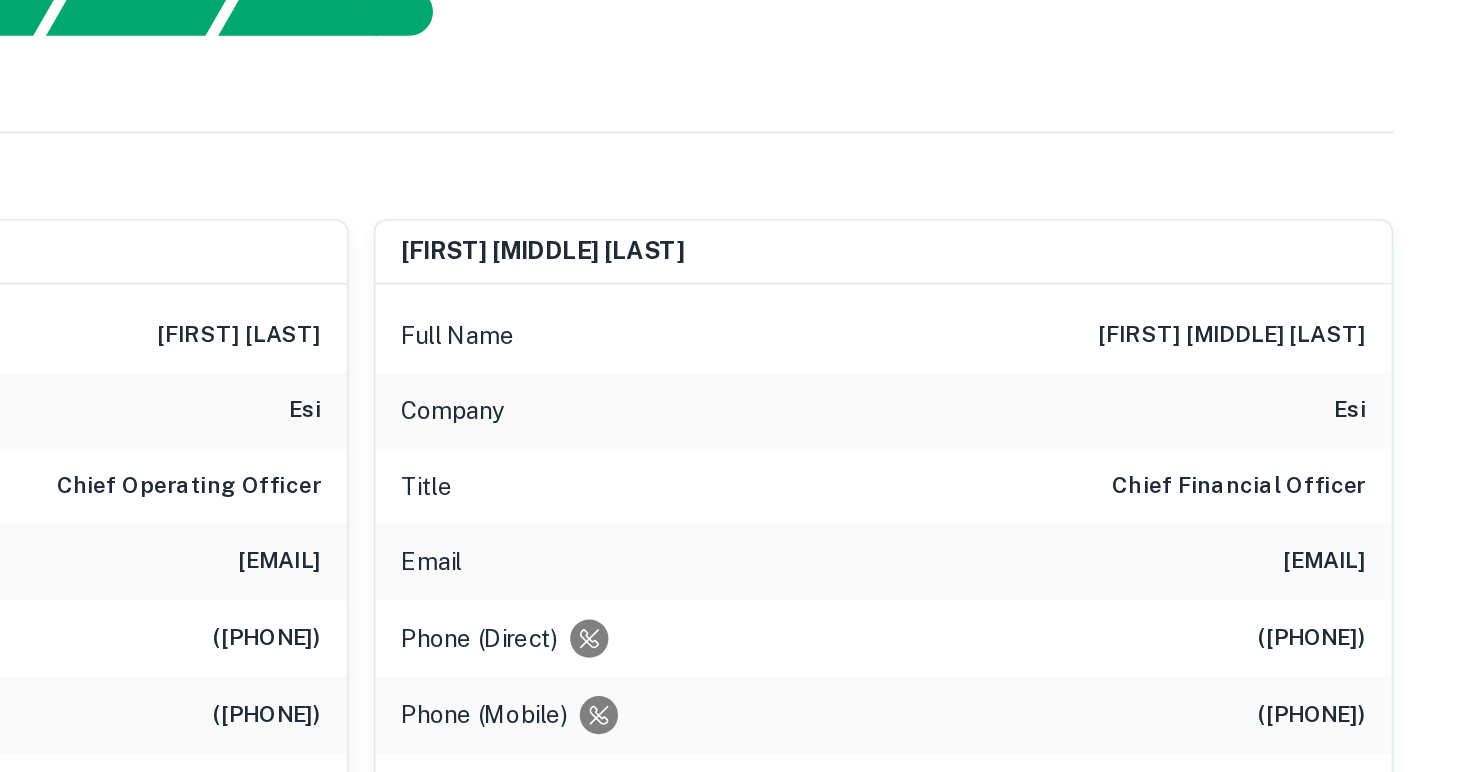 scroll, scrollTop: 183, scrollLeft: 0, axis: vertical 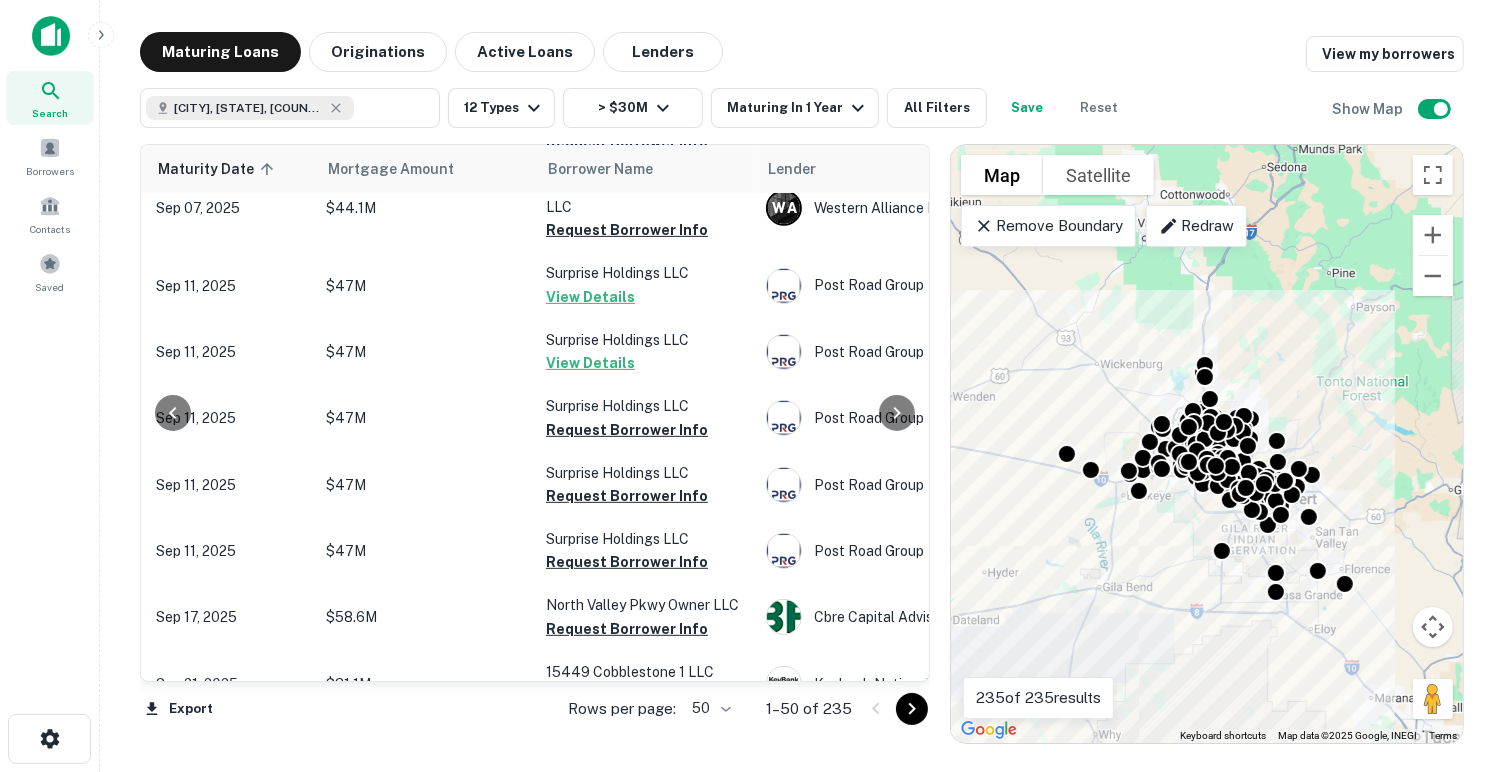 drag, startPoint x: 908, startPoint y: 309, endPoint x: 915, endPoint y: 244, distance: 65.37584 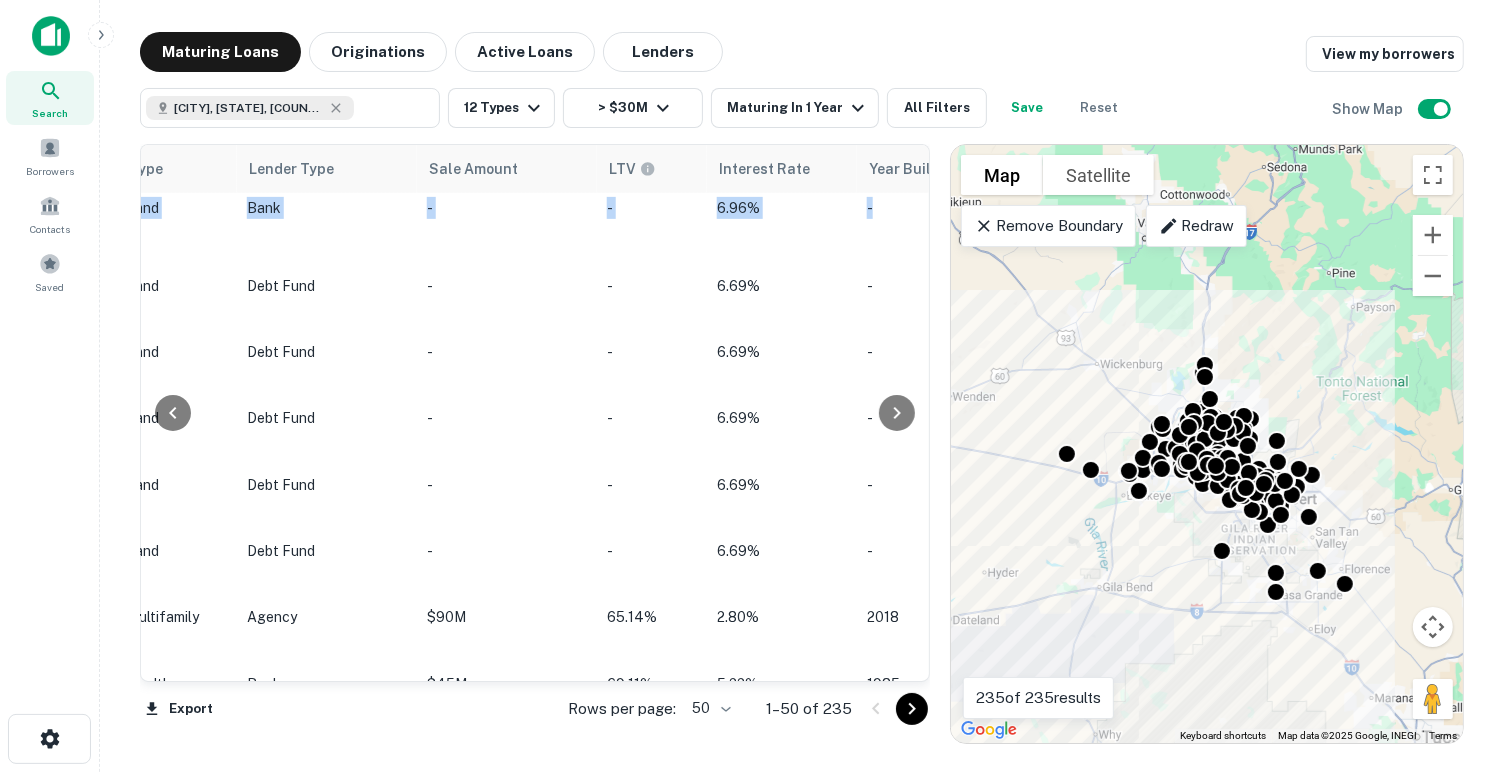 scroll, scrollTop: 800, scrollLeft: 1759, axis: both 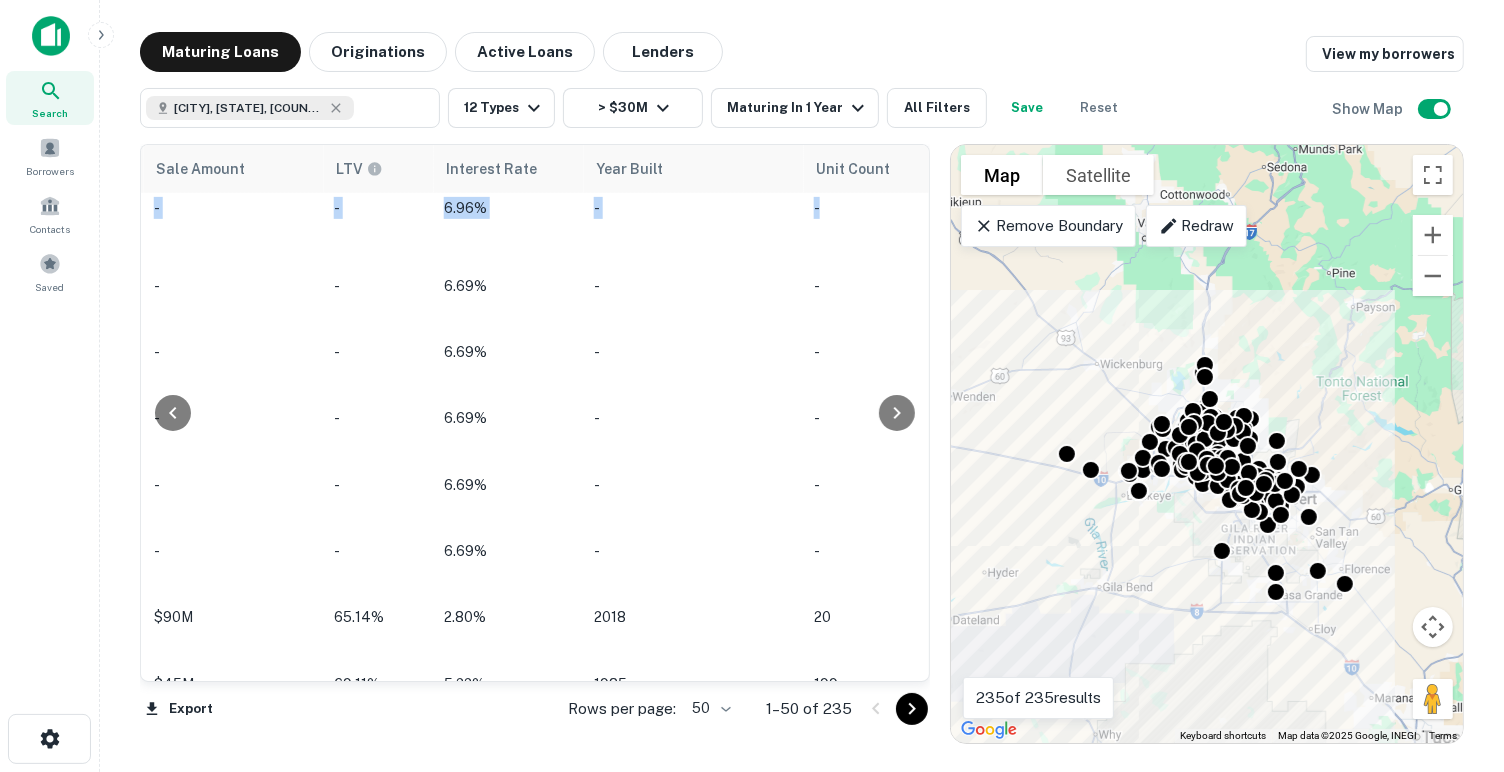 drag, startPoint x: 915, startPoint y: 298, endPoint x: 926, endPoint y: 165, distance: 133.45412 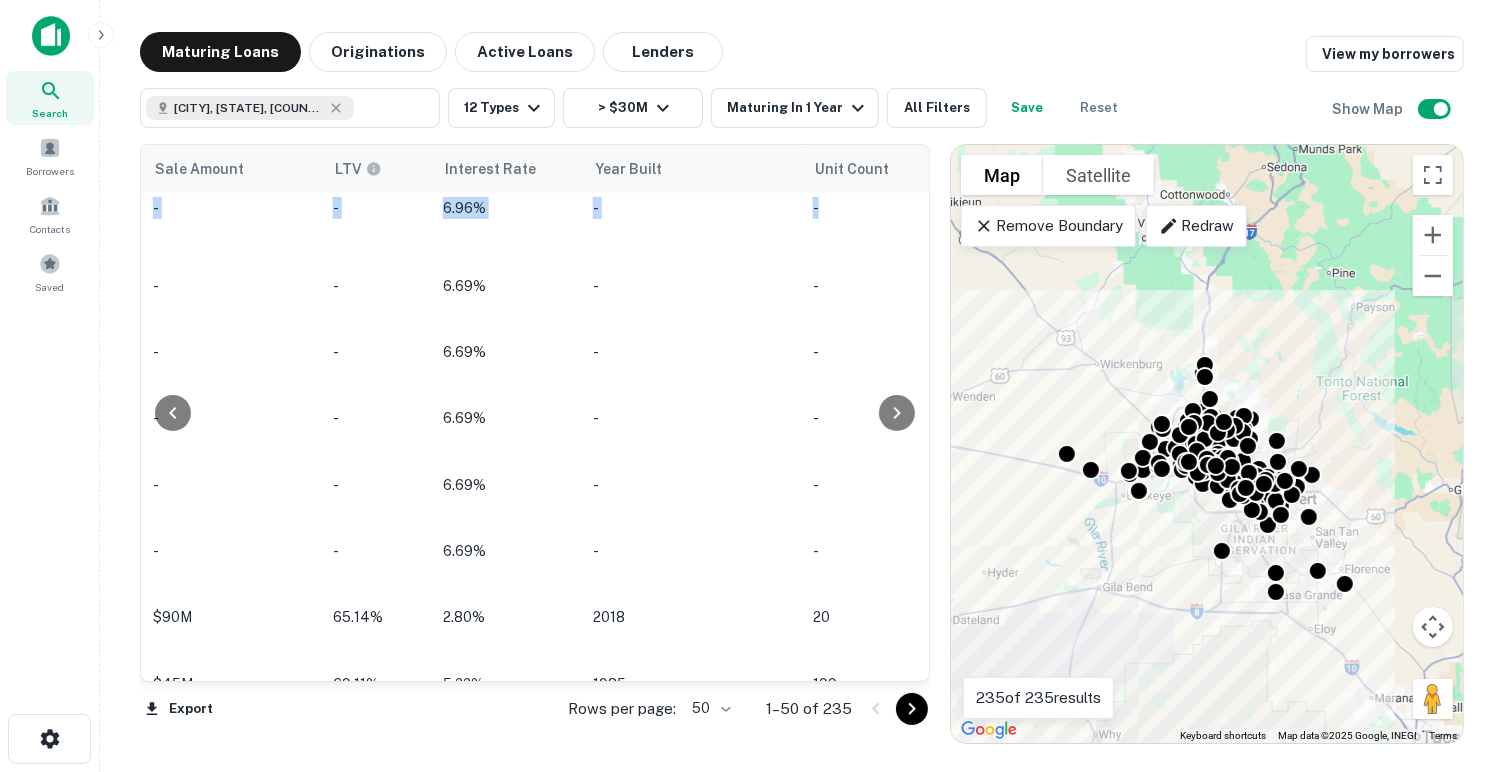 click on "Location Maturity Date sorted ascending Mortgage Amount Borrower Name Lender Purpose Type Lender Type Sale Amount LTV Interest Rate Year Built Unit Count 1635 S 43rd Ave Phoenix, AZ85009  Aug 13, 2025 $541.4M JHO Real Estate Investment LLC Request Borrower Info T   B Truist Bank Refinance Industrial Bank - - 2.70% 2013 - 24700 N 67th Ave Peoria, AZ85383  Aug 19, 2025 $100M LT CO Borrower LLC Request Borrower Info Fidelity National Title Insurance Refinance Retail Insurance Company - - 3.00% 2019 - 14935 W Van Buren St Goodyear, AZ85338  Aug 20, 2025 $62M GDR Residential LLC Request Borrower Info Flagstar Bank Construction Land Bank - - 6.78% - - 601 N 44th St Phoenix, AZ85008  Aug 20, 2025 $107.7M Asmo Phoenix Airport North LP Request Borrower Info Morgan Stanley Sale Hospitality Bank - - 3.00% 1998 106  AZ Aug 21, 2025 $32.5M Cleveland 2022 LLC Request Borrower Info Mountain West Reit LLC Construction Land Private Money - - 6.81% - - 4775 E Washington St Phoenix, AZ85034  Aug 22, 2025 $63.3M UMB Bank Land -" at bounding box center (535, 413) 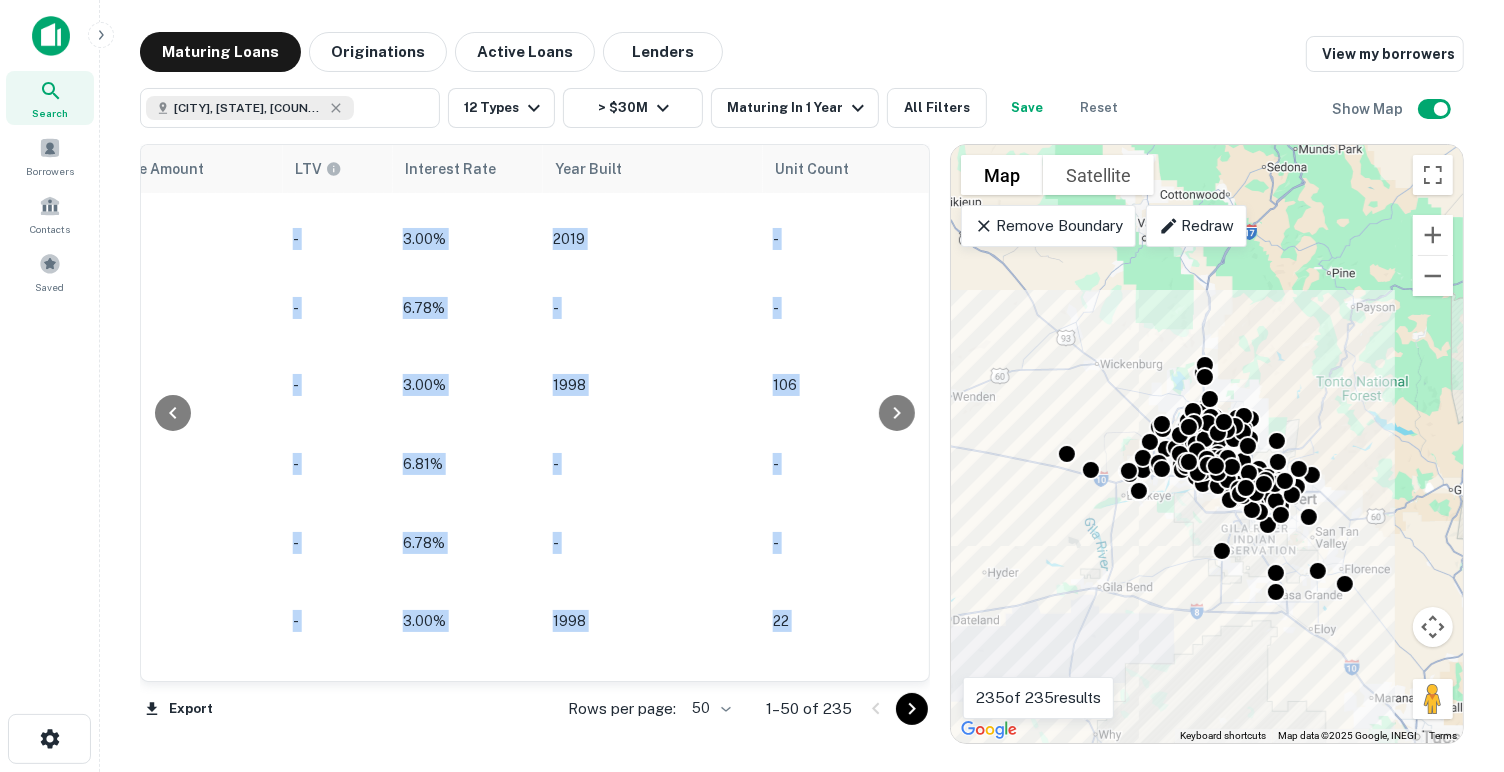scroll, scrollTop: 0, scrollLeft: 1759, axis: horizontal 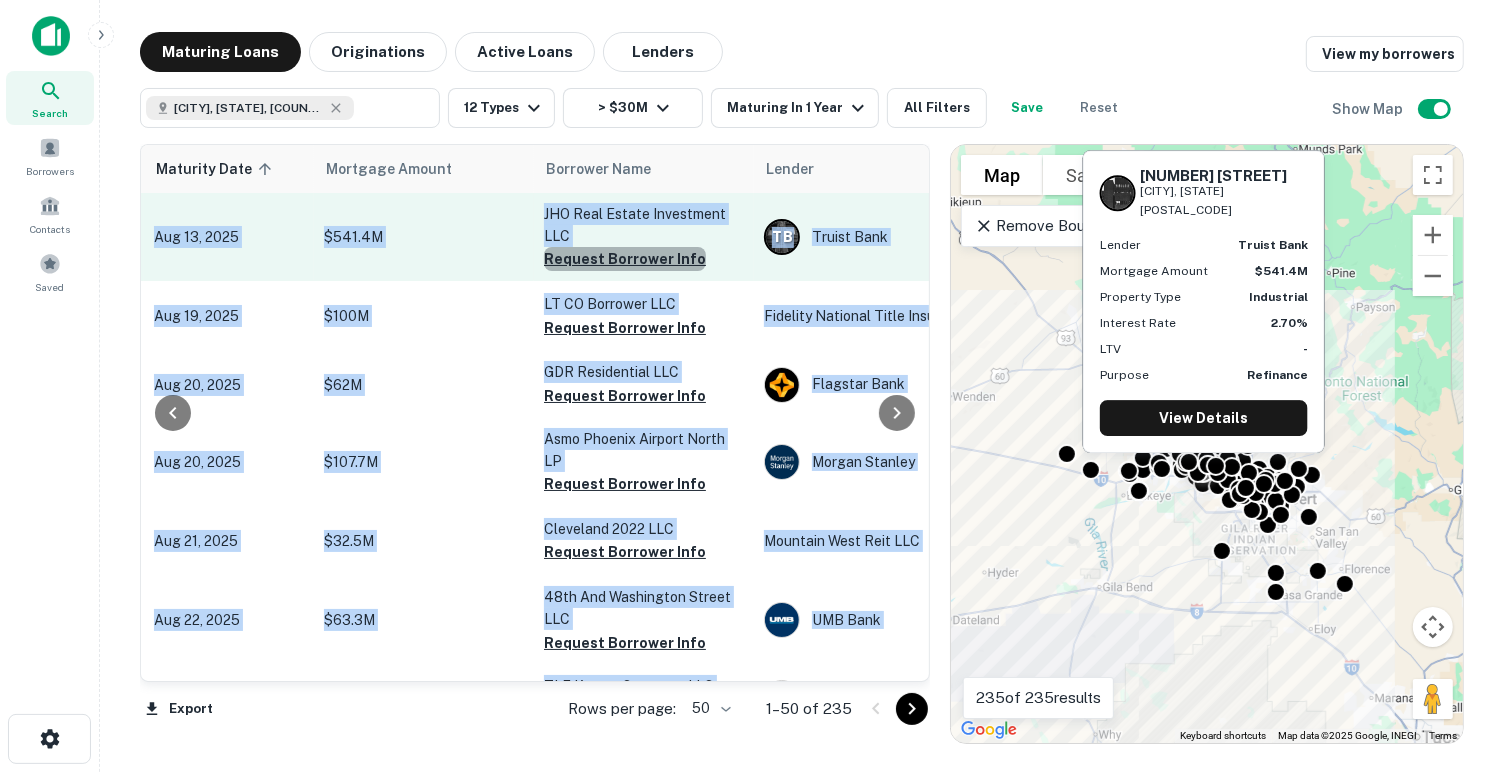 click on "Request Borrower Info" at bounding box center [625, 259] 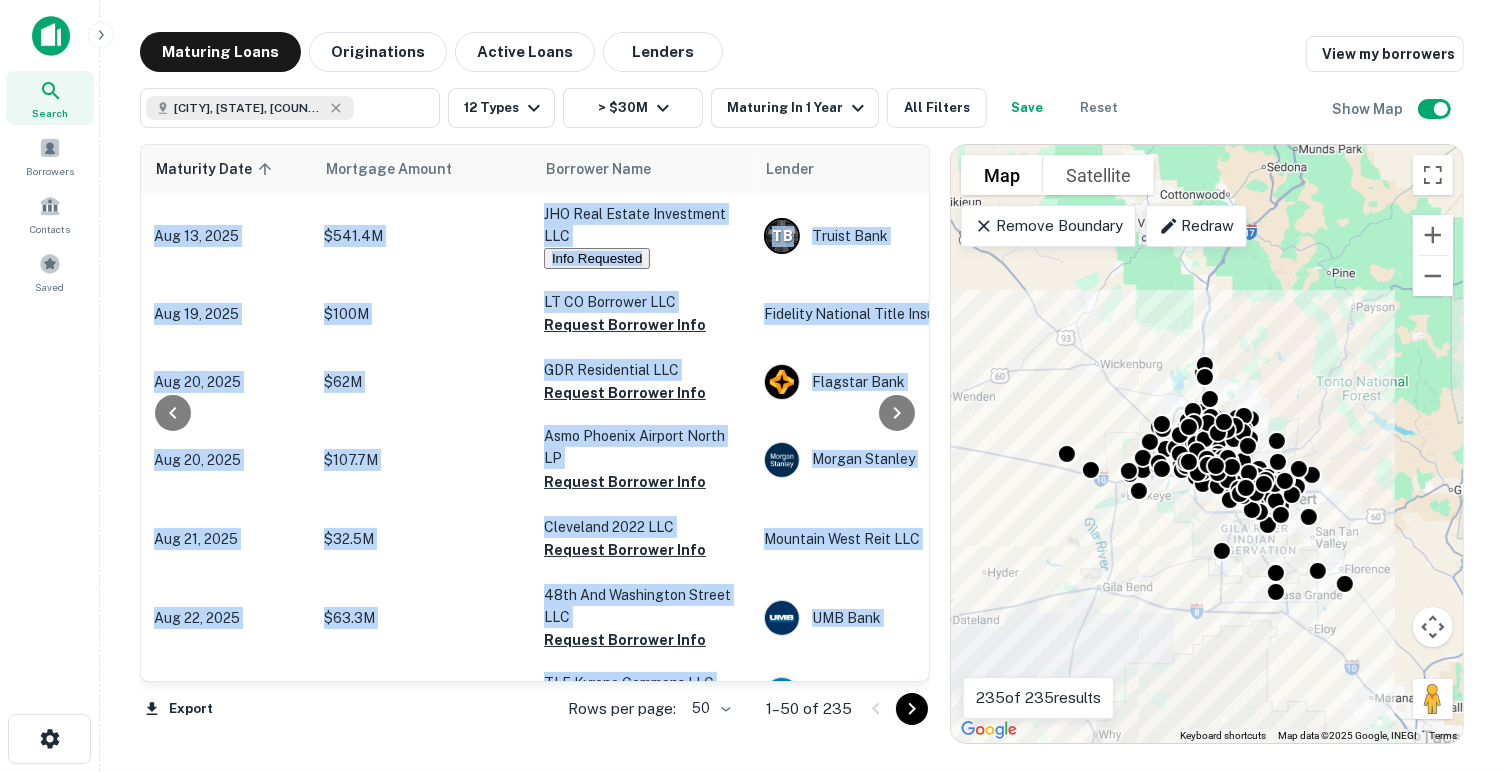 click on "View Request" at bounding box center [348, 817] 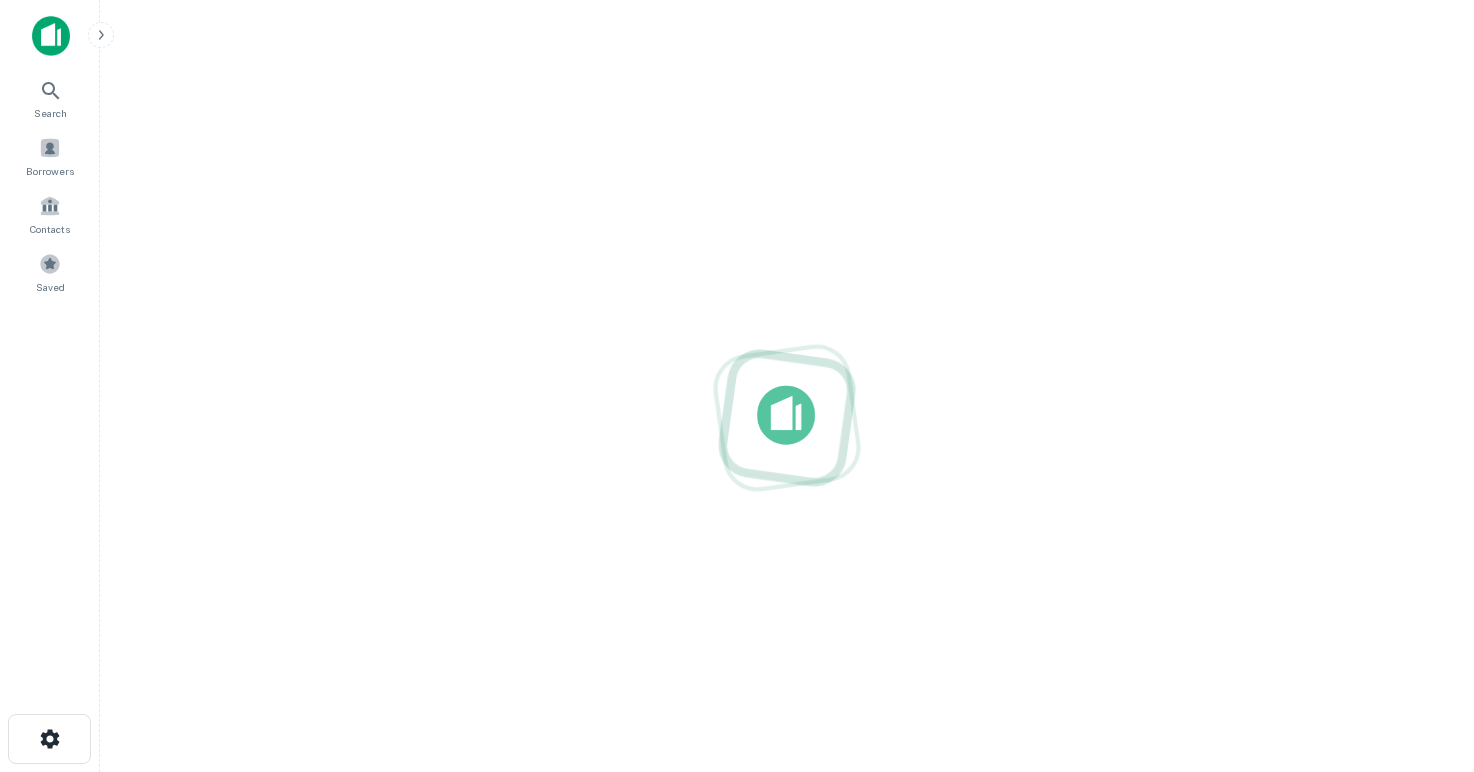 scroll, scrollTop: 0, scrollLeft: 0, axis: both 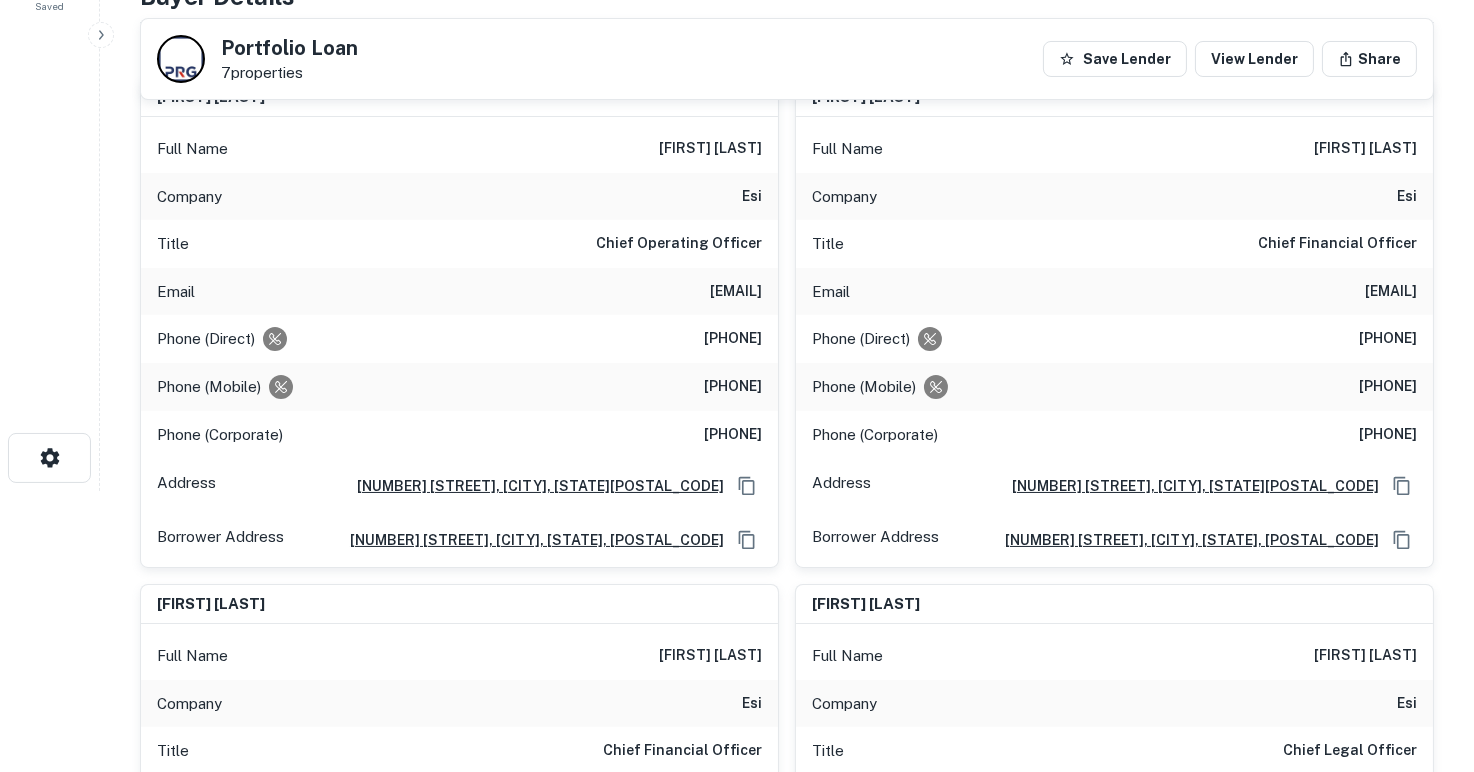 click on "12332 Madrona Way, Nevada City, CA91406" at bounding box center [532, 486] 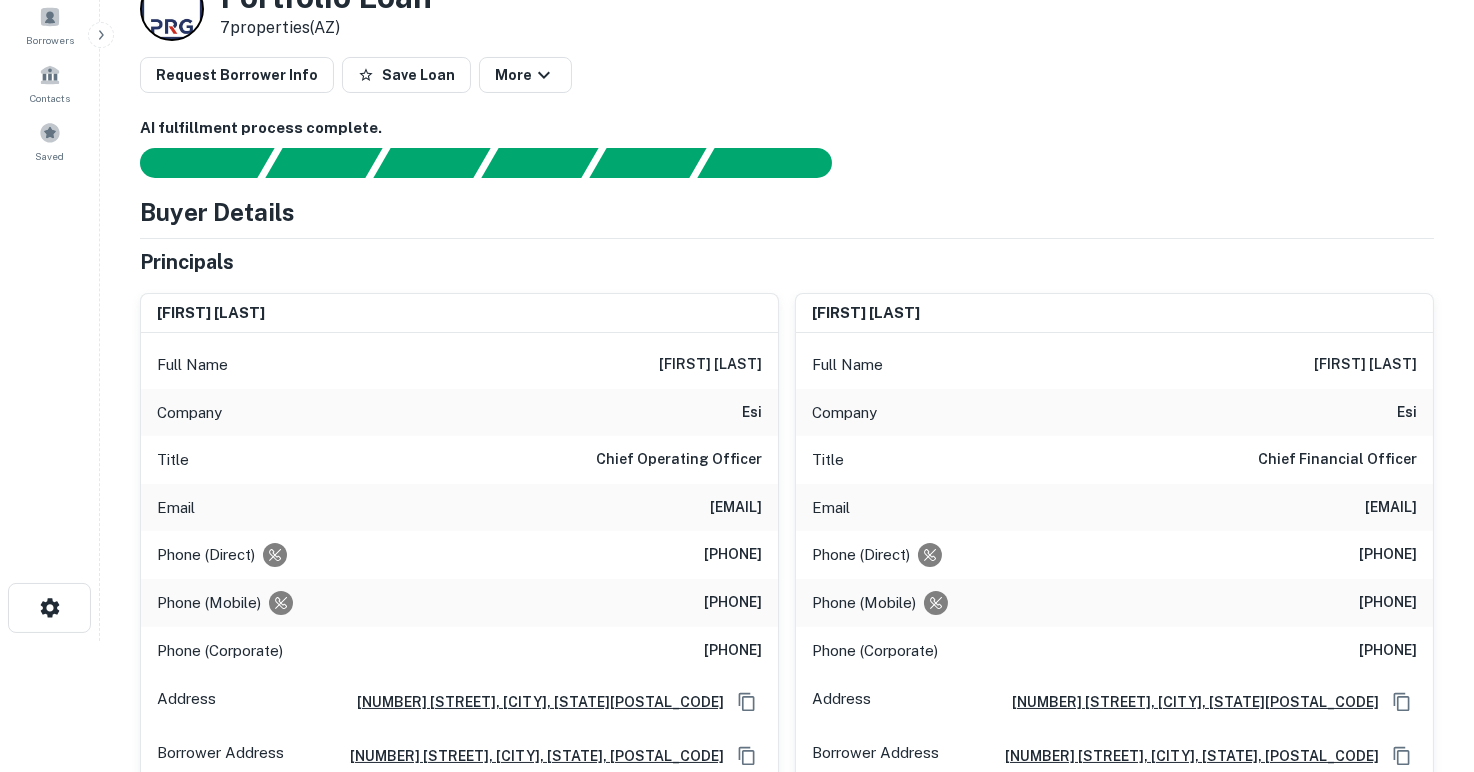 scroll, scrollTop: 0, scrollLeft: 0, axis: both 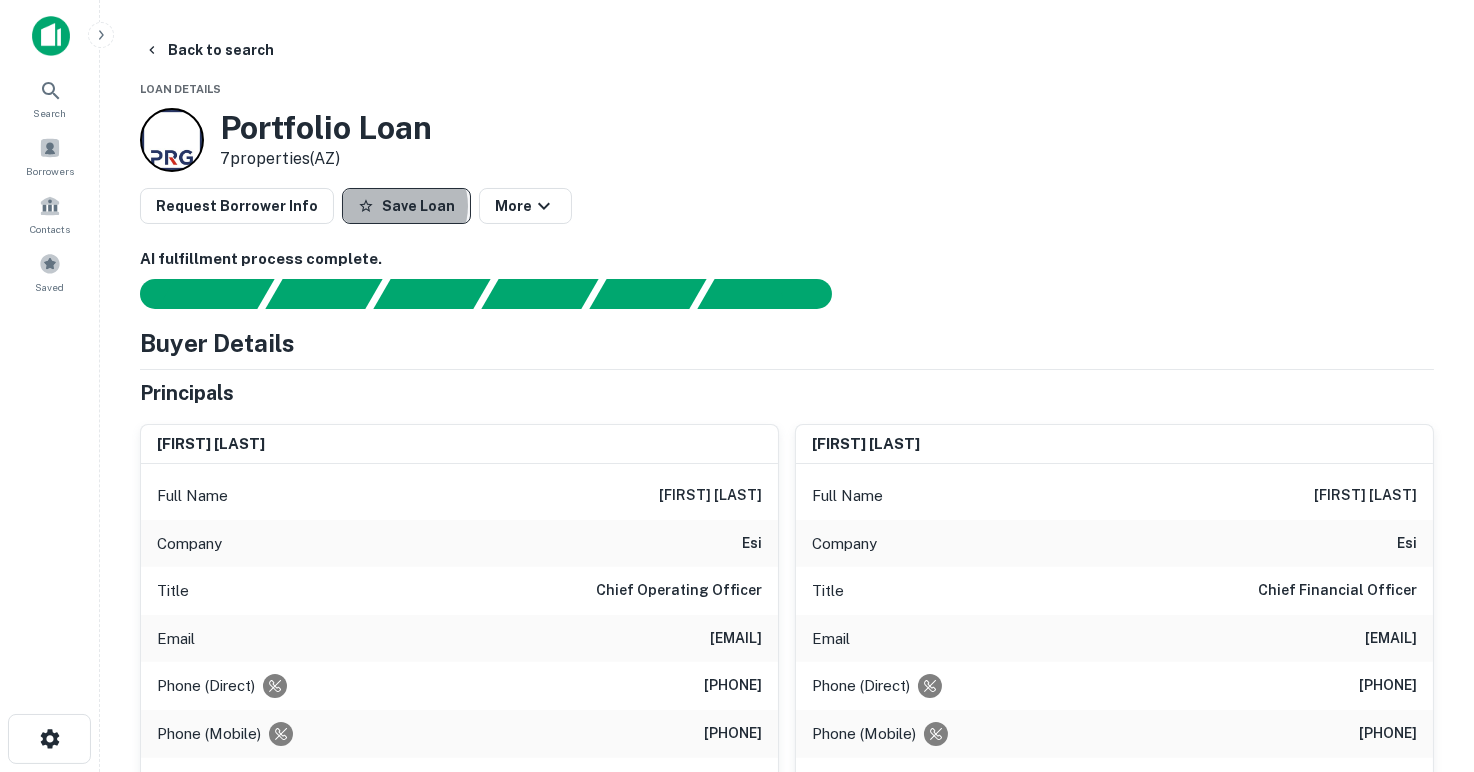 click on "Save Loan" at bounding box center [406, 206] 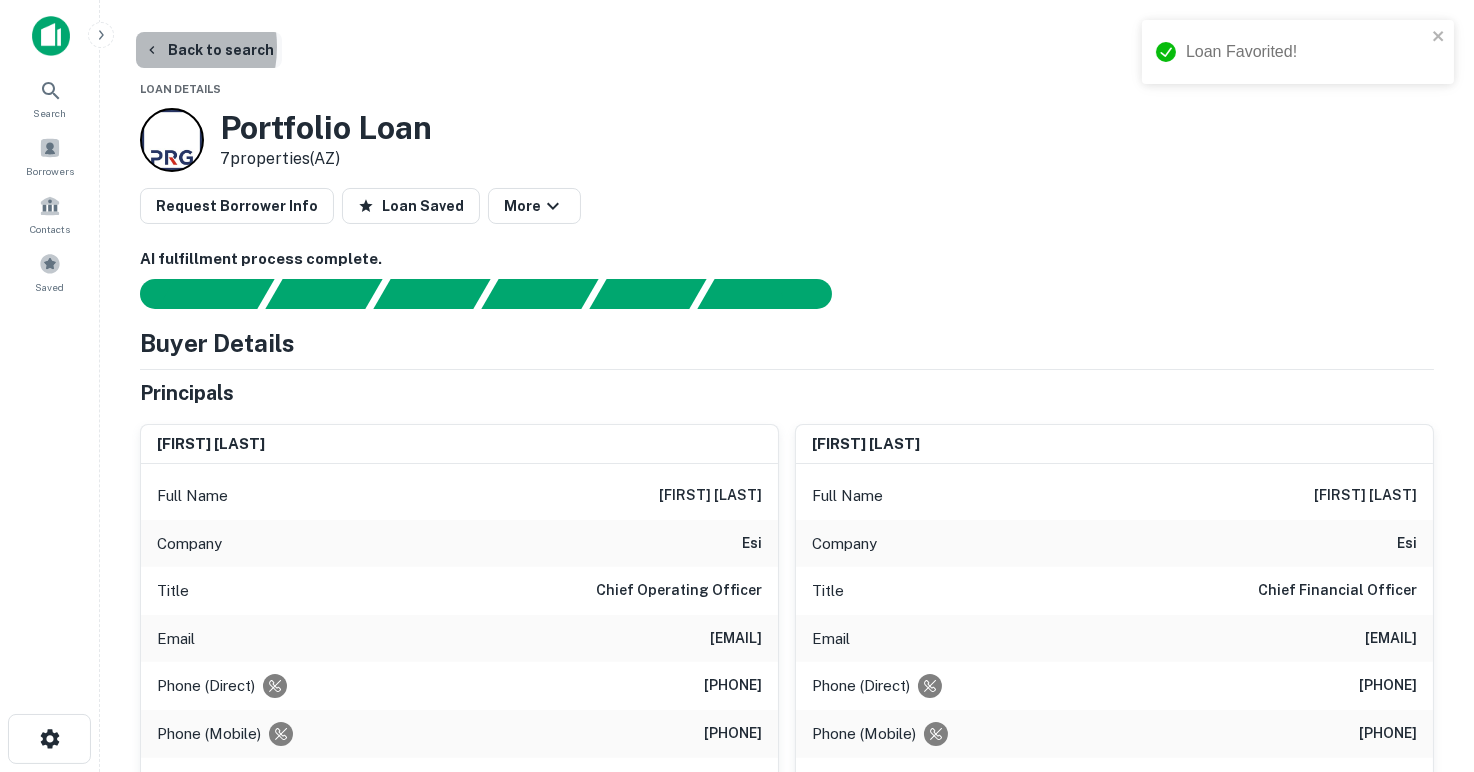 click 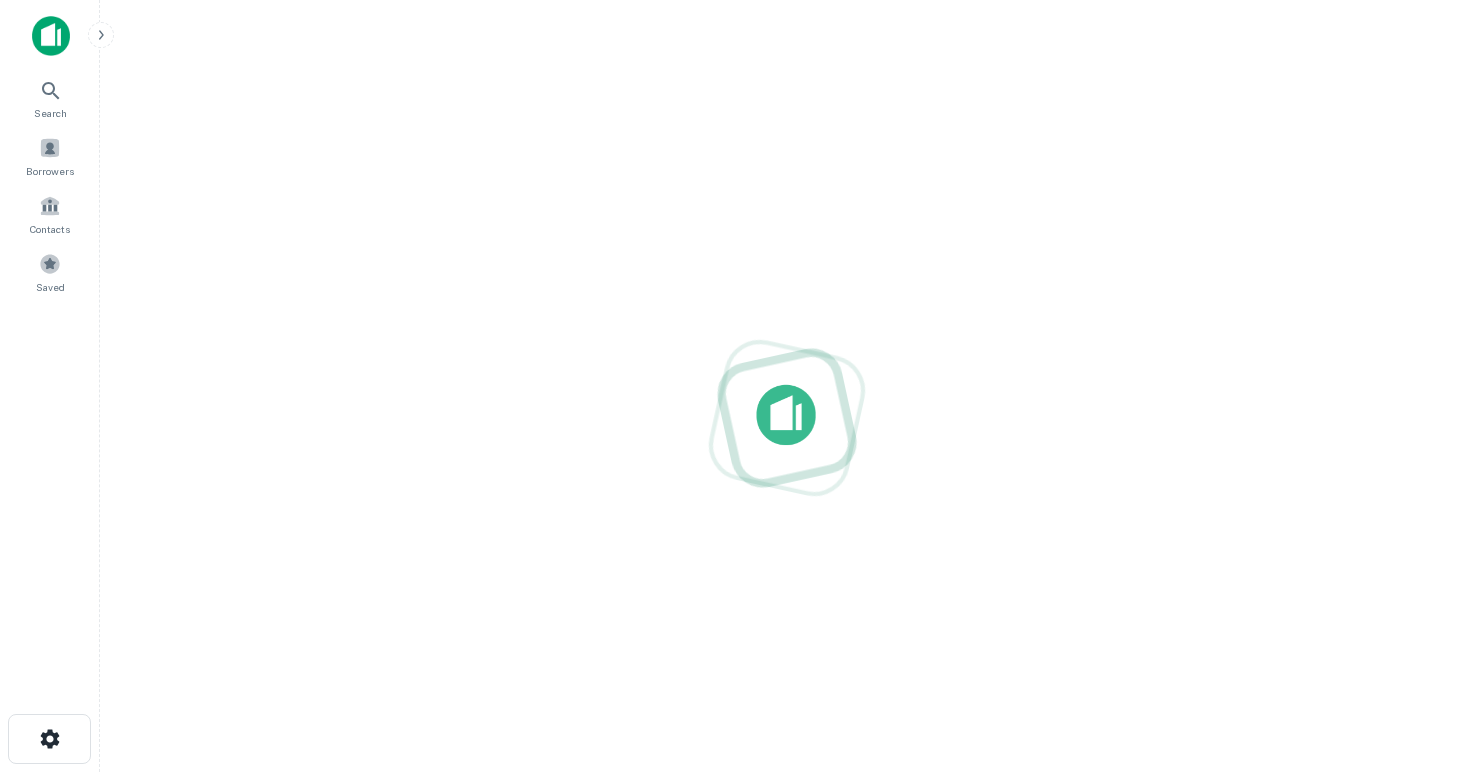 scroll, scrollTop: 0, scrollLeft: 0, axis: both 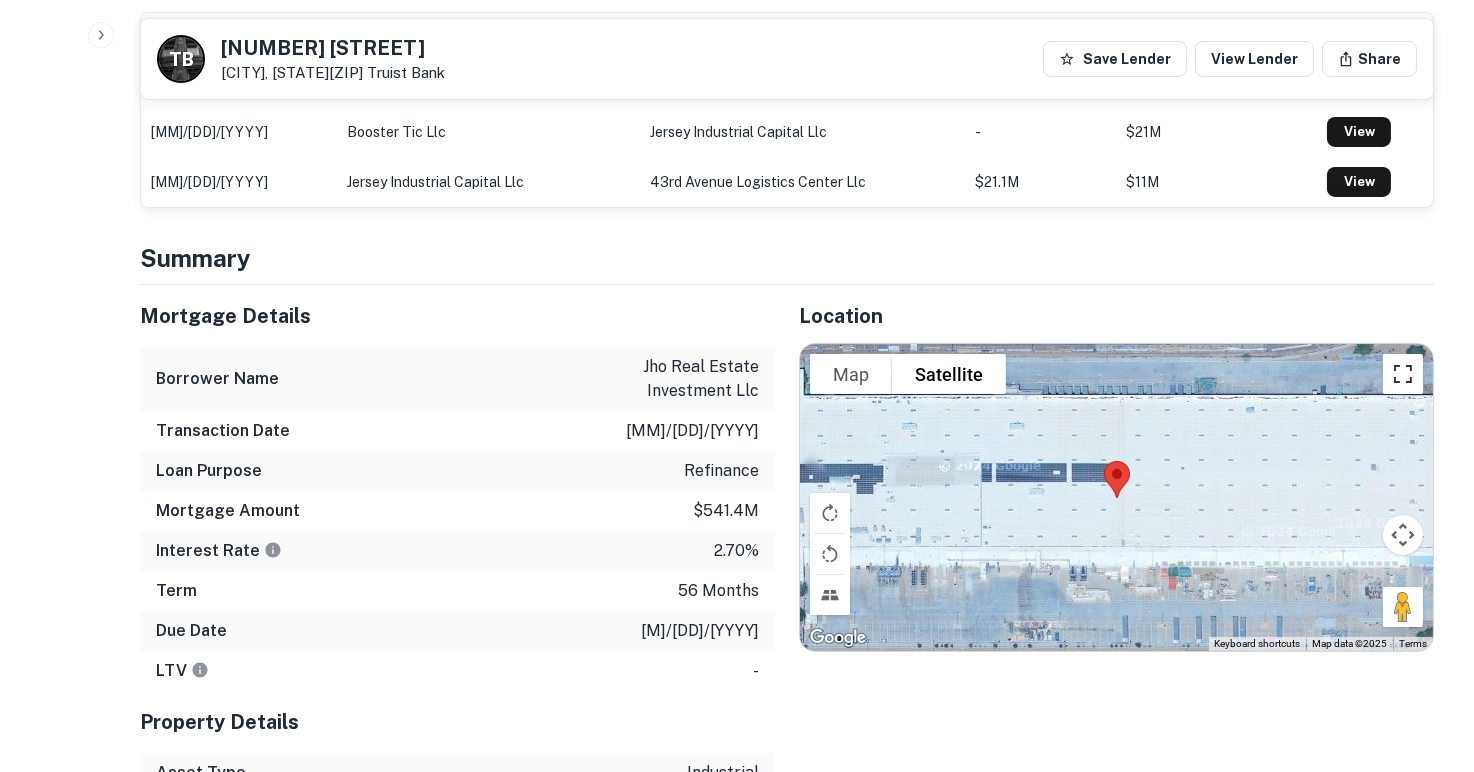 click at bounding box center [1403, 374] 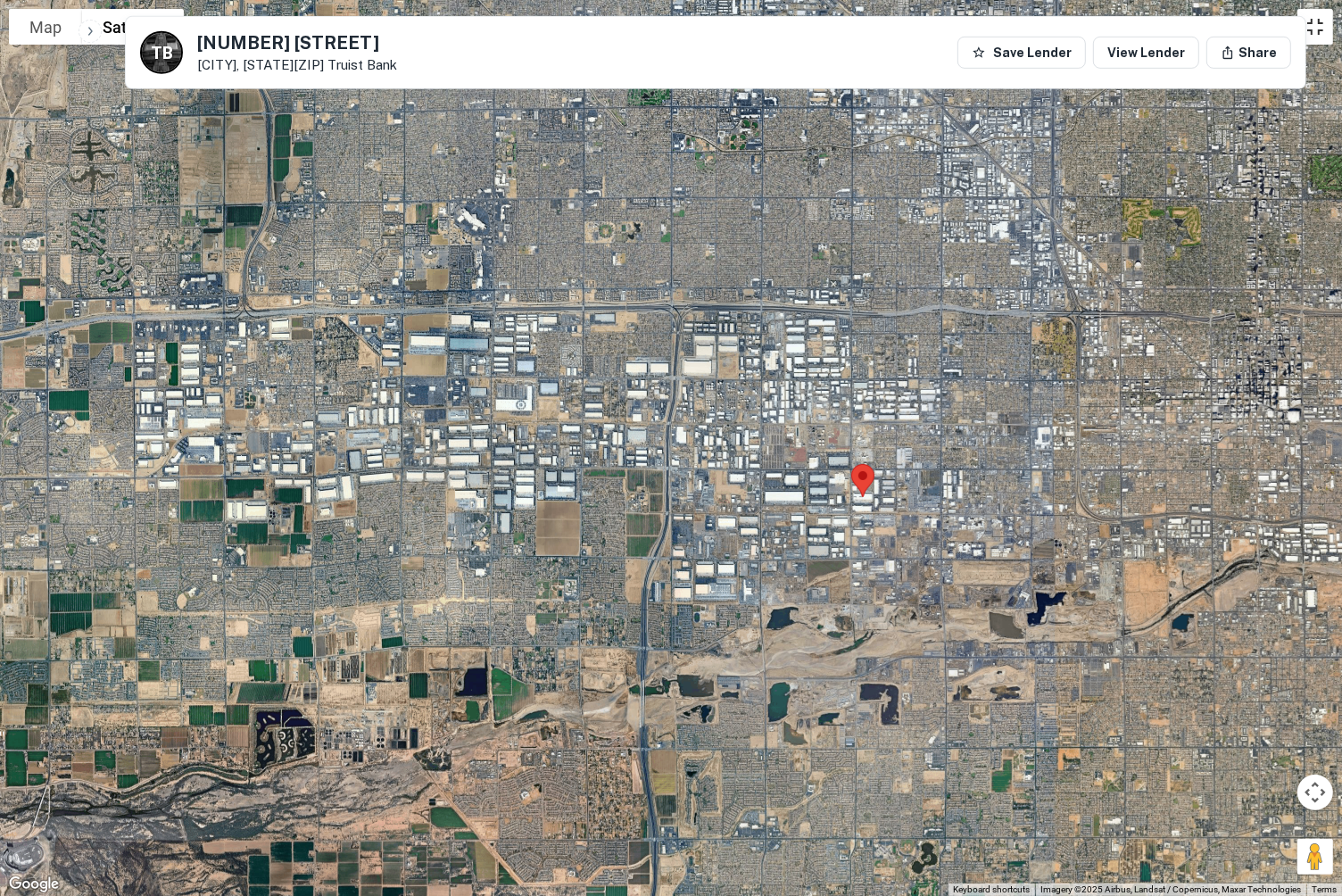 click at bounding box center (1315, 27) 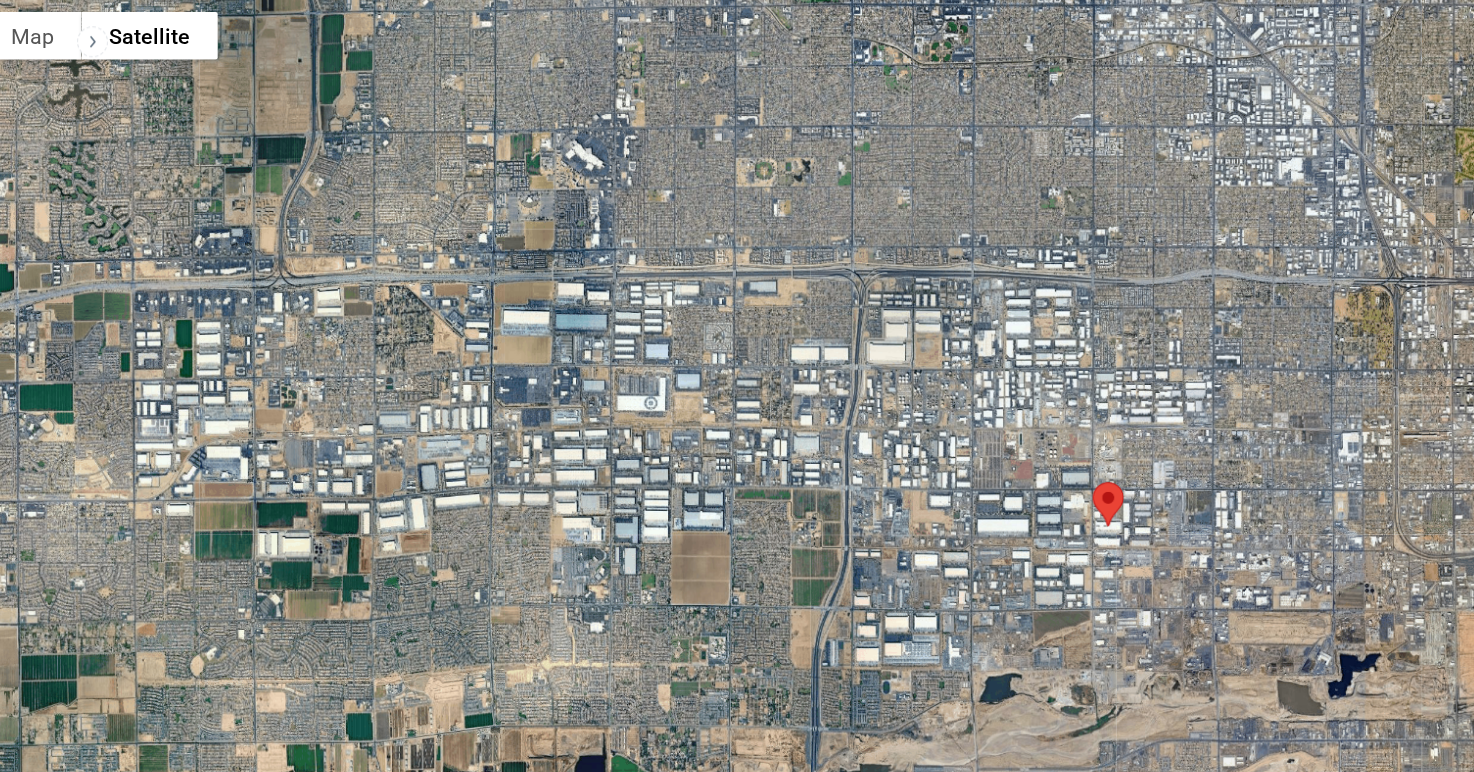 scroll, scrollTop: 28, scrollLeft: 0, axis: vertical 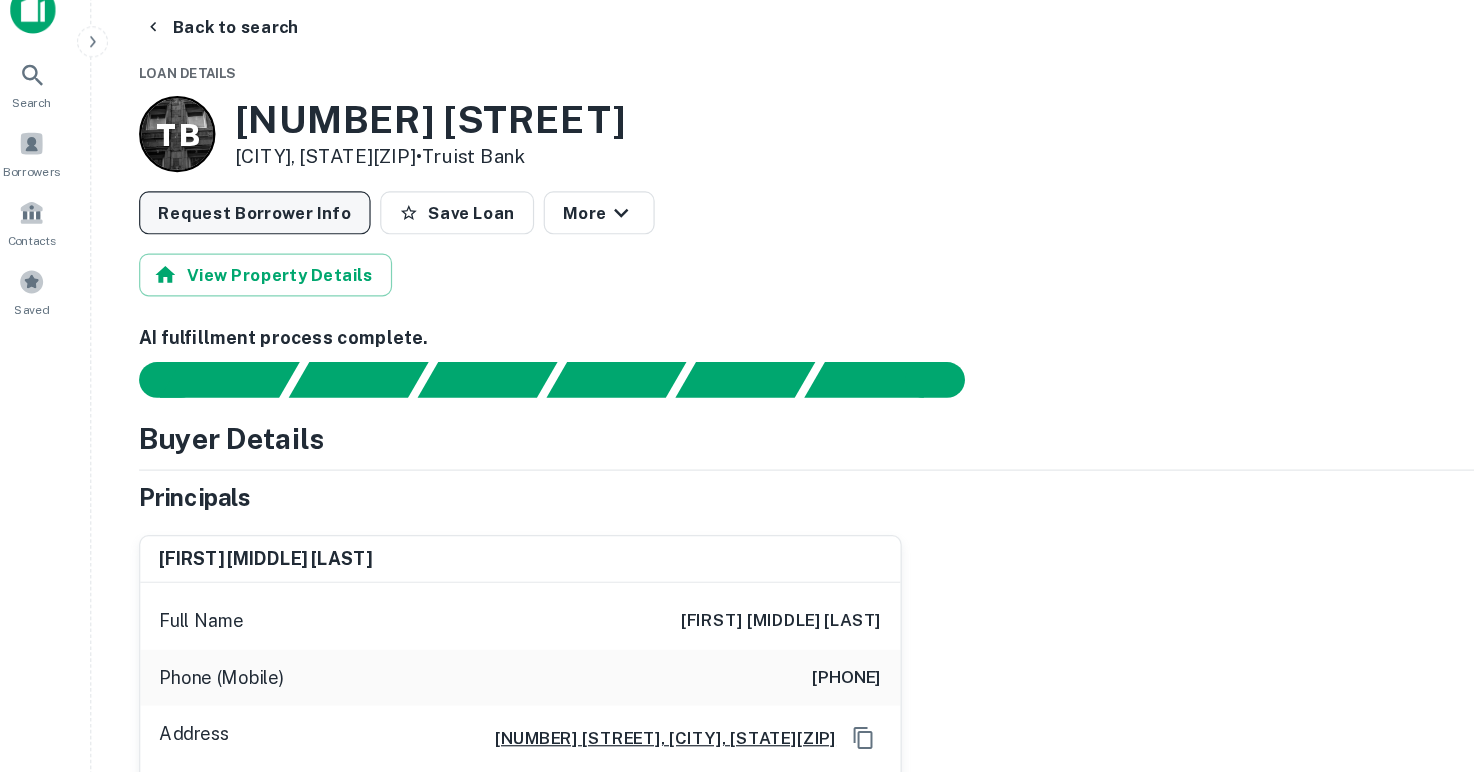 click on "Request Borrower Info" at bounding box center (237, 178) 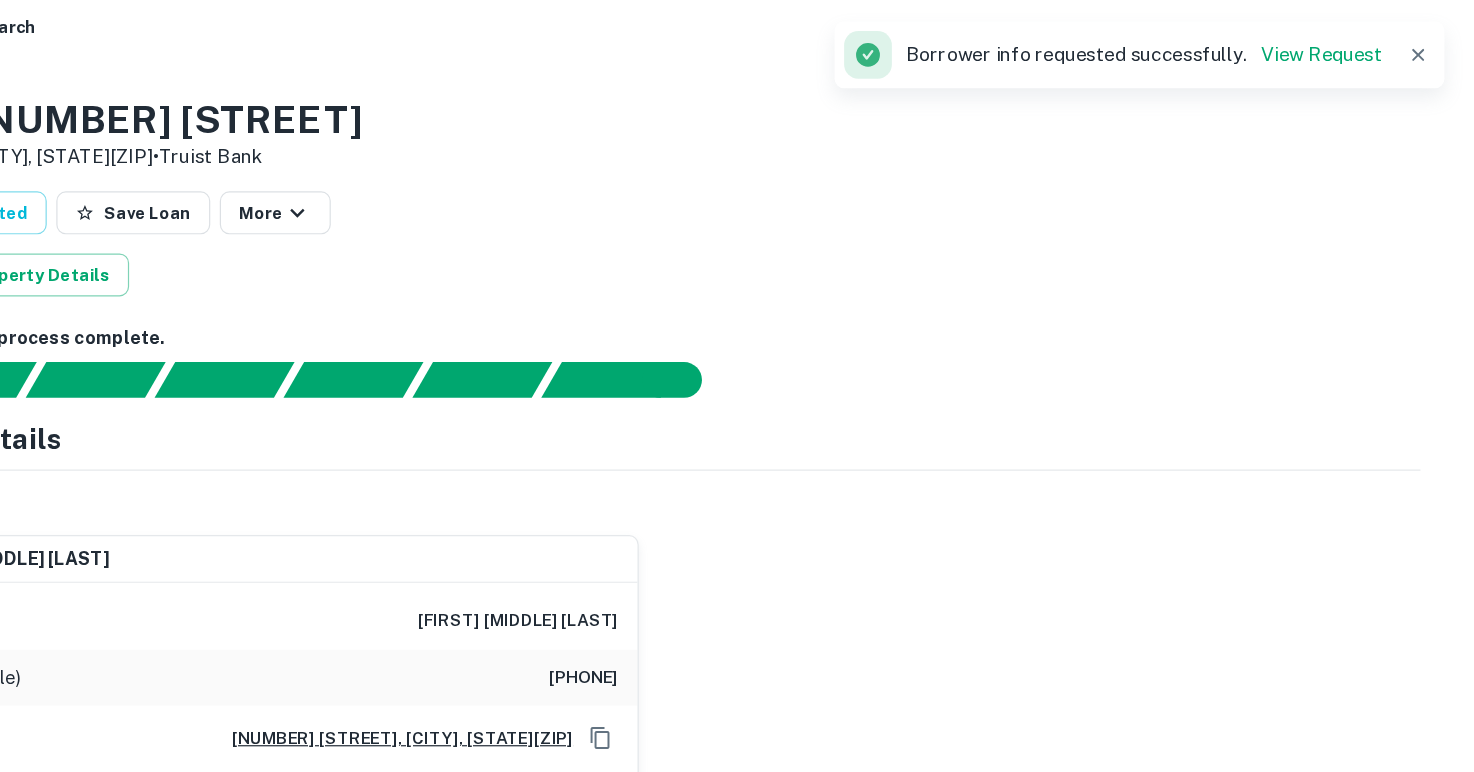 scroll, scrollTop: 28, scrollLeft: 0, axis: vertical 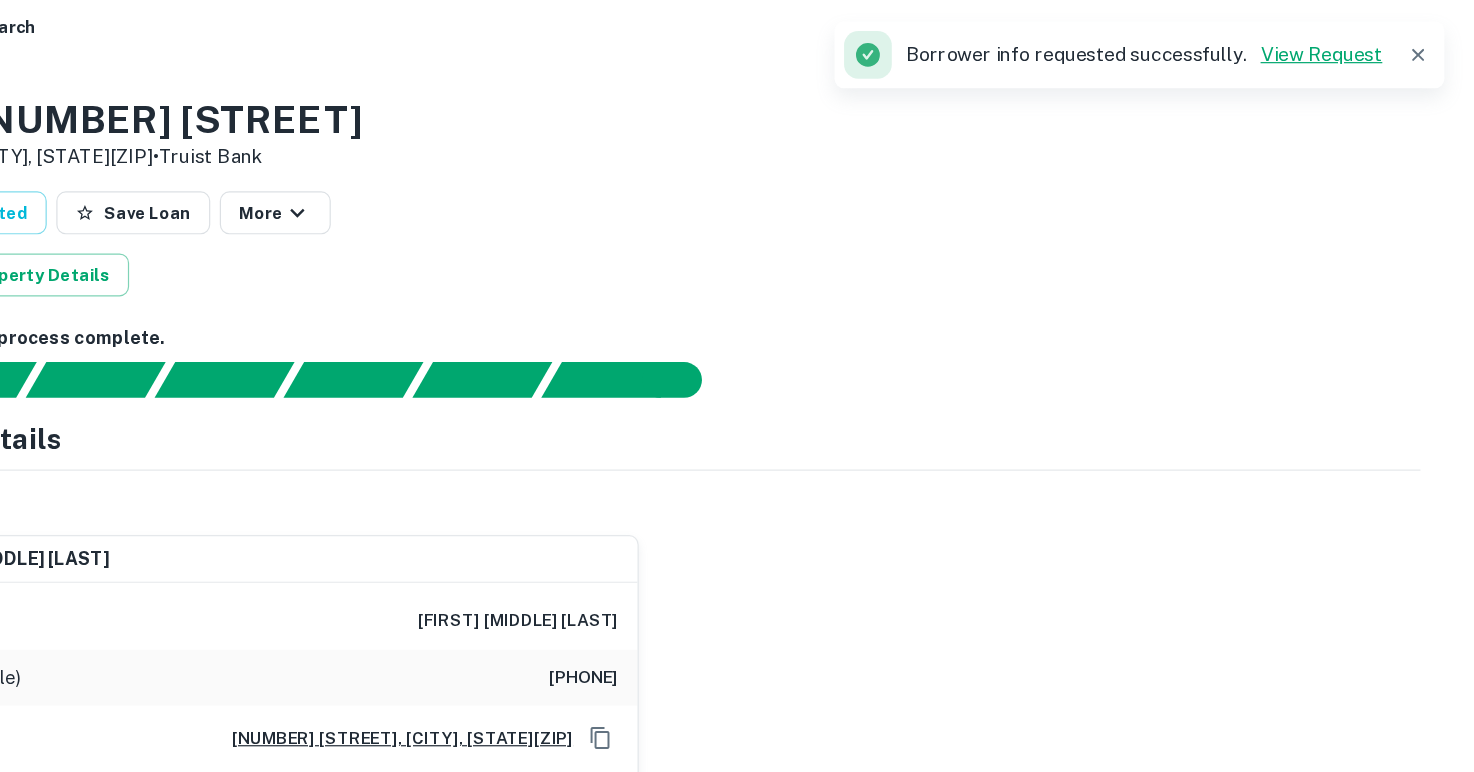 click on "View Request" at bounding box center [1351, 45] 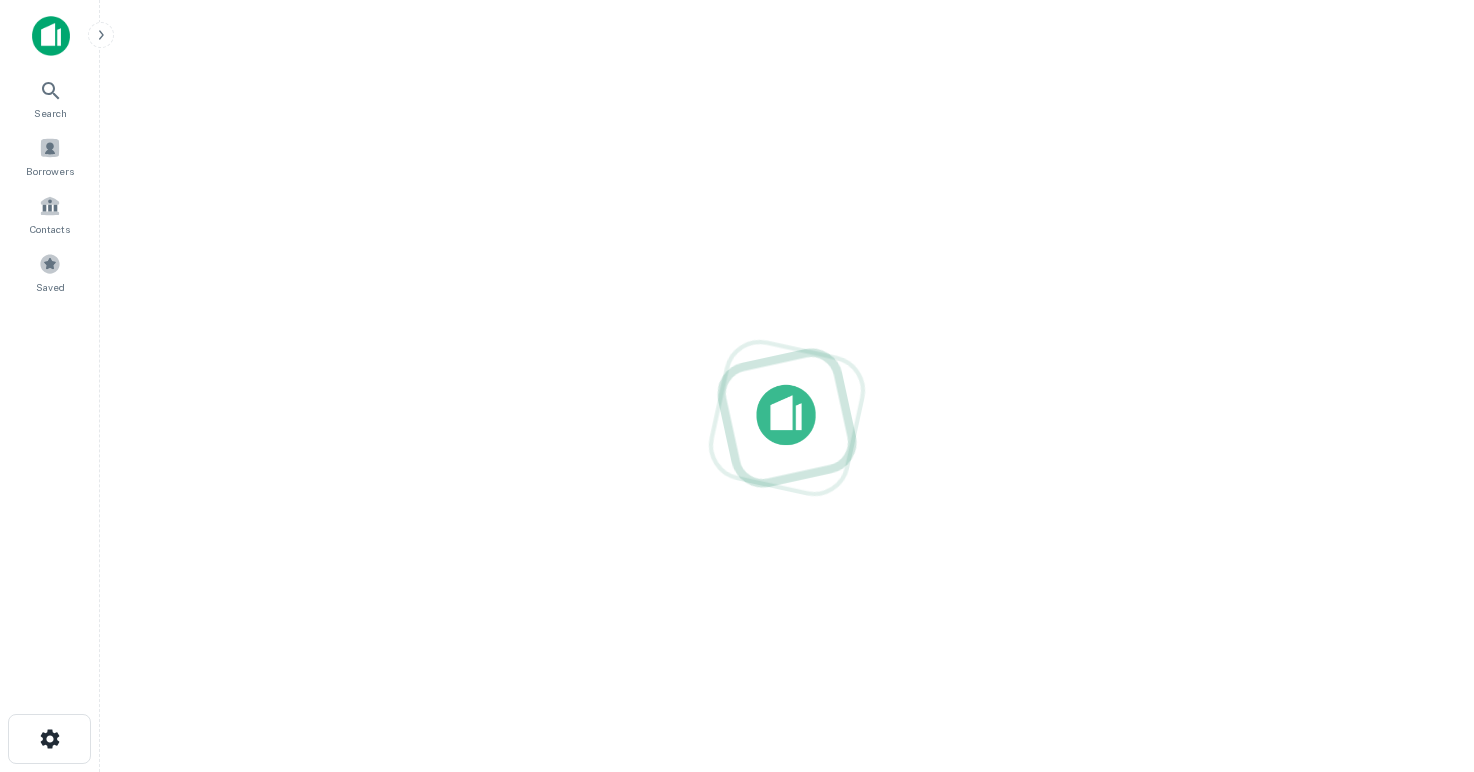 scroll, scrollTop: 0, scrollLeft: 0, axis: both 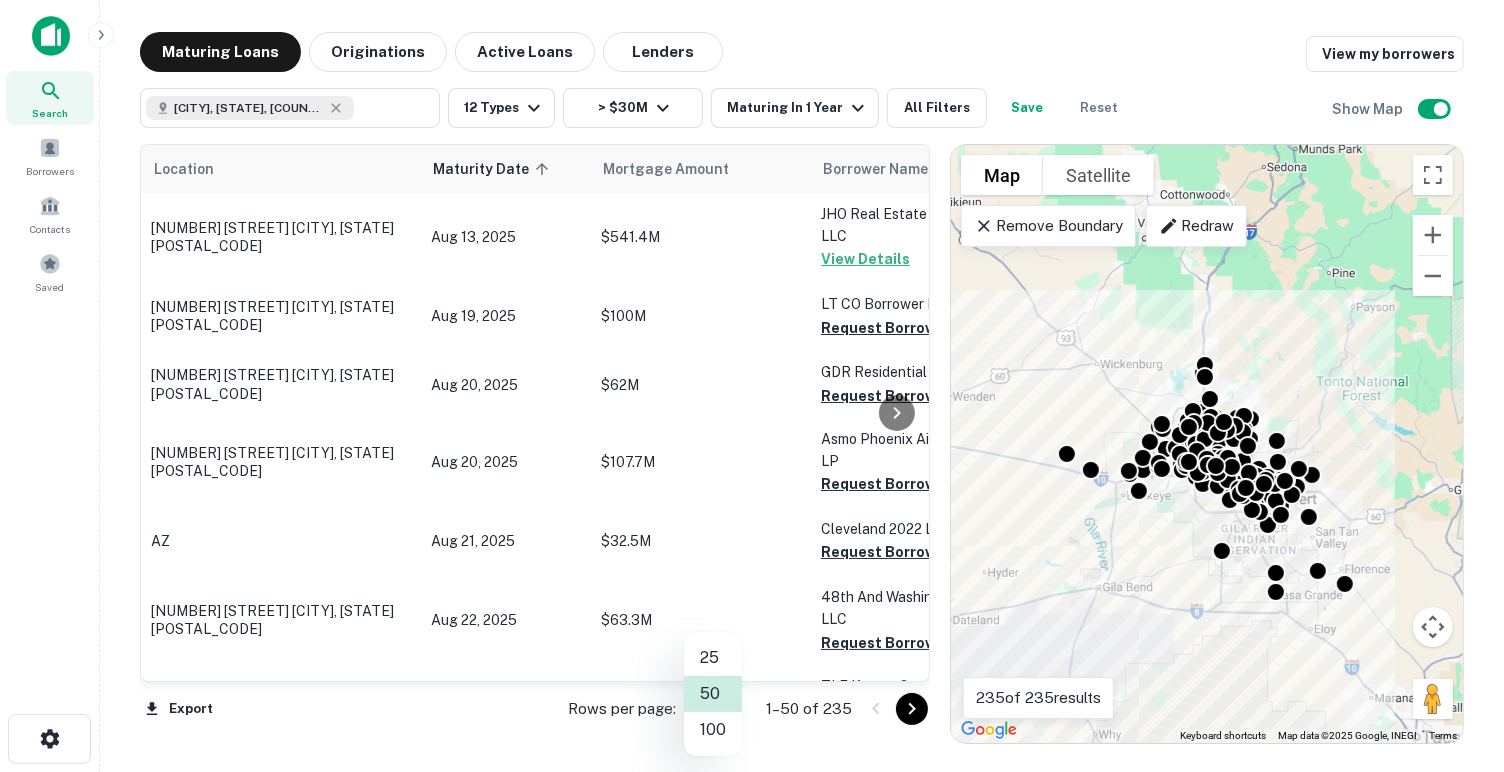 click on "Search         Borrowers         Contacts         Saved     Maturing Loans Originations Active Loans Lenders View my borrowers Phoenix, AZ, USA ​ 12 Types > $30M Maturing In 1 Year All Filters Save Reset Show Map Location Maturity Date sorted ascending Mortgage Amount Borrower Name Lender Purpose Type Lender Type Sale Amount LTV Interest Rate Year Built Unit Count 1635 S 43rd Ave Phoenix, AZ85009  Aug 13, 2025 $541.4M JHO Real Estate Investment LLC View Details T   B Truist Bank Refinance Industrial Bank - - 2.70% 2013 - 24700 N 67th Ave Peoria, AZ85383  Aug 19, 2025 $100M LT CO Borrower LLC Request Borrower Info Fidelity National Title Insurance Refinance Retail Insurance Company - - 3.00% 2019 - 14935 W Van Buren St Goodyear, AZ85338  Aug 20, 2025 $62M GDR Residential LLC Request Borrower Info Flagstar Bank Construction Land Bank - - 6.78% - - 601 N 44th St Phoenix, AZ85008  Aug 20, 2025 $107.7M Asmo Phoenix Airport North LP Request Borrower Info Morgan Stanley Sale Hospitality Bank - - 3.00%" at bounding box center [752, 386] 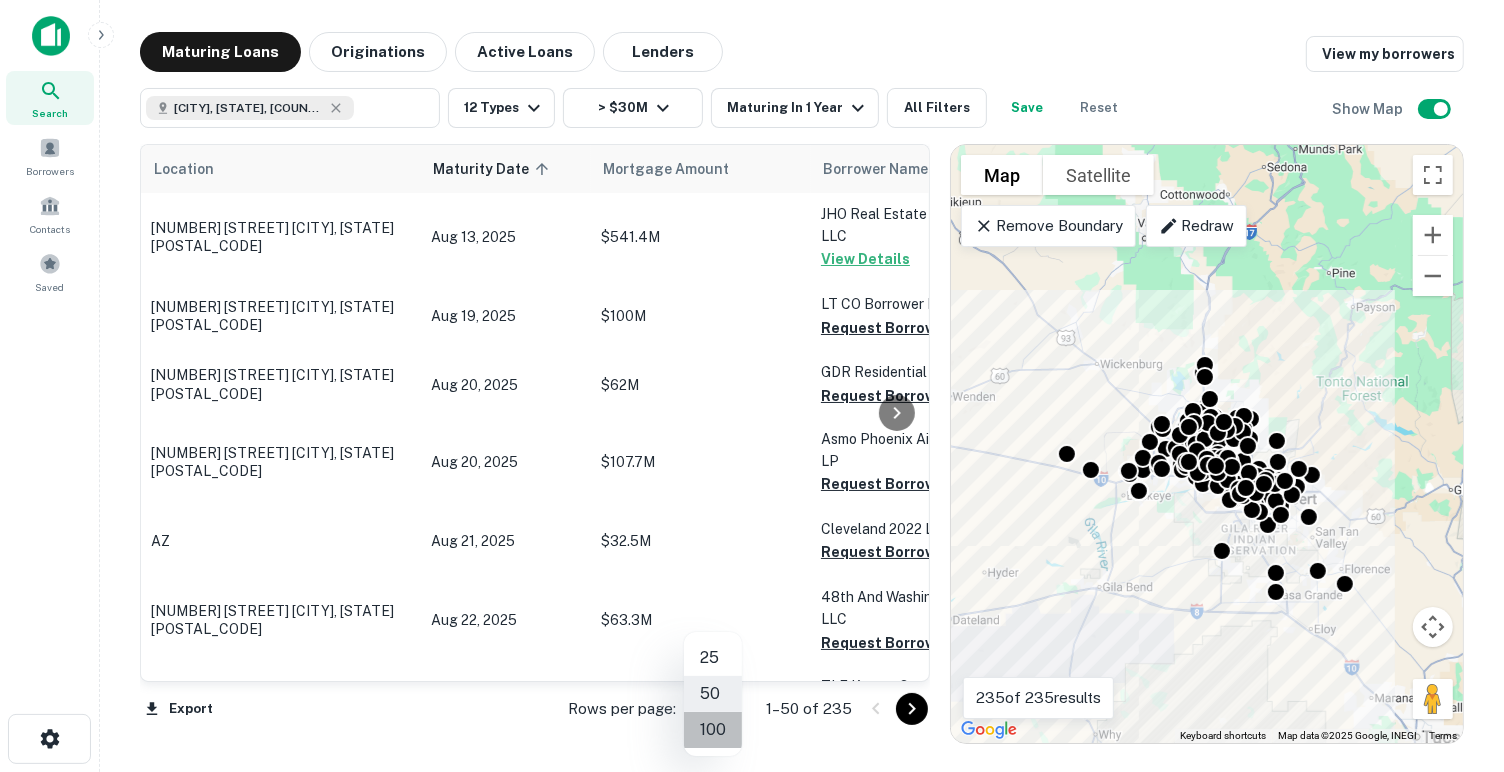 click on "100" at bounding box center (713, 730) 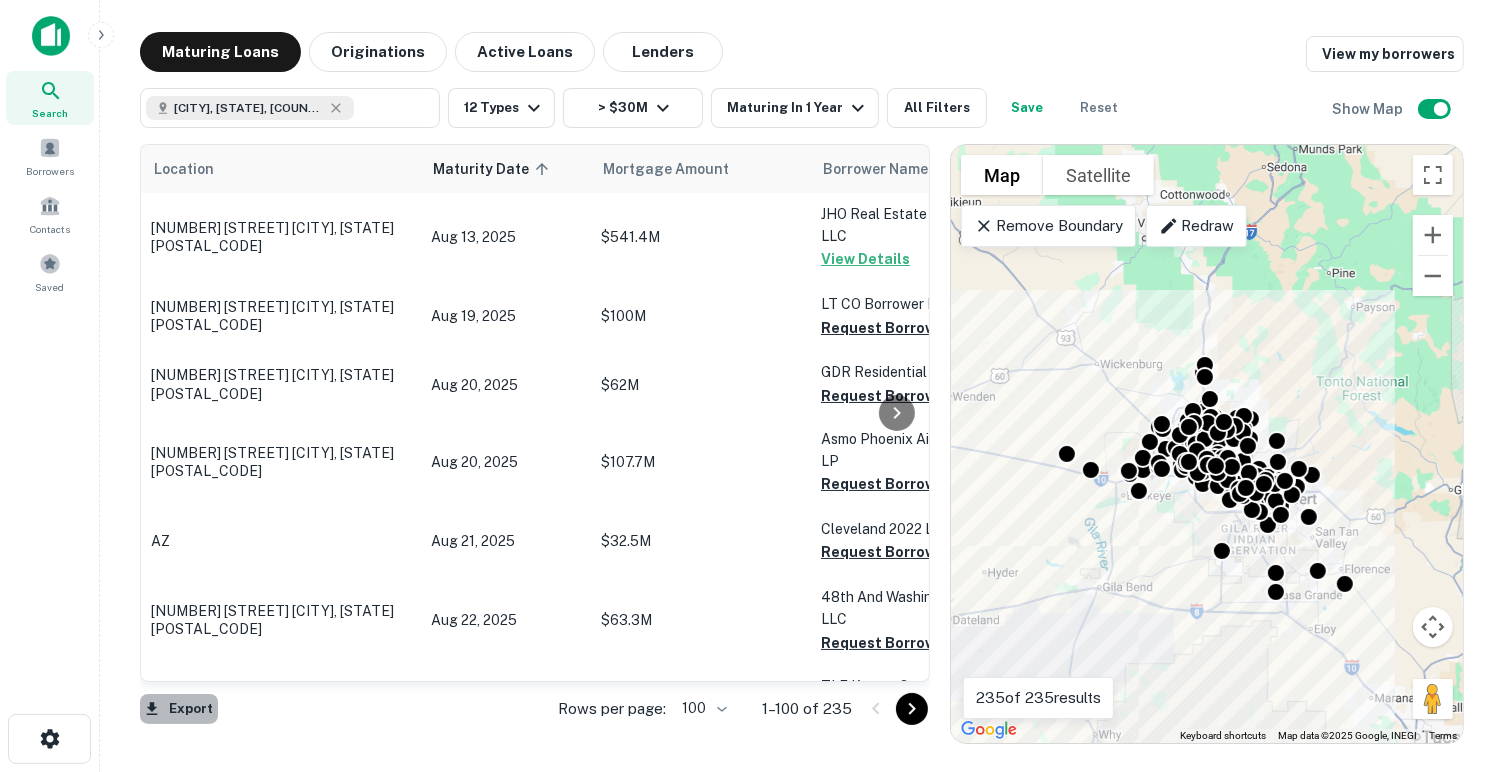 click on "Export" at bounding box center (179, 709) 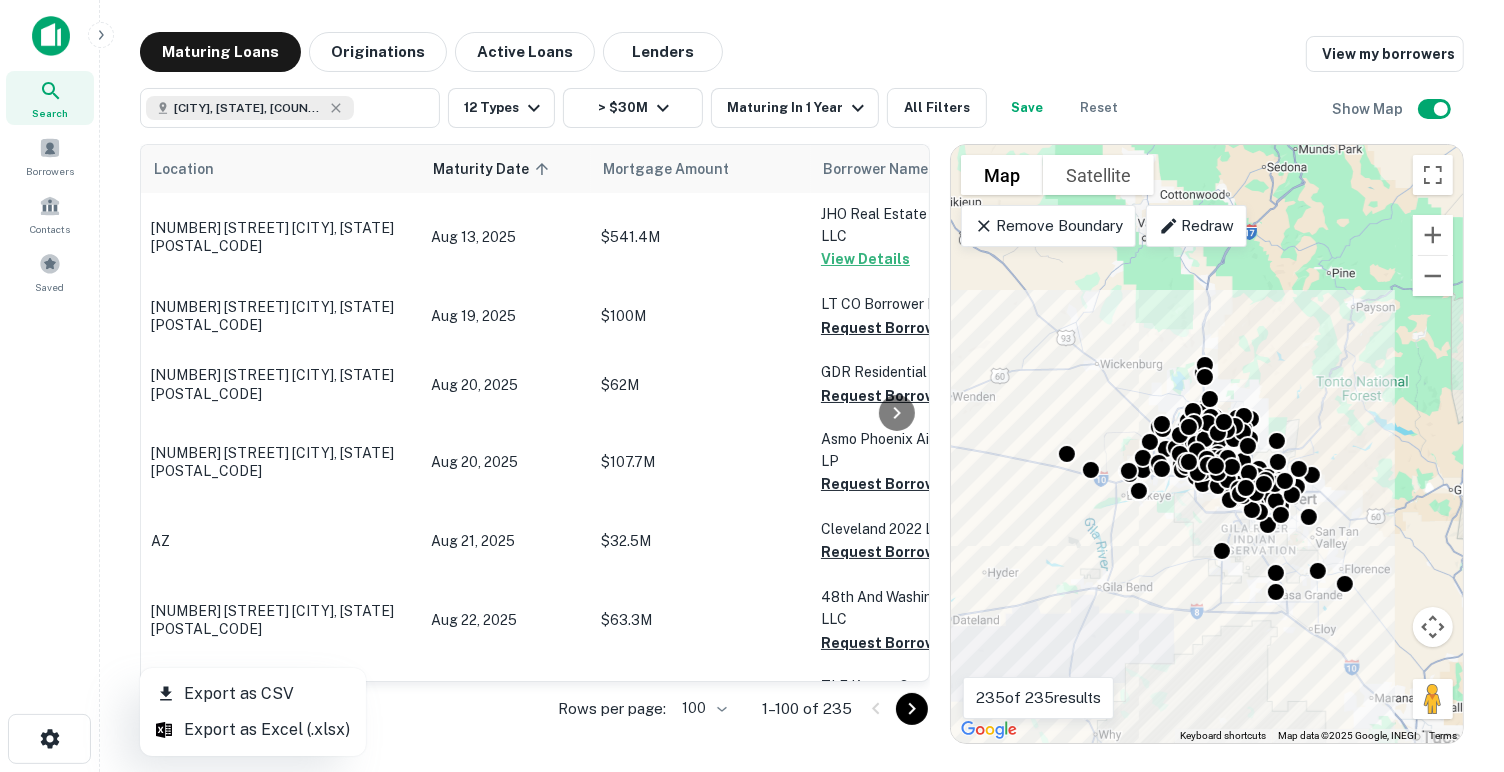 click at bounding box center (752, 386) 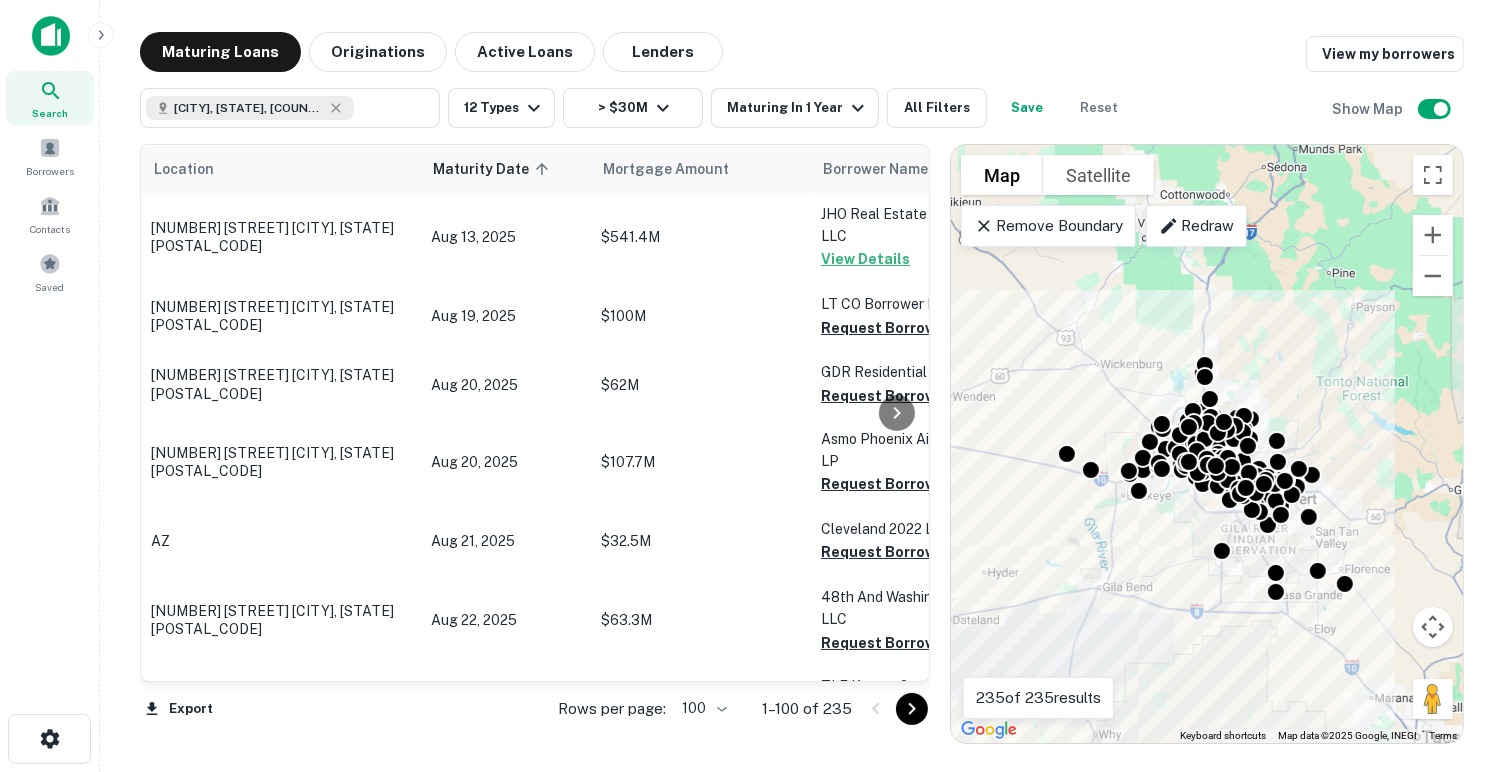 click 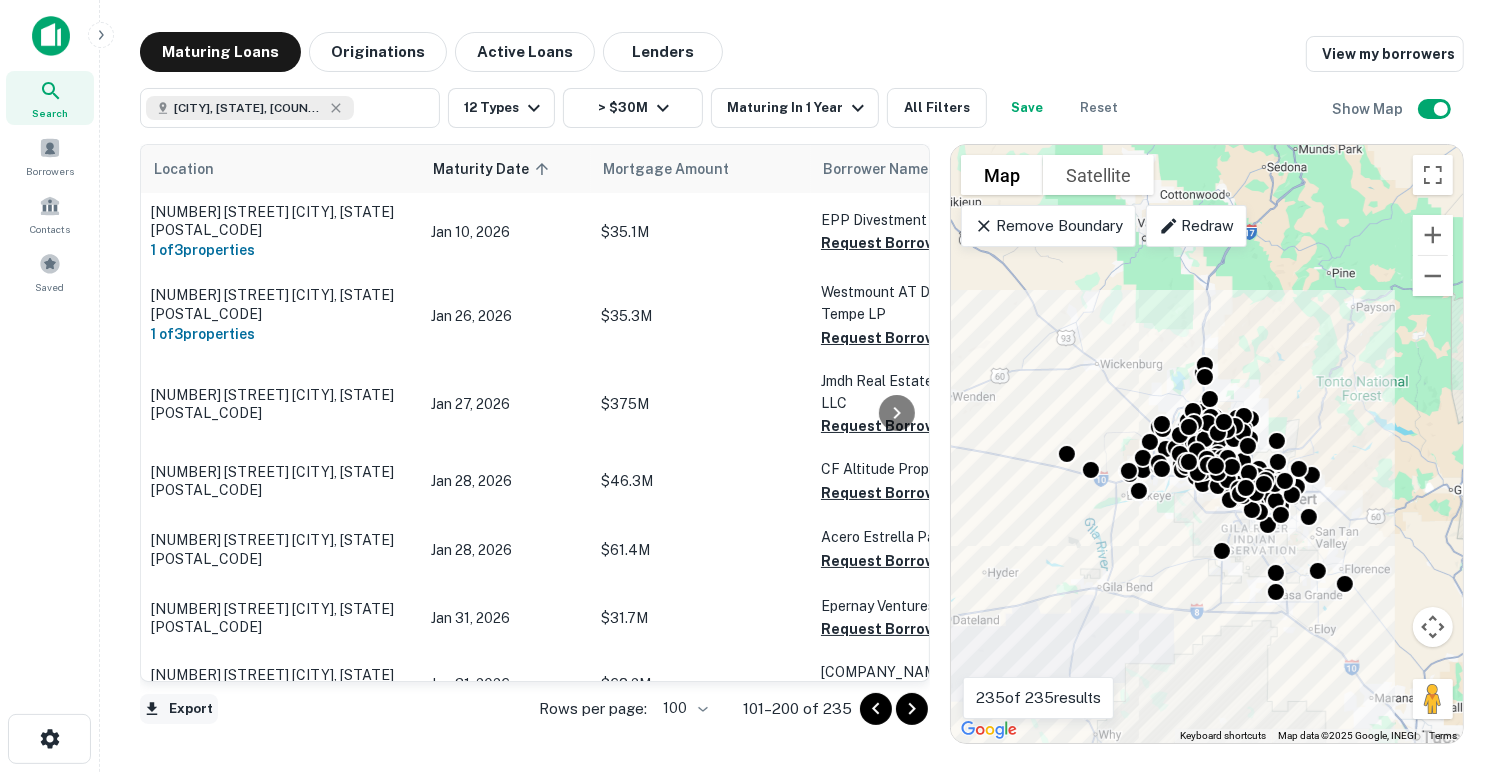 click on "Export" at bounding box center (179, 709) 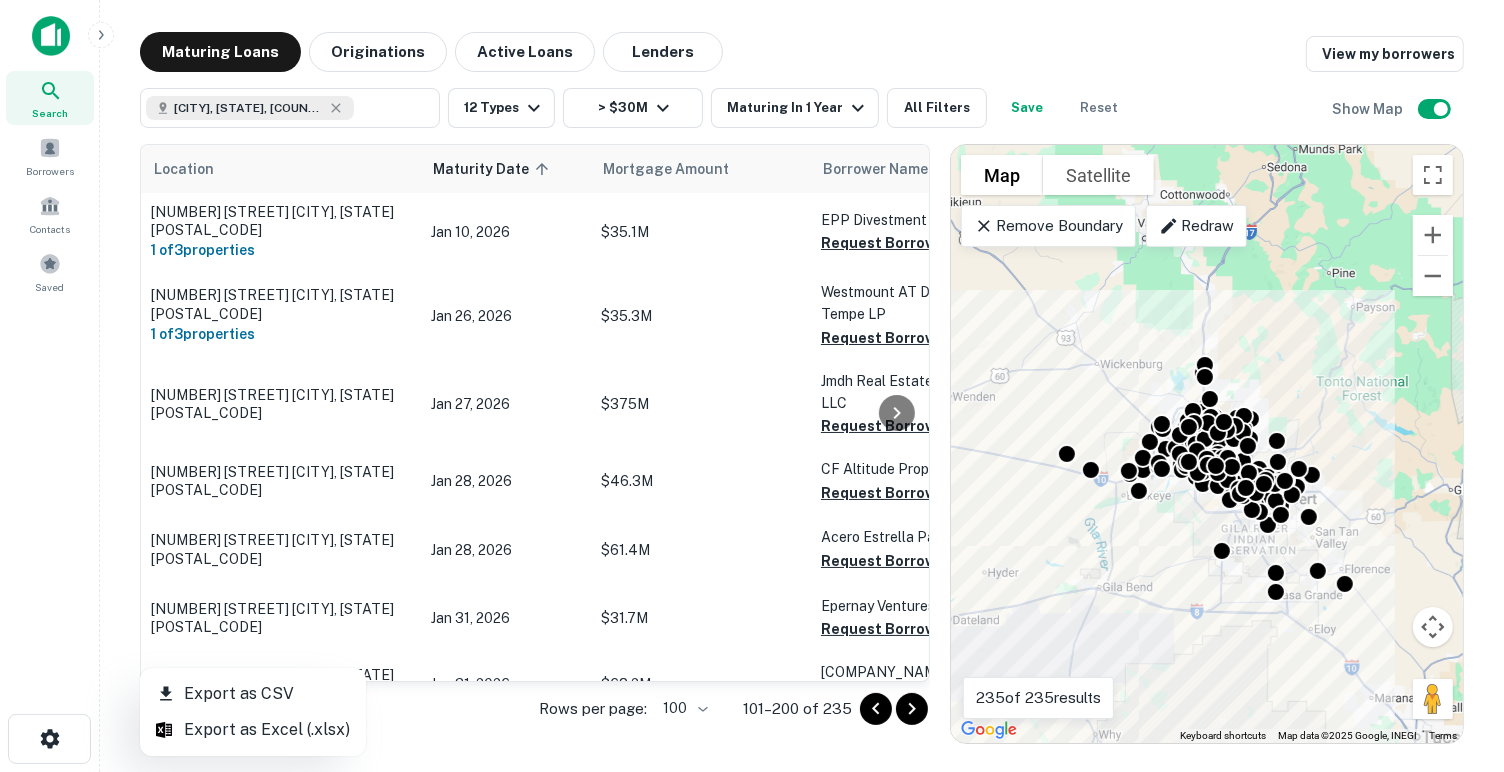 click on "Export as Excel (.xlsx)" at bounding box center [253, 730] 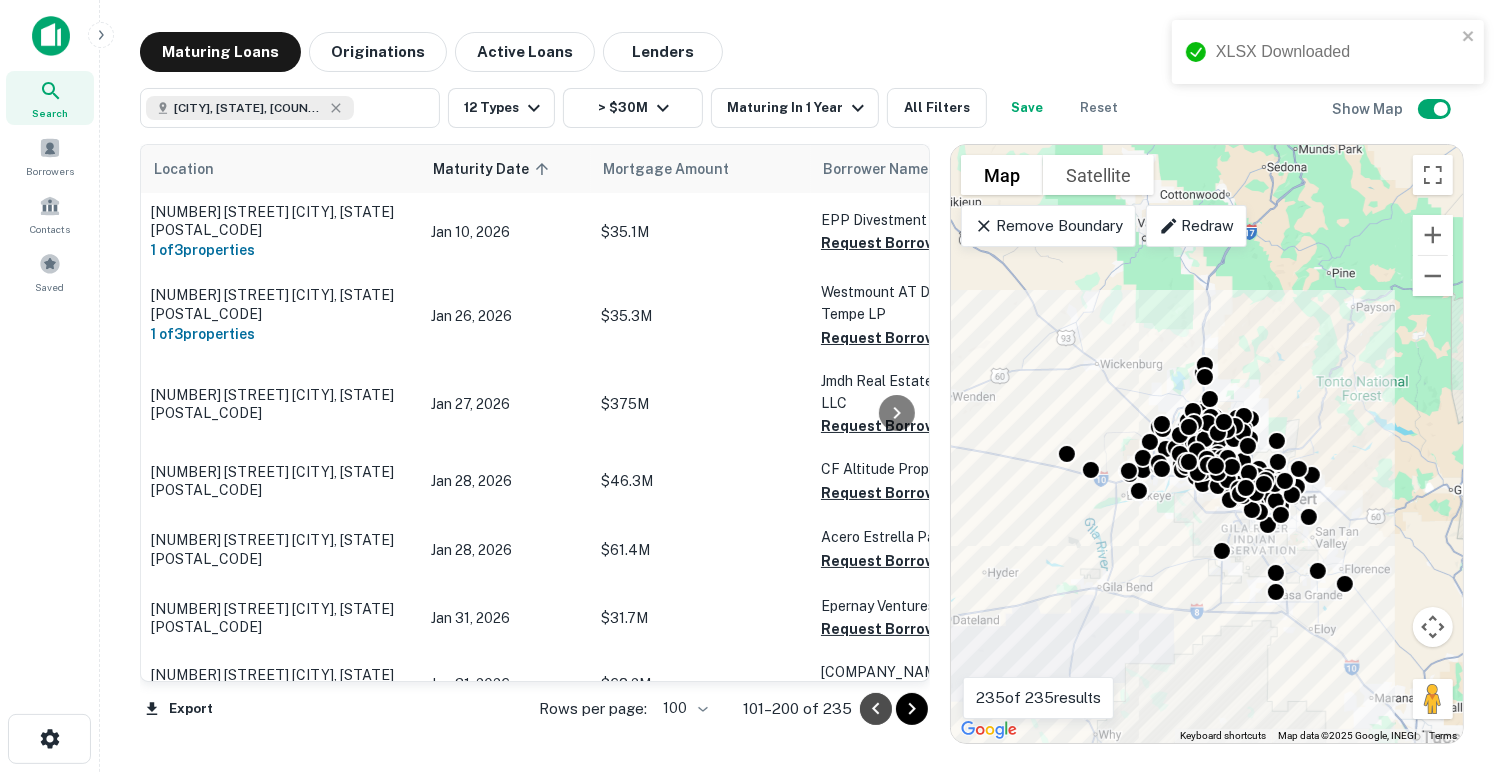 click 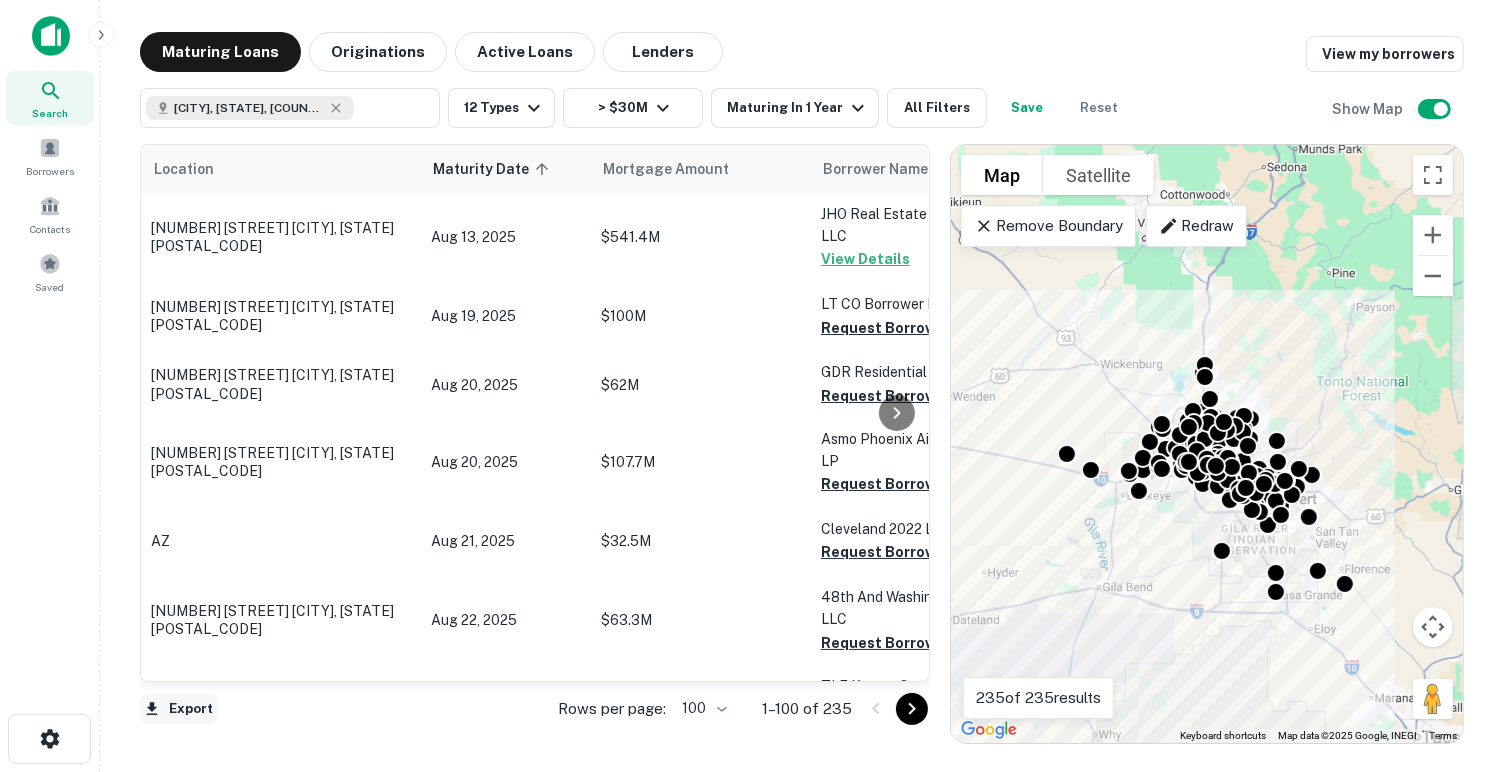click on "Export" at bounding box center [179, 709] 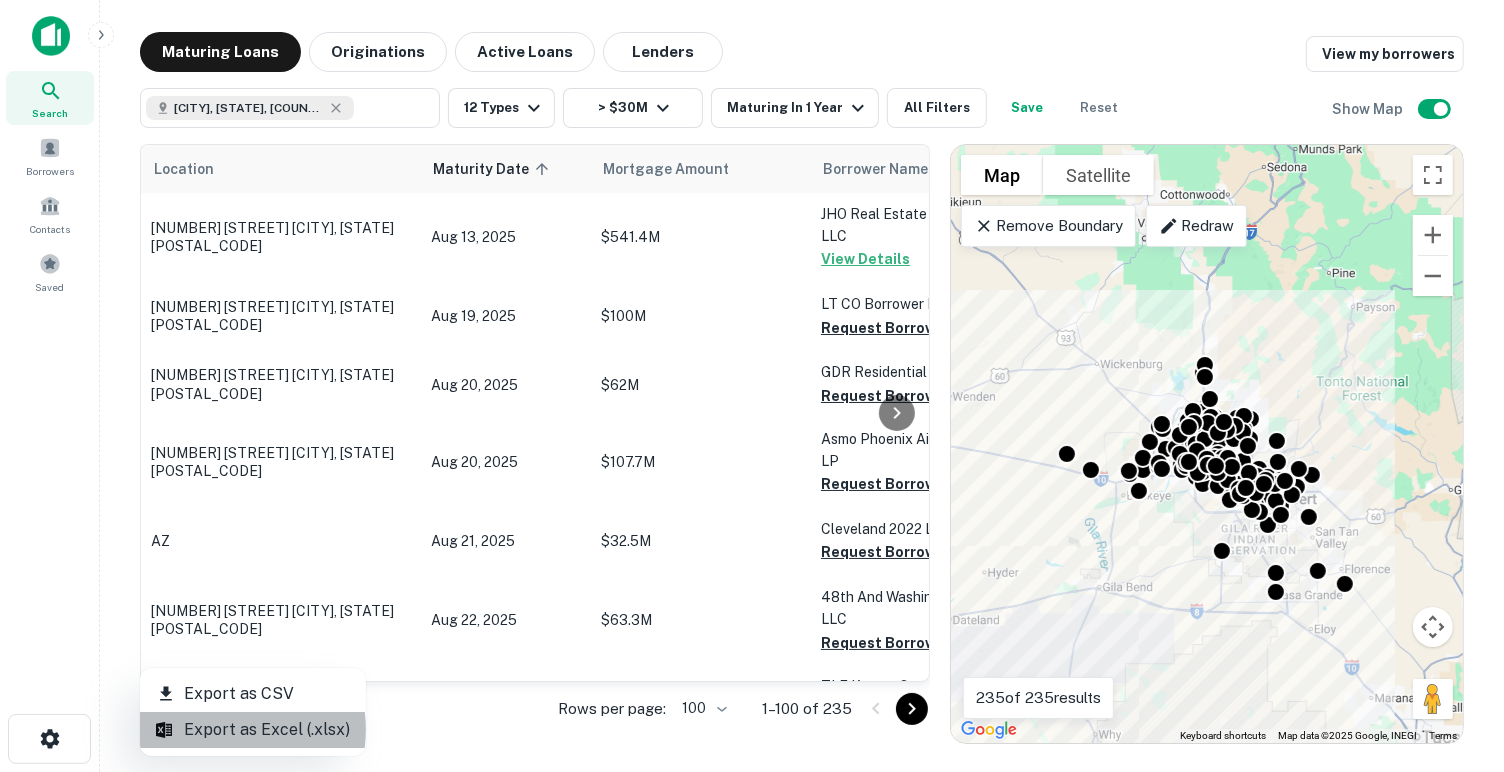 drag, startPoint x: 230, startPoint y: 729, endPoint x: 624, endPoint y: 700, distance: 395.06583 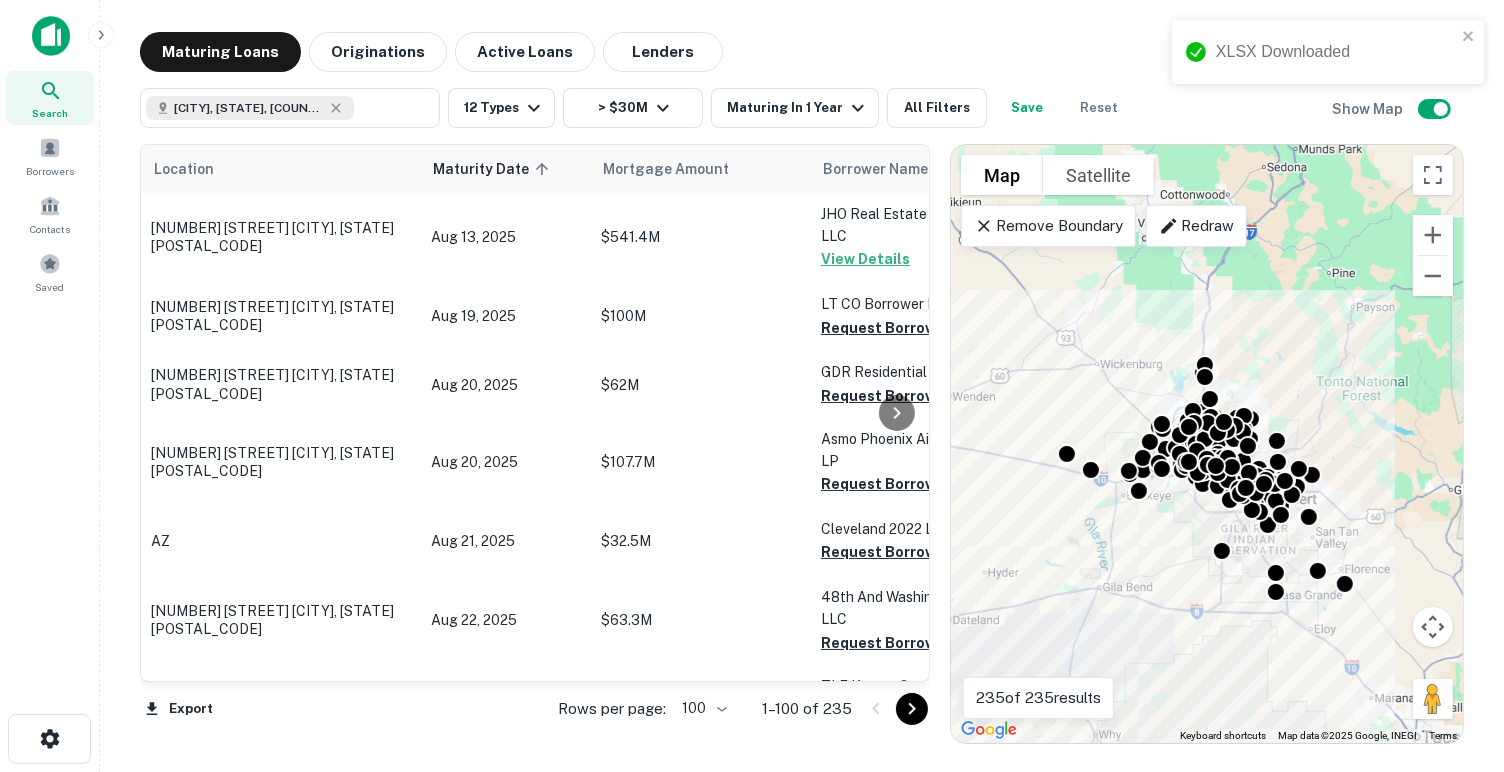 click 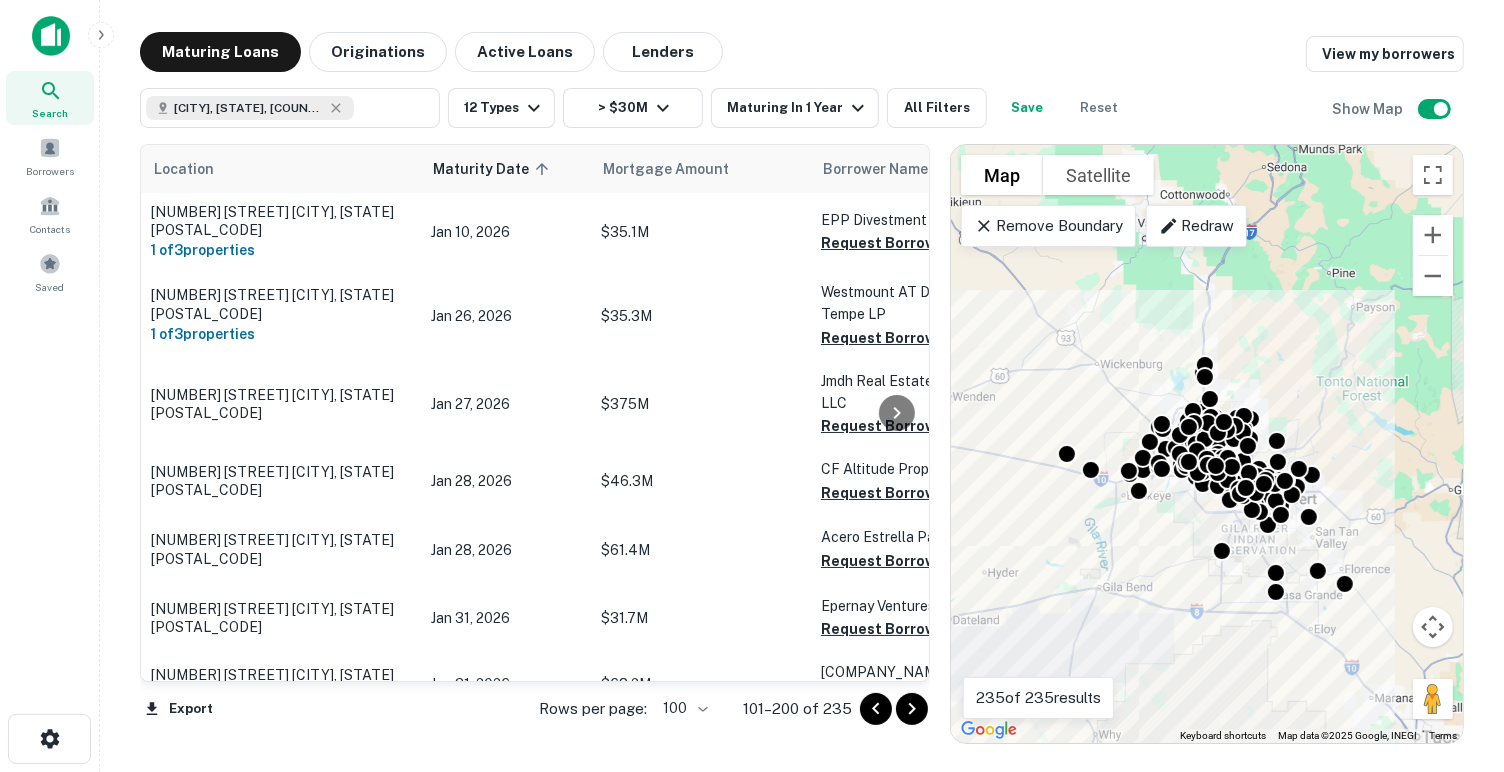 click 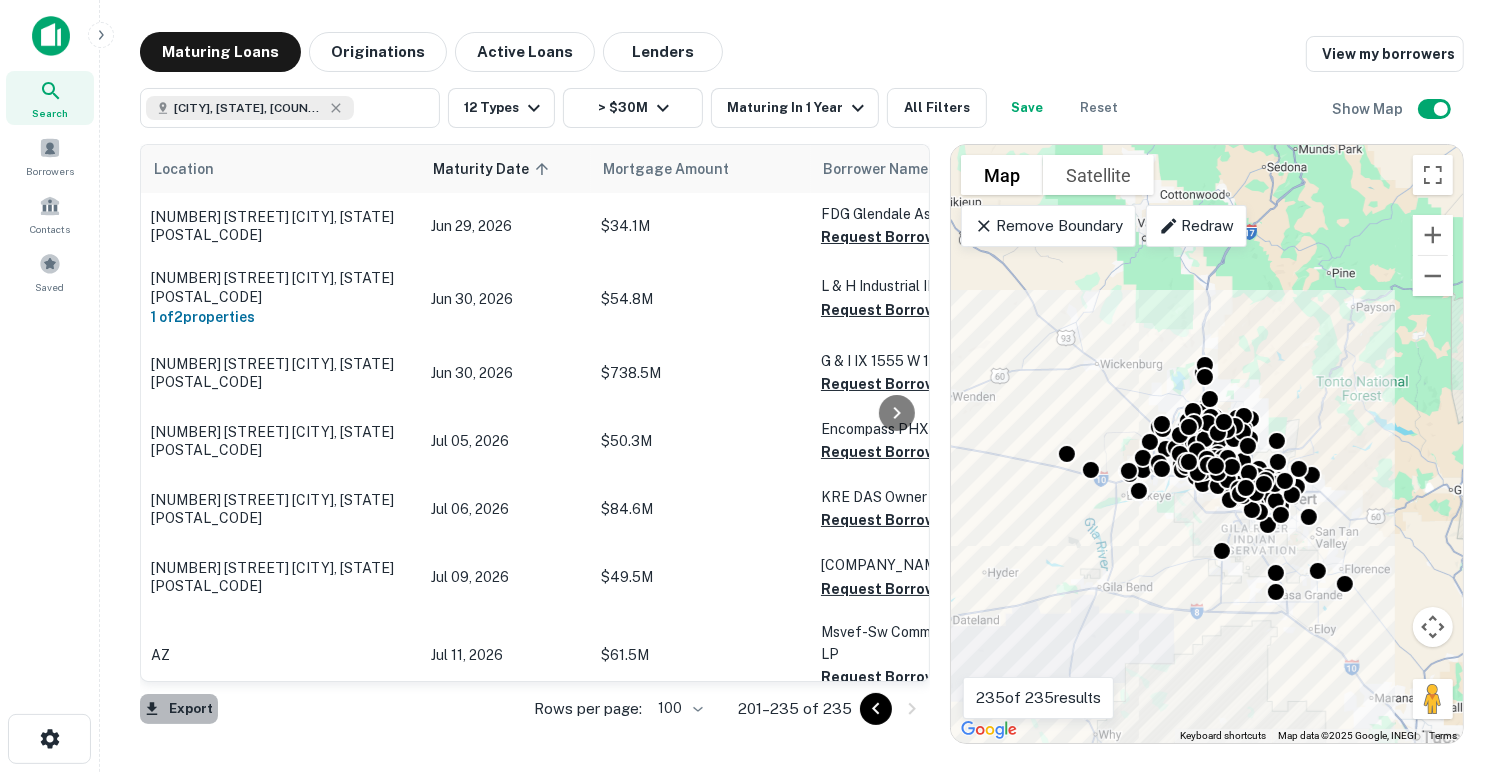 click on "Export" at bounding box center (179, 709) 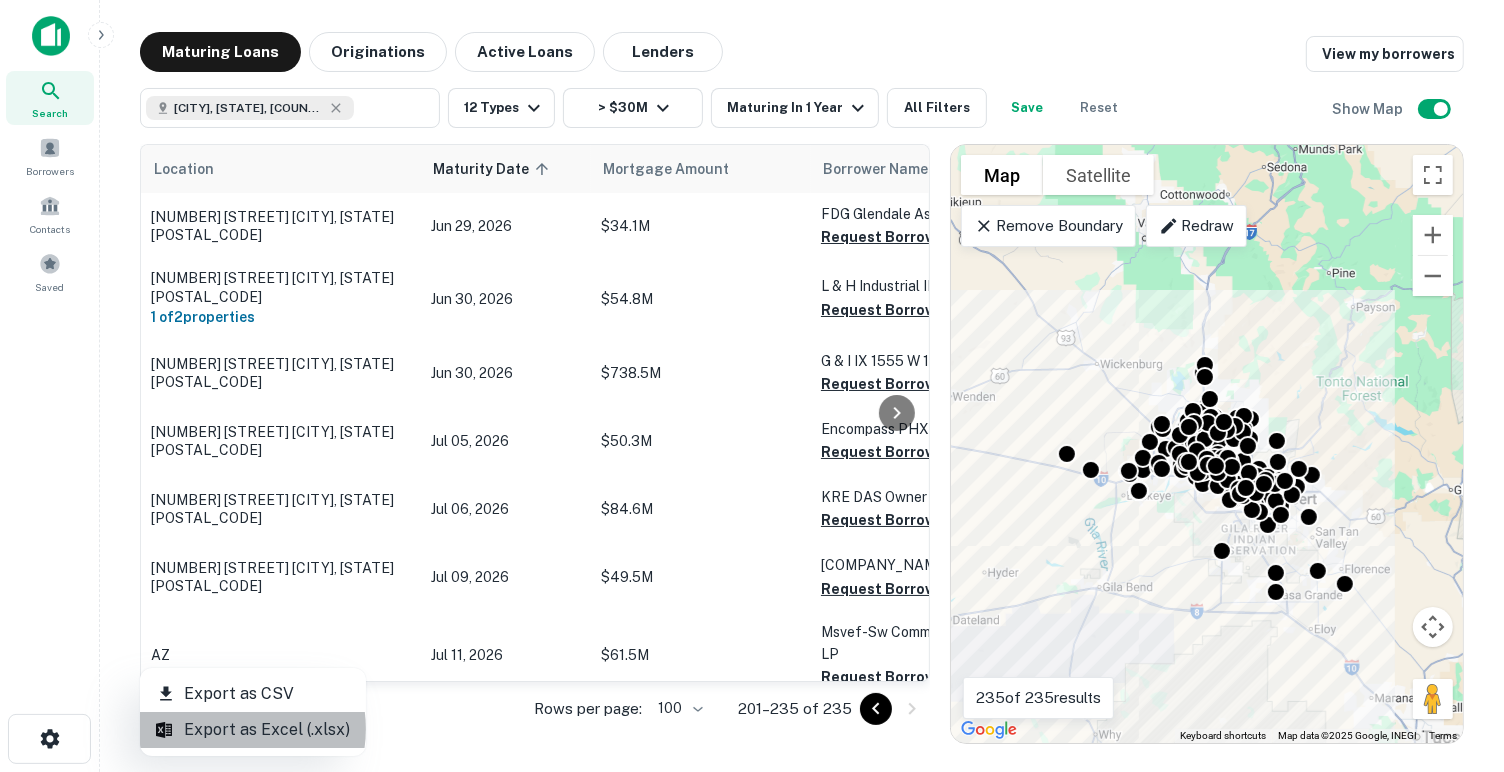 click on "Export as Excel (.xlsx)" at bounding box center (253, 730) 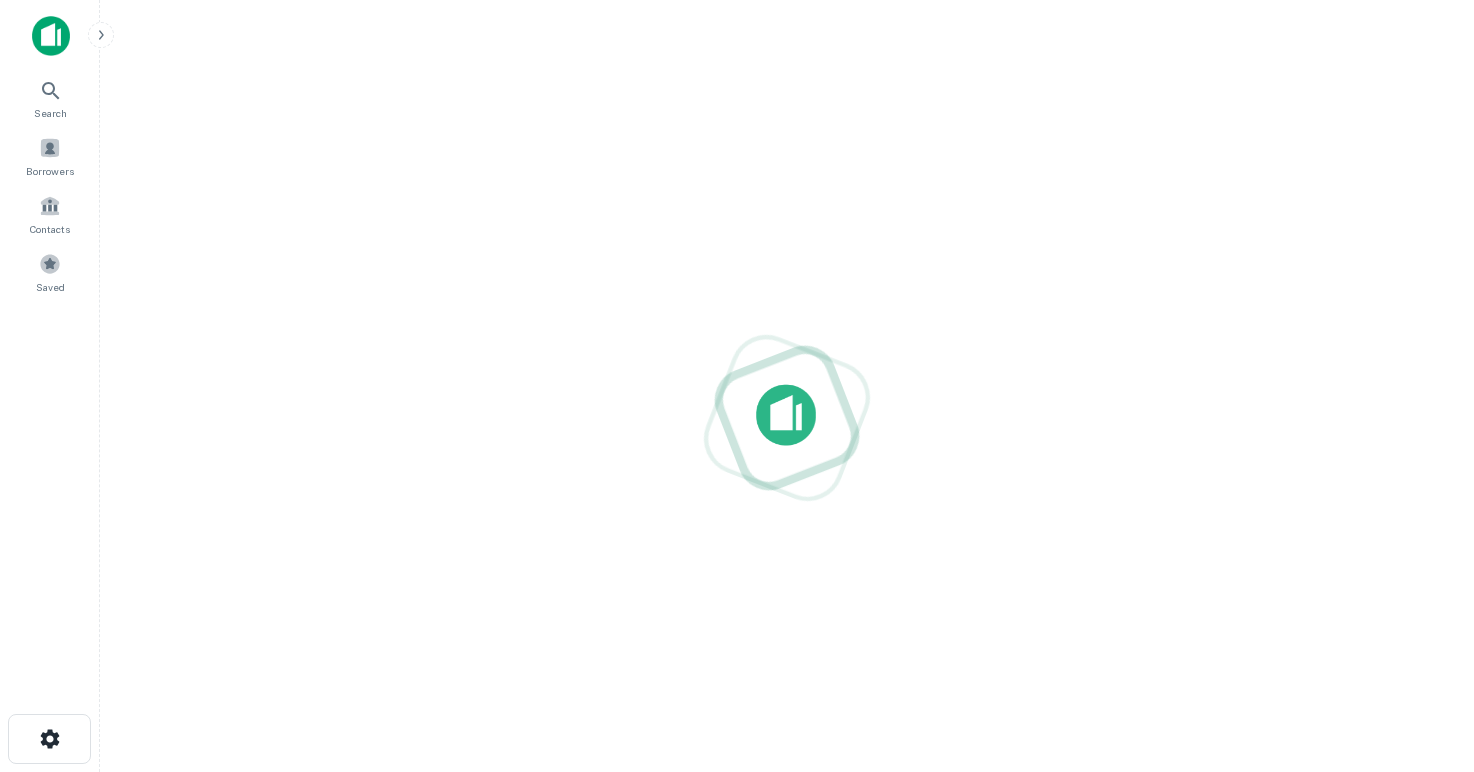 scroll, scrollTop: 0, scrollLeft: 0, axis: both 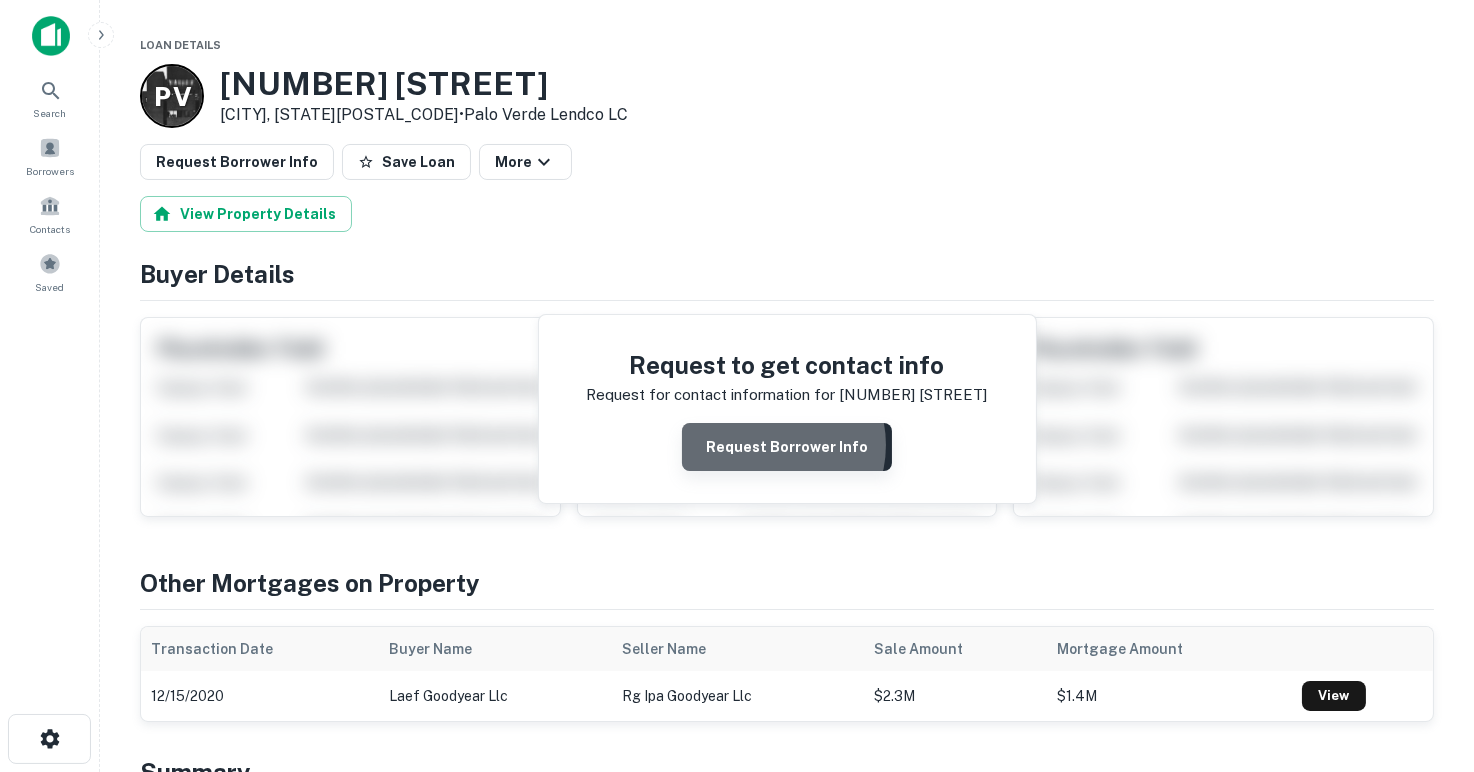 click on "Request Borrower Info" at bounding box center (787, 447) 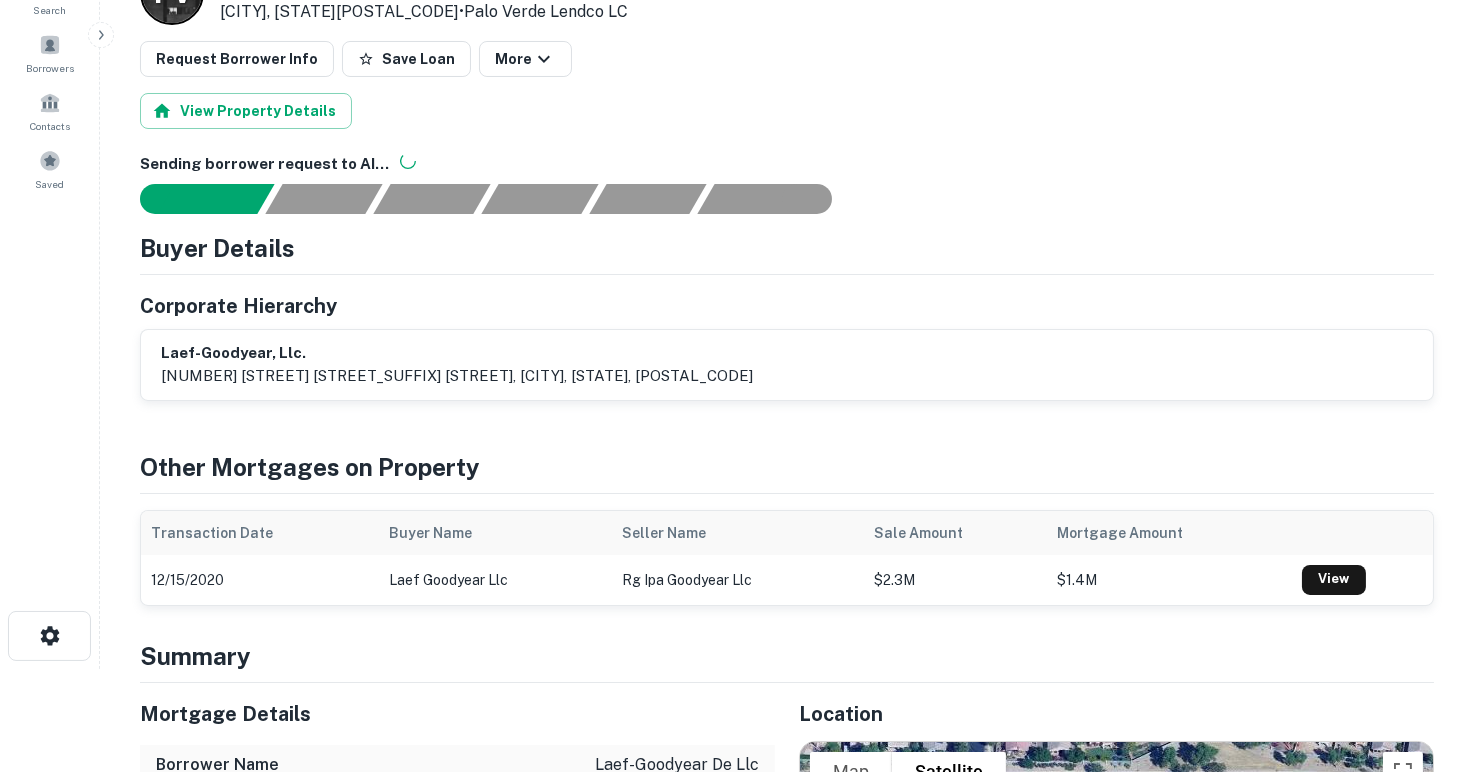 scroll, scrollTop: 0, scrollLeft: 0, axis: both 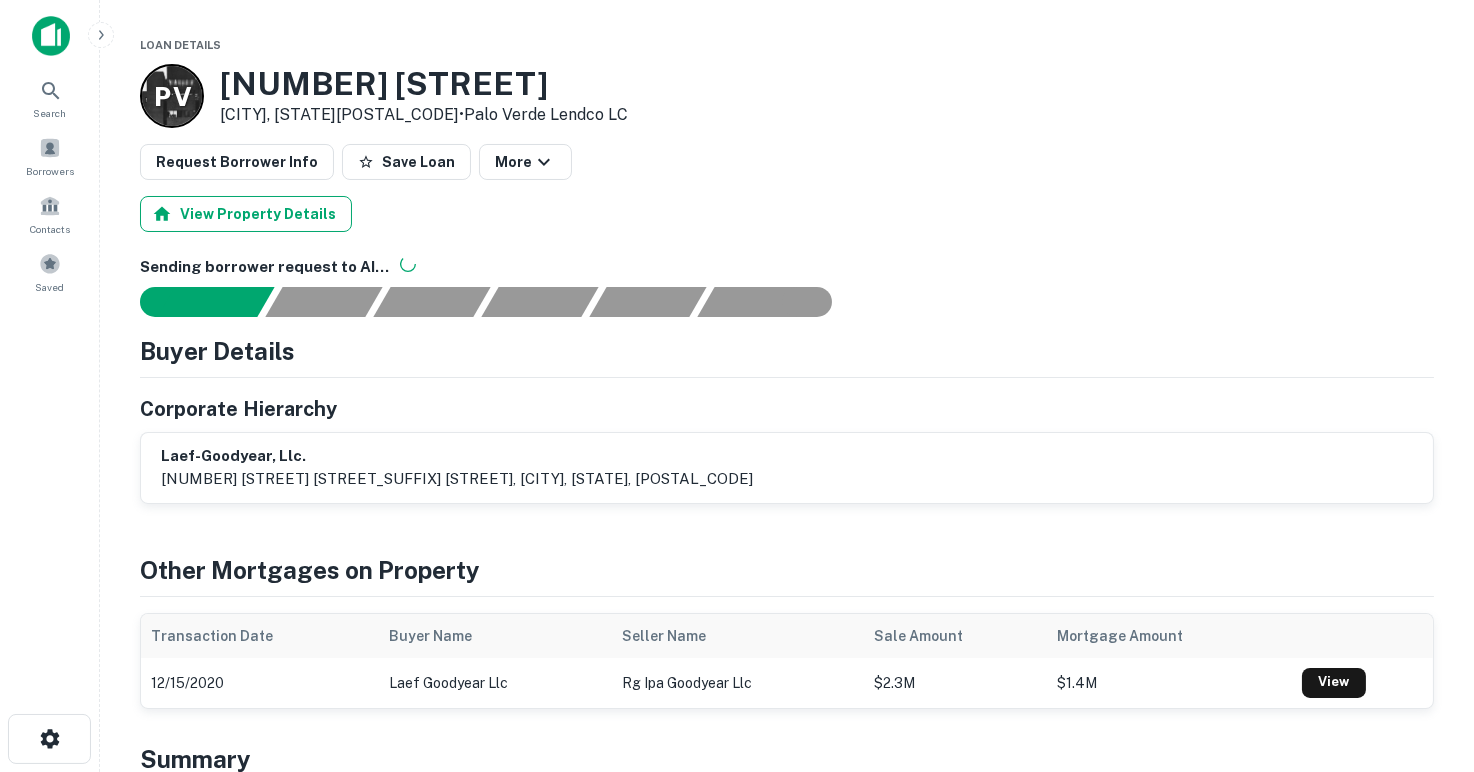 click on "View Property Details" at bounding box center (246, 214) 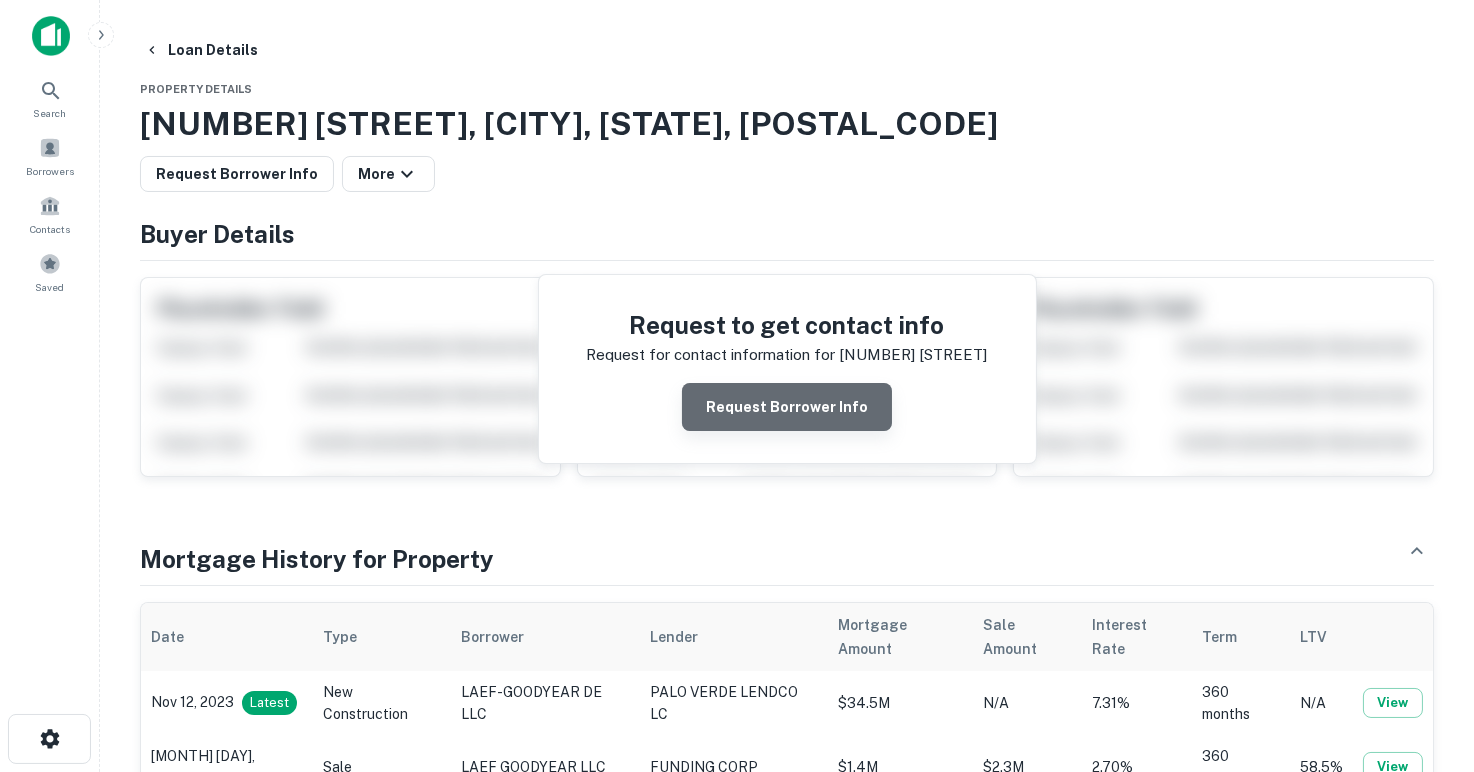 click on "Request Borrower Info" at bounding box center [787, 407] 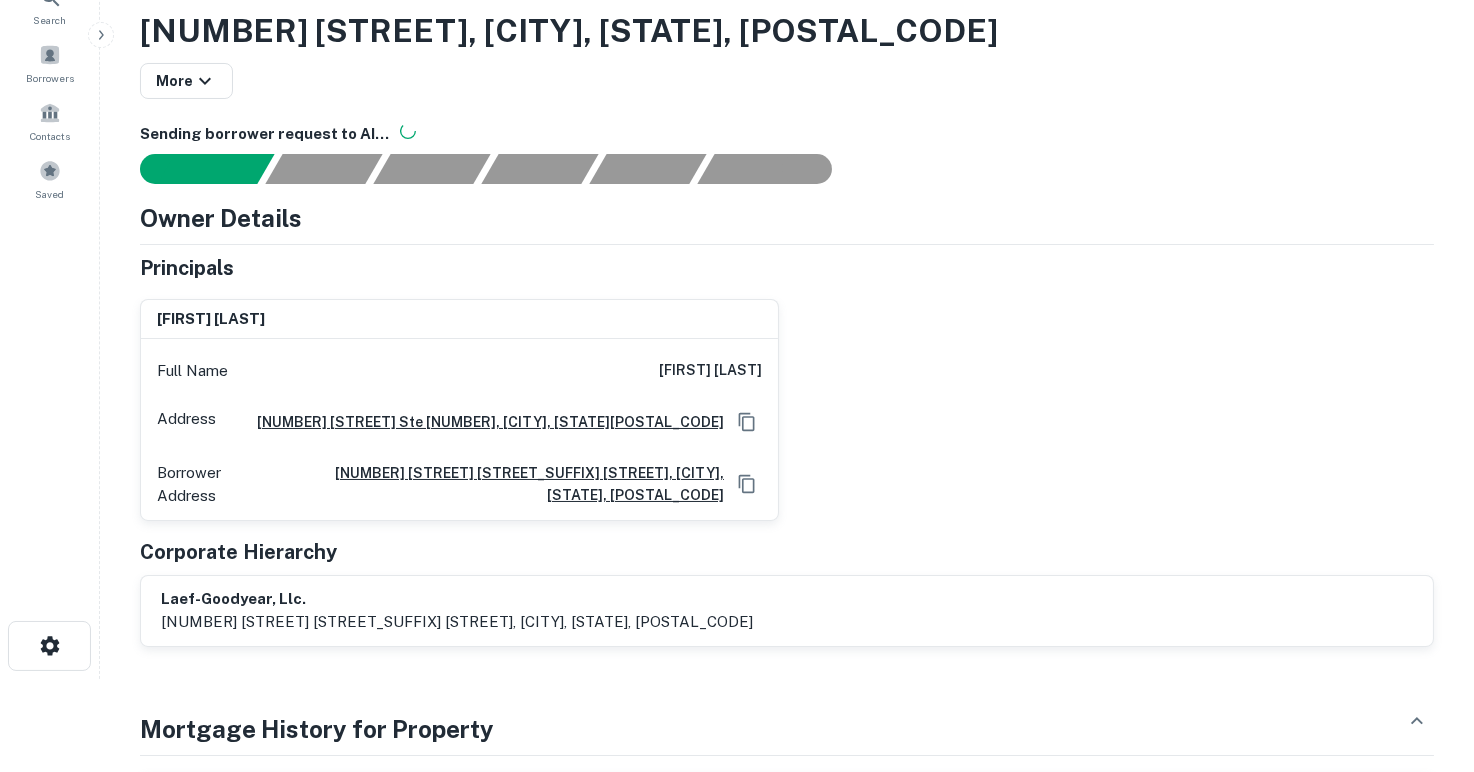 scroll, scrollTop: 0, scrollLeft: 0, axis: both 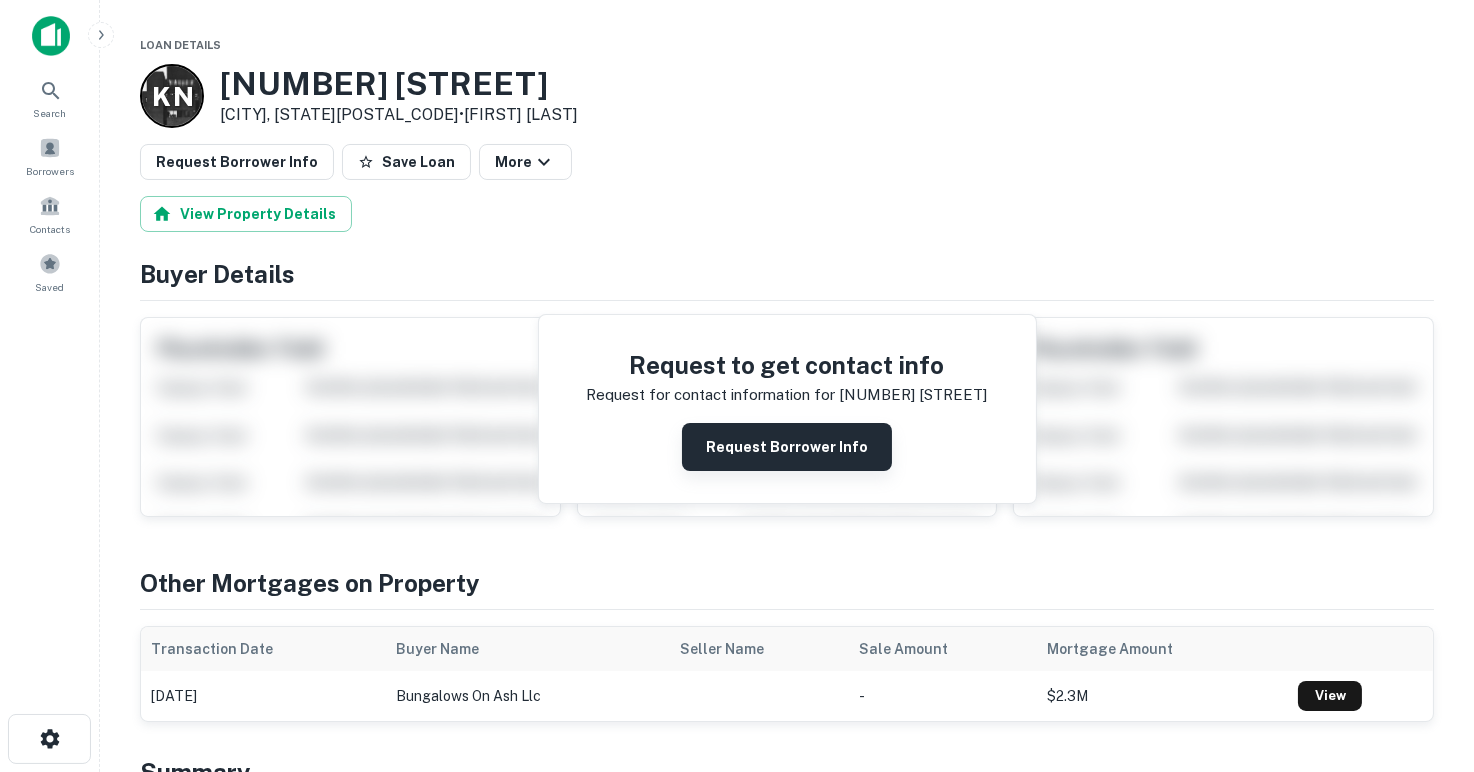 click on "Request Borrower Info" at bounding box center [787, 447] 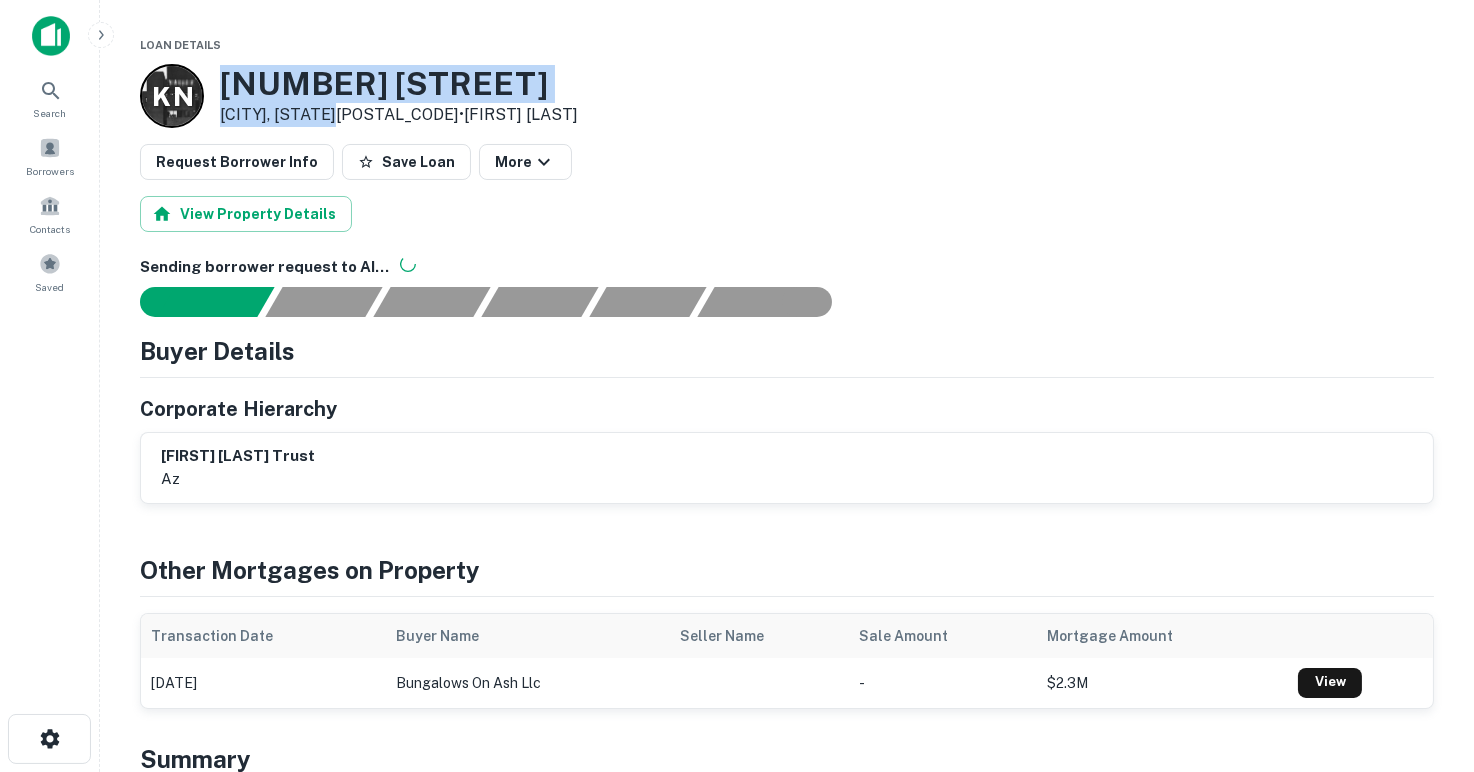 drag, startPoint x: 342, startPoint y: 106, endPoint x: 226, endPoint y: 88, distance: 117.388245 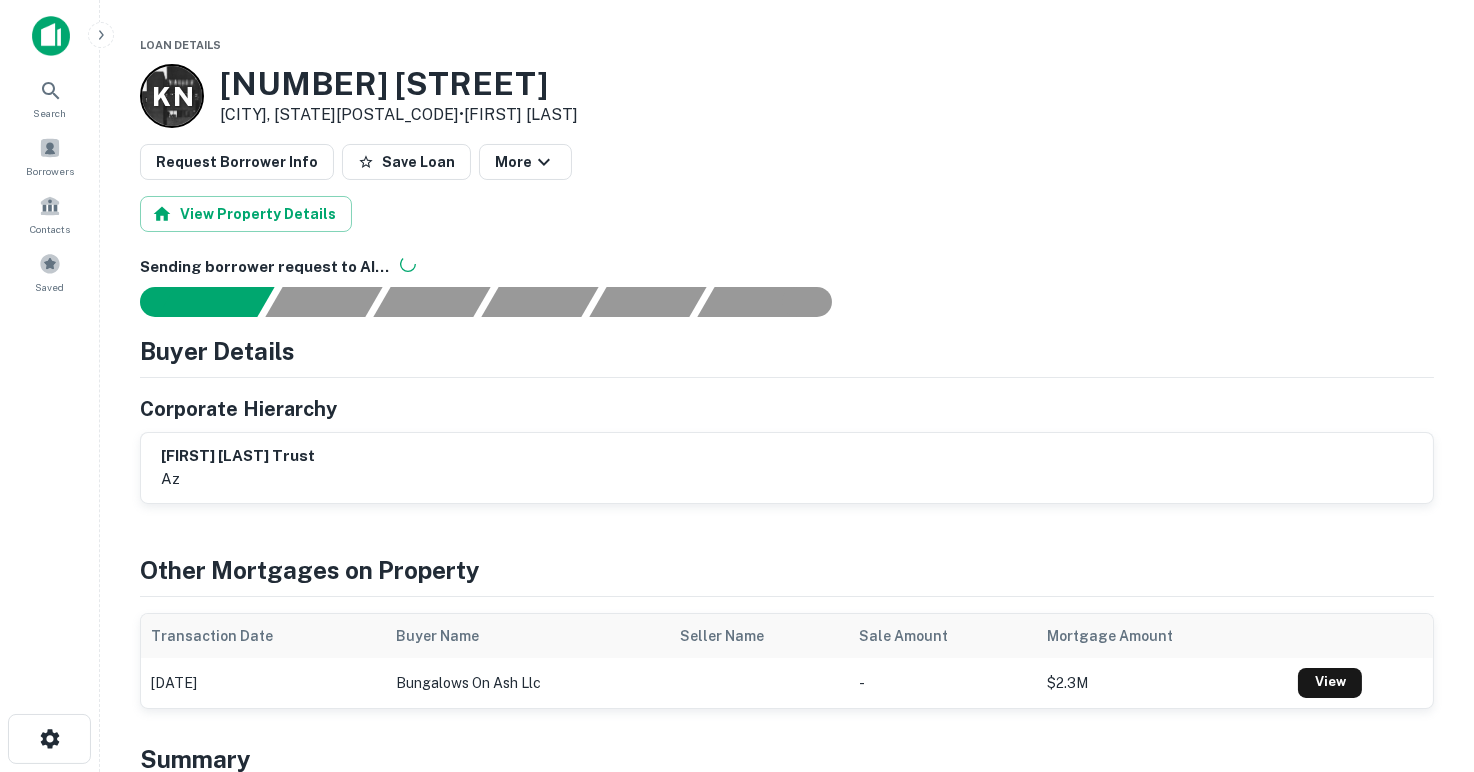 click on "K   N 1381 N GILBERT RD Gilbert, AZ85296   •  Karno Norton" at bounding box center [787, 96] 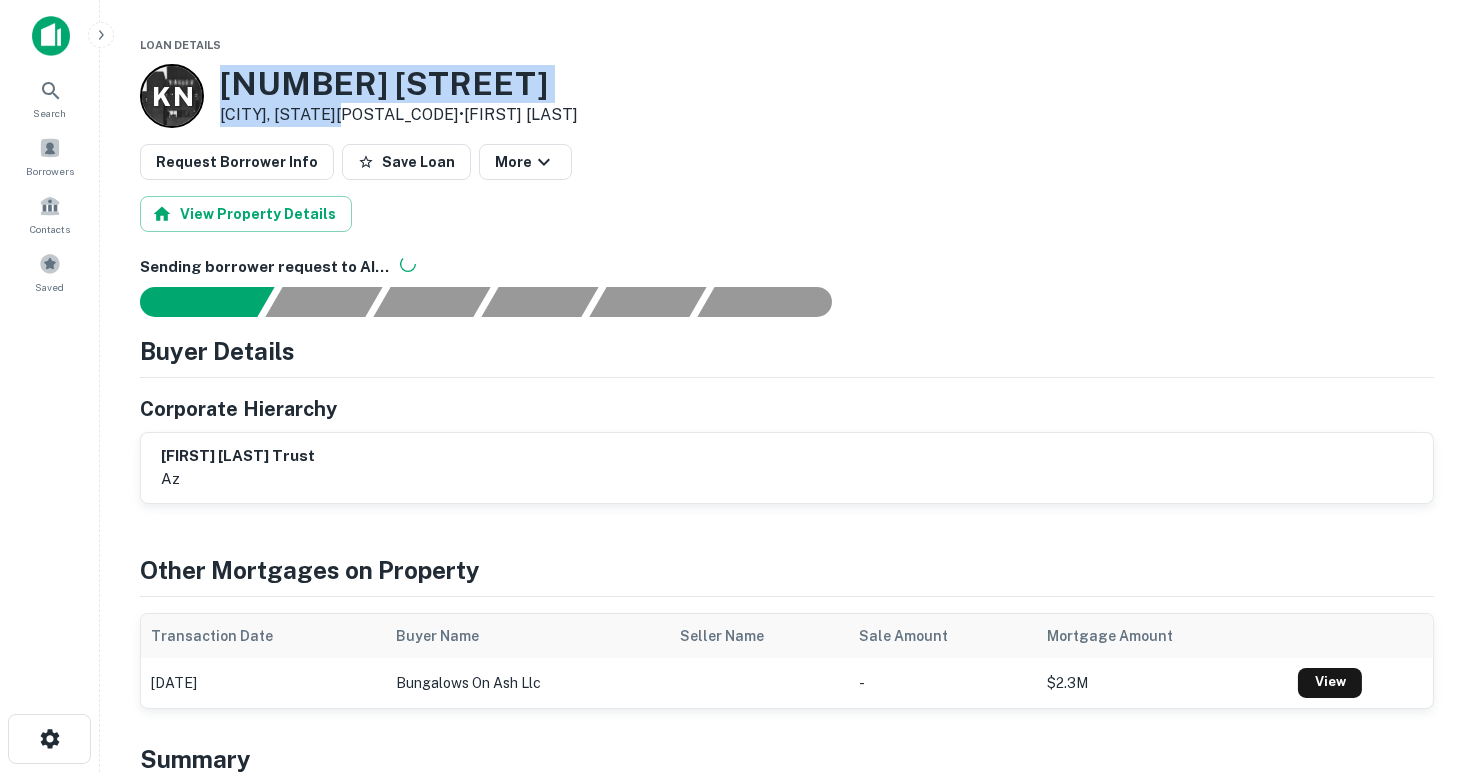 drag, startPoint x: 225, startPoint y: 74, endPoint x: 348, endPoint y: 109, distance: 127.88276 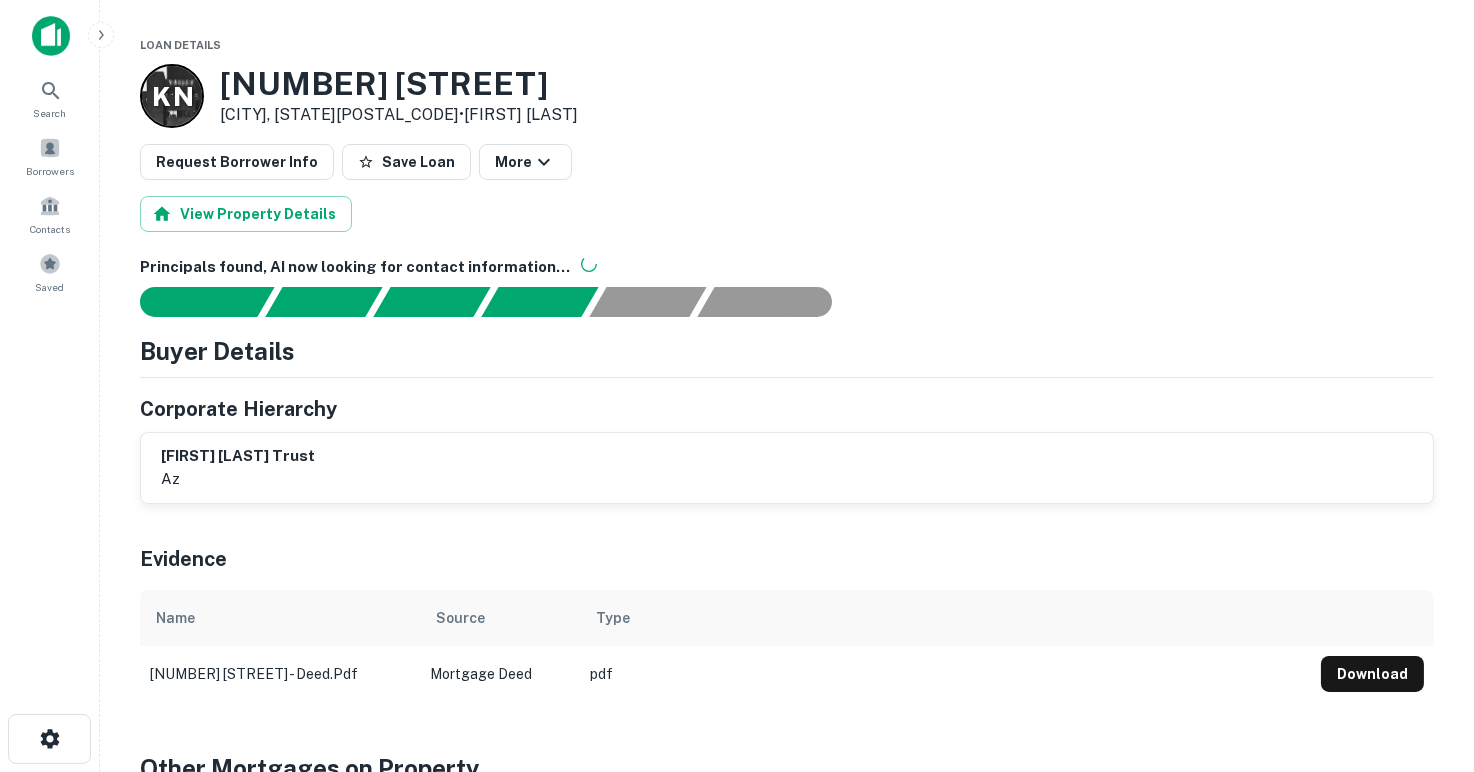 click on "Principals found, AI now looking for contact information...   Buyer Details Corporate Hierarchy carolyn artis trust az Evidence Name Source Type 1381 gilbert - deed.pdf Mortgage Deed pdf Download" at bounding box center [787, 479] 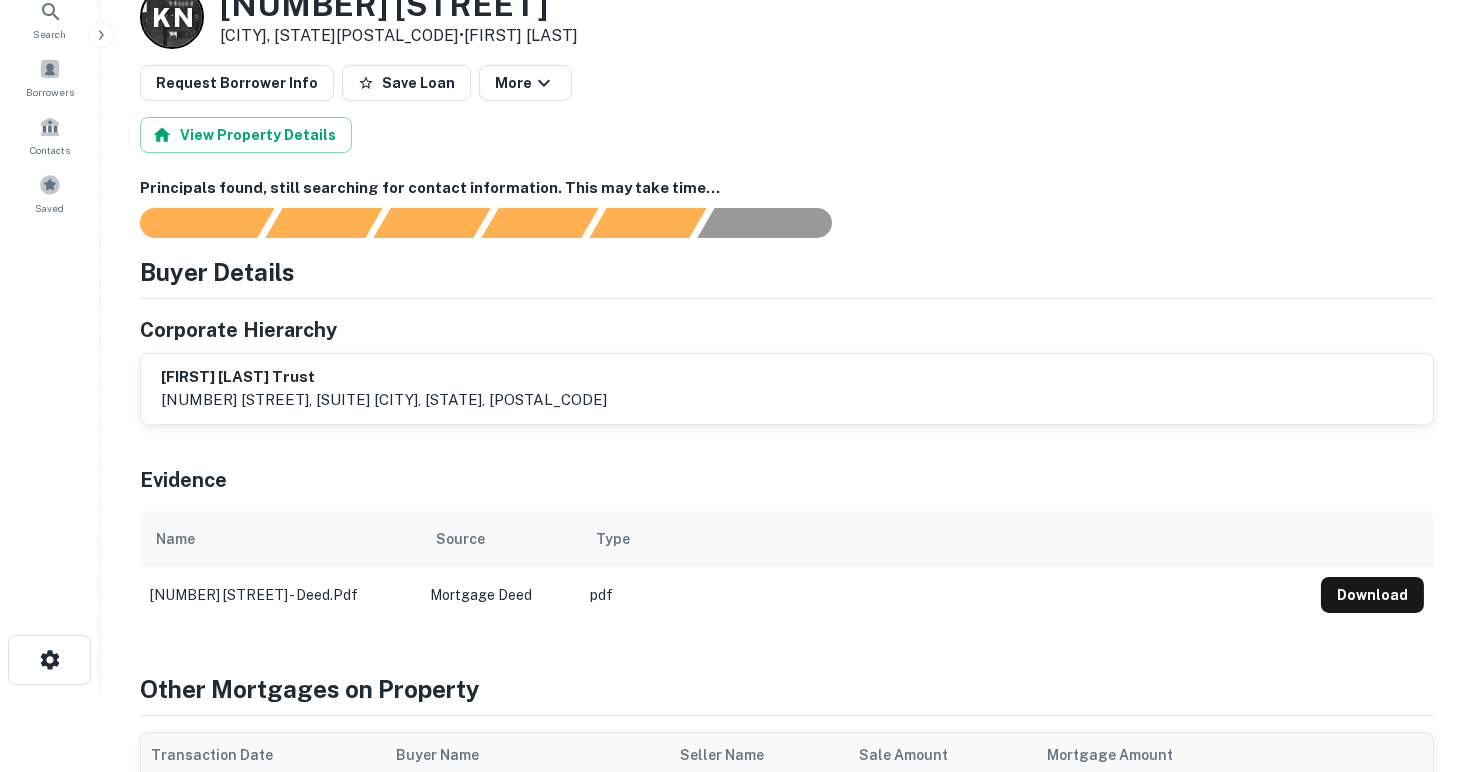 scroll, scrollTop: 69, scrollLeft: 0, axis: vertical 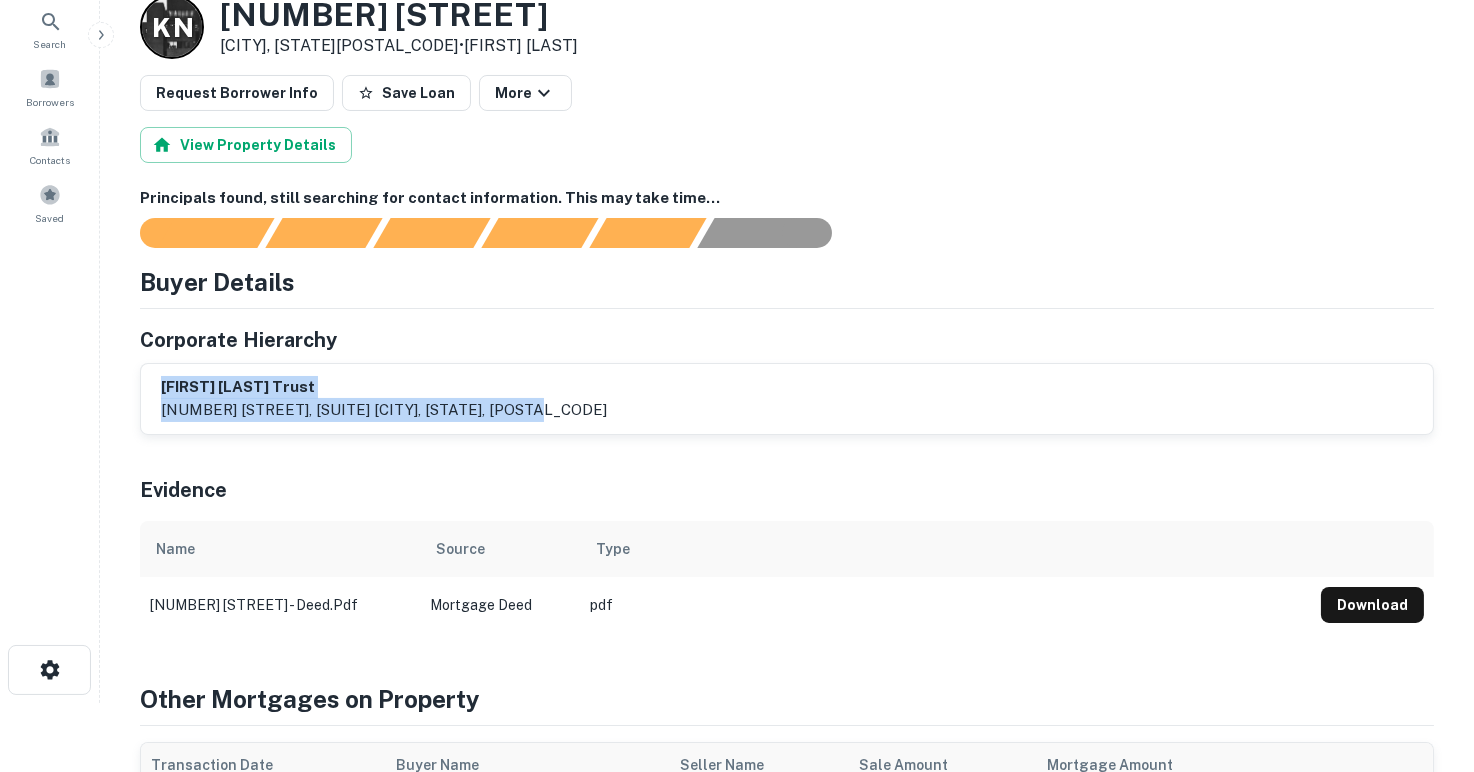 drag, startPoint x: 531, startPoint y: 401, endPoint x: 150, endPoint y: 369, distance: 382.34146 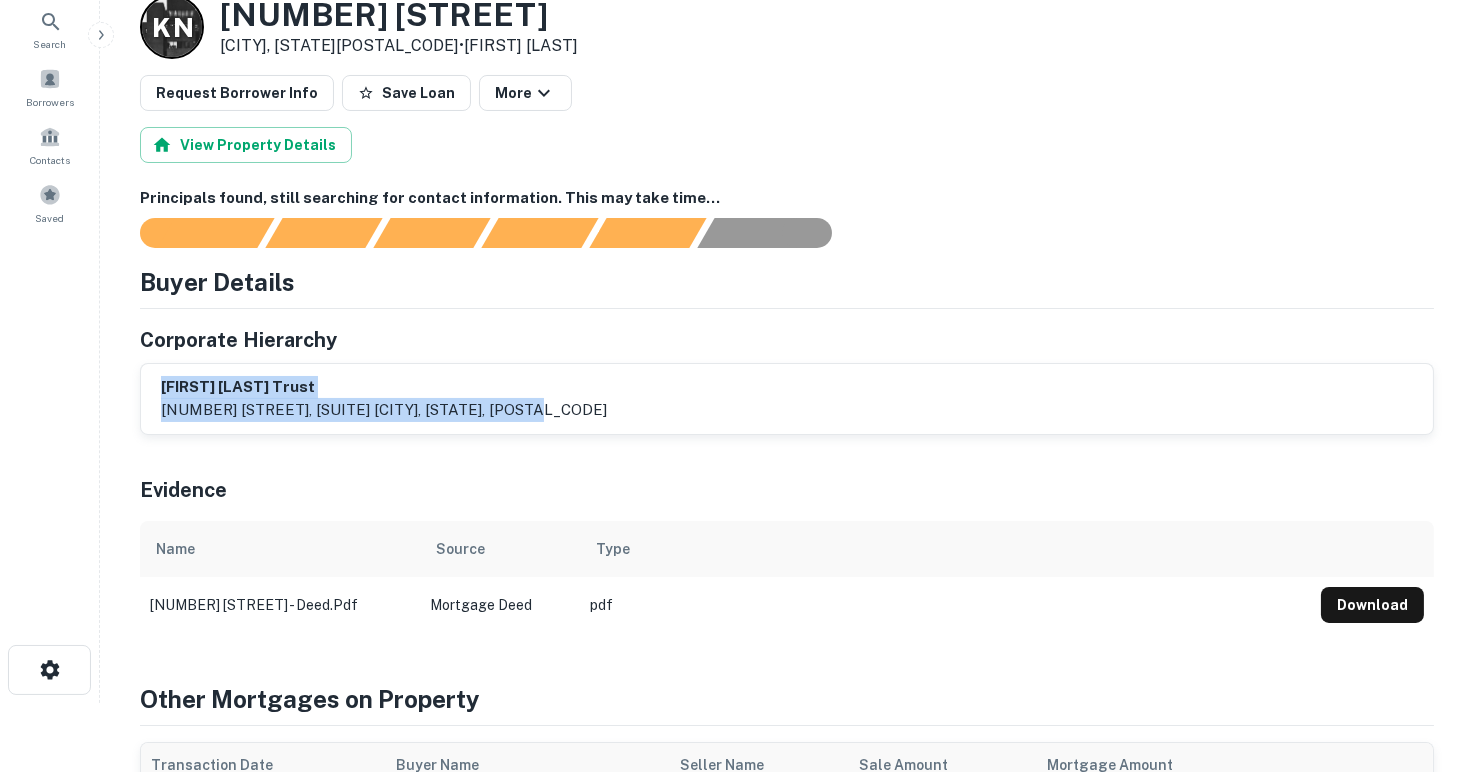 click on "carolyn artis trust 16255 ventura blvd., suite 1200, encino, ca, 91436" at bounding box center [787, 399] 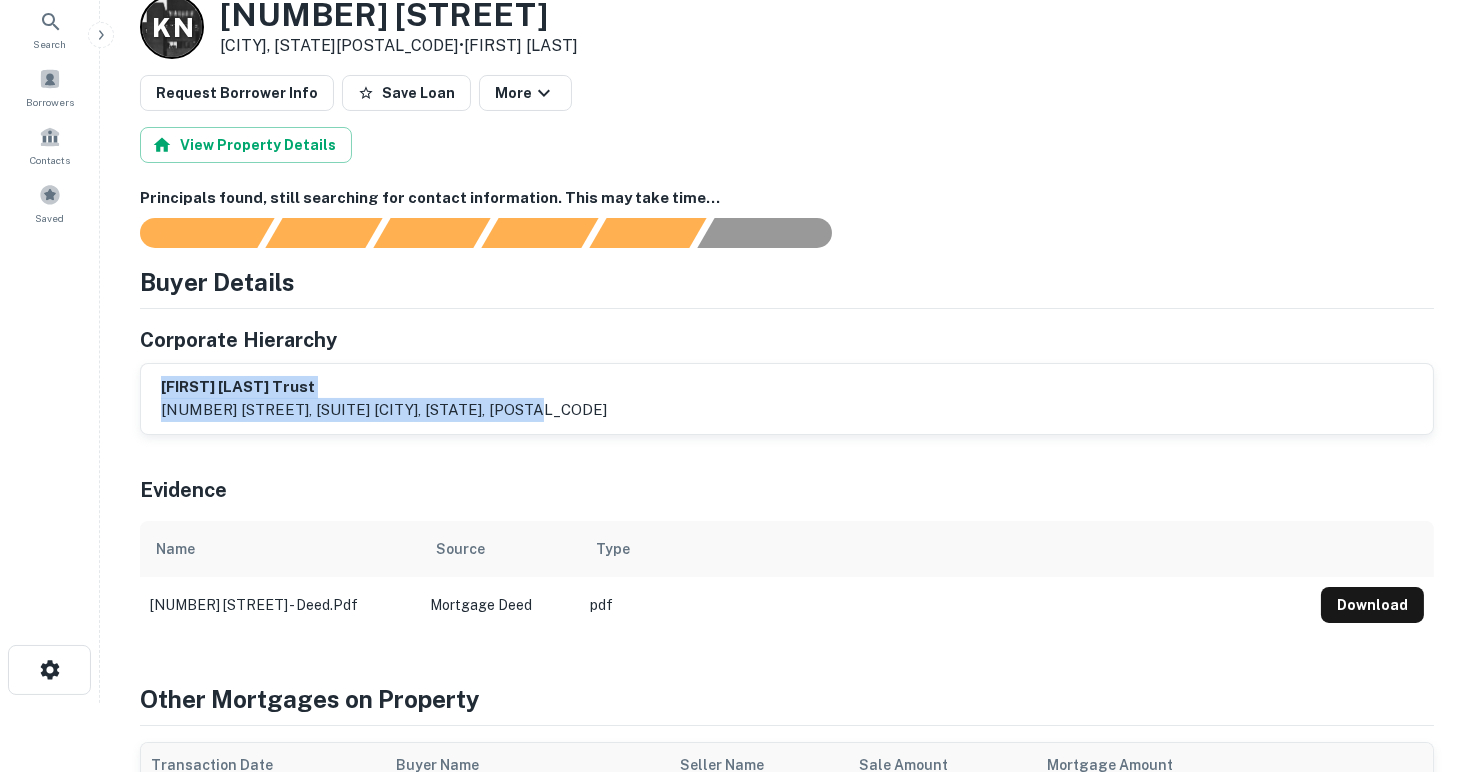 copy on "carolyn artis trust 16255 ventura blvd., suite 1200, encino, ca, 91436" 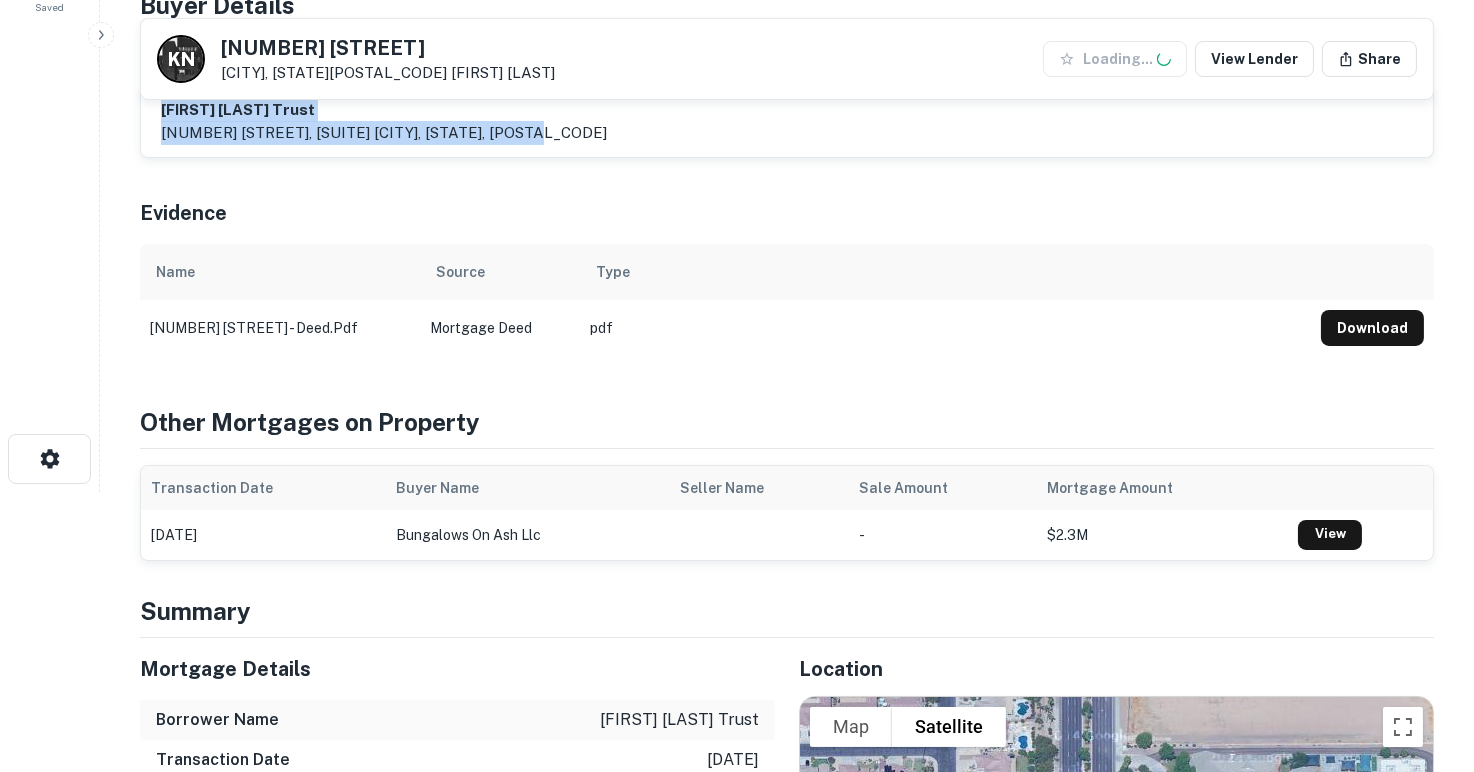 scroll, scrollTop: 275, scrollLeft: 0, axis: vertical 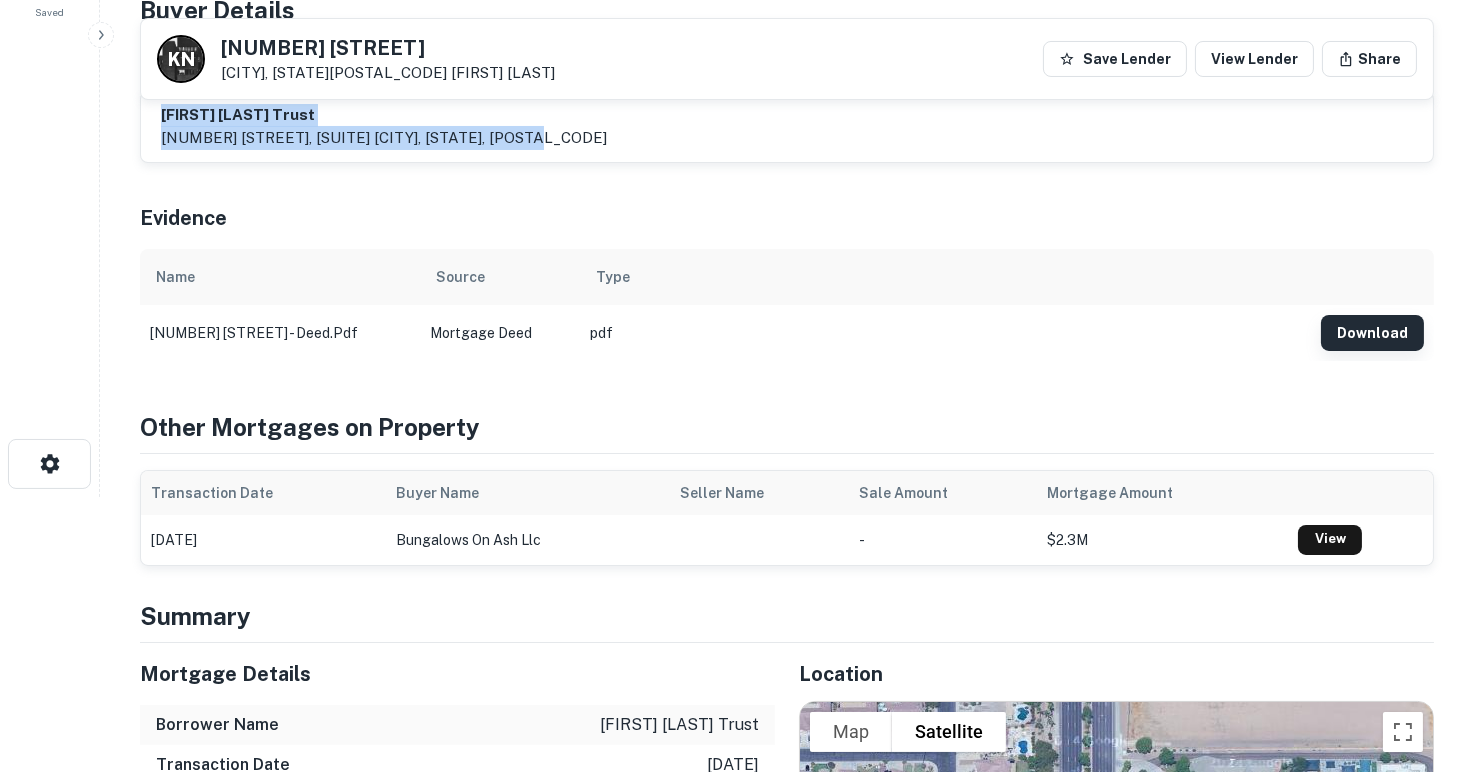click on "Download" at bounding box center (1372, 333) 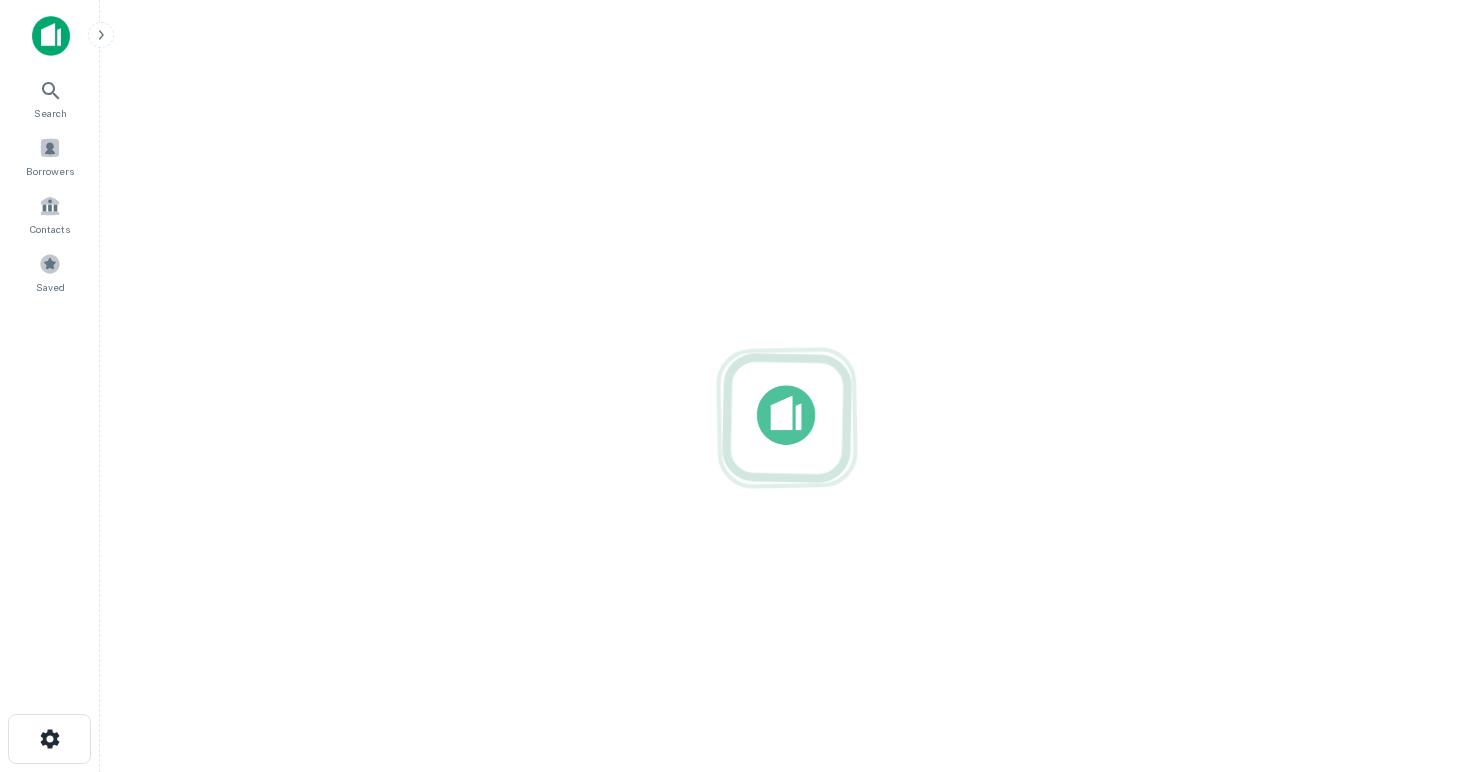 scroll, scrollTop: 0, scrollLeft: 0, axis: both 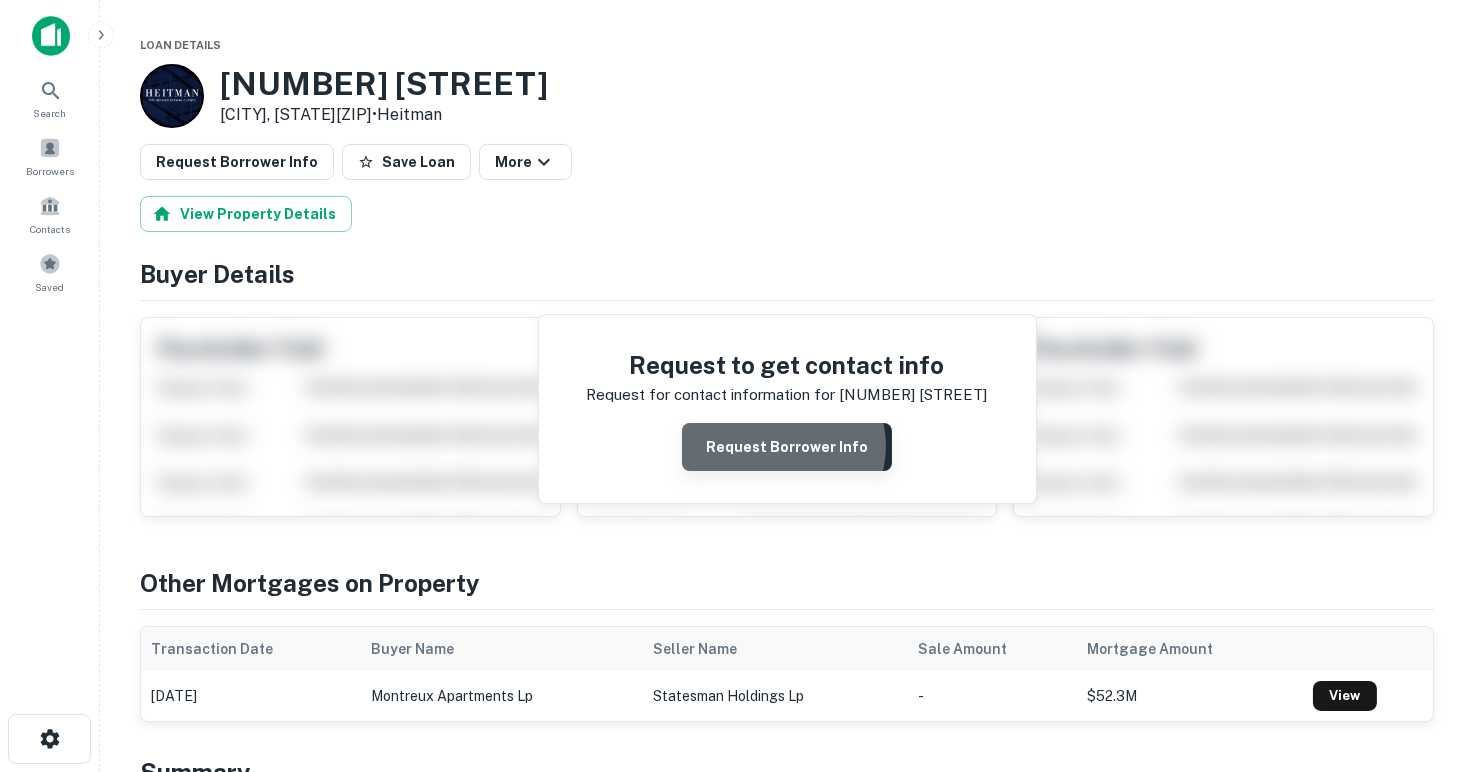 click on "Request Borrower Info" at bounding box center (787, 447) 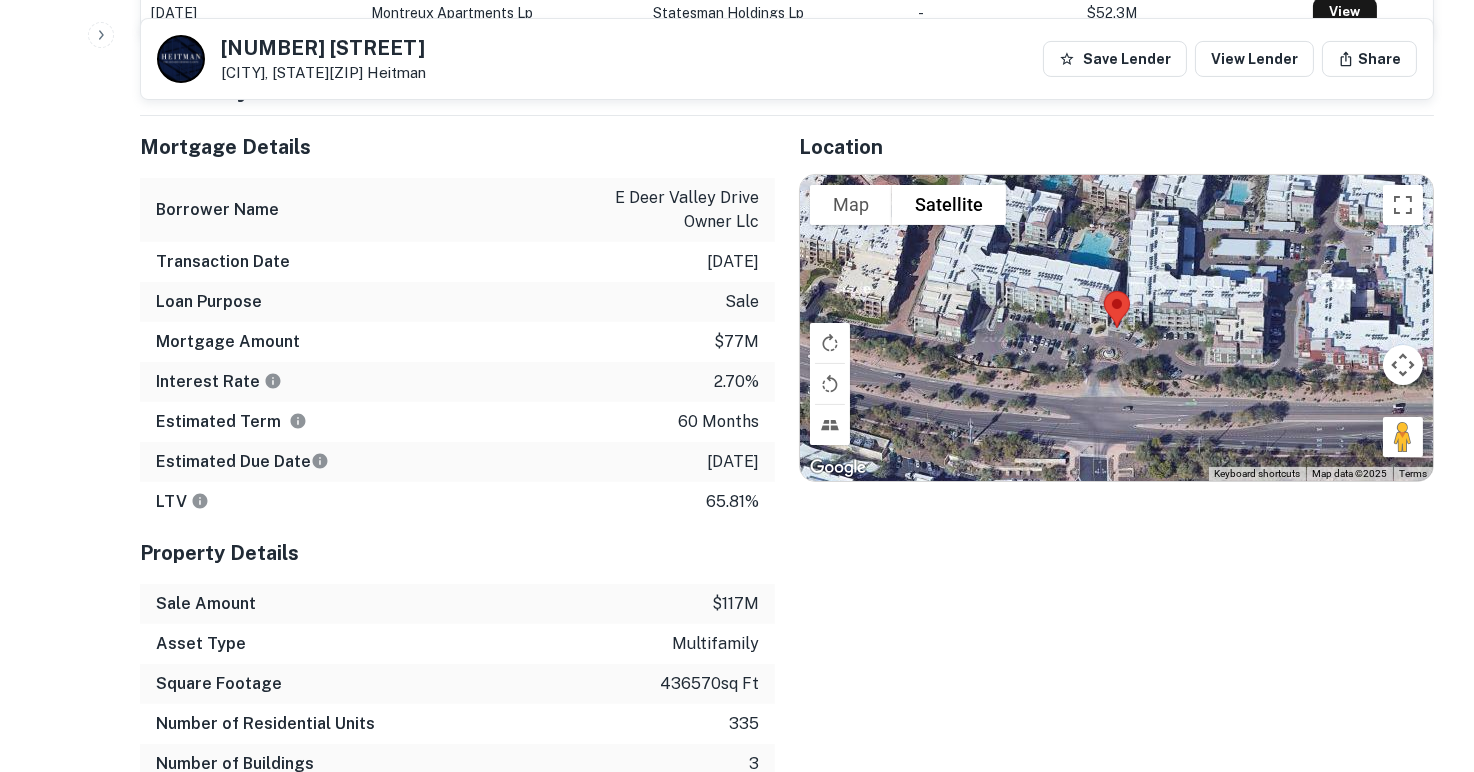 scroll, scrollTop: 796, scrollLeft: 0, axis: vertical 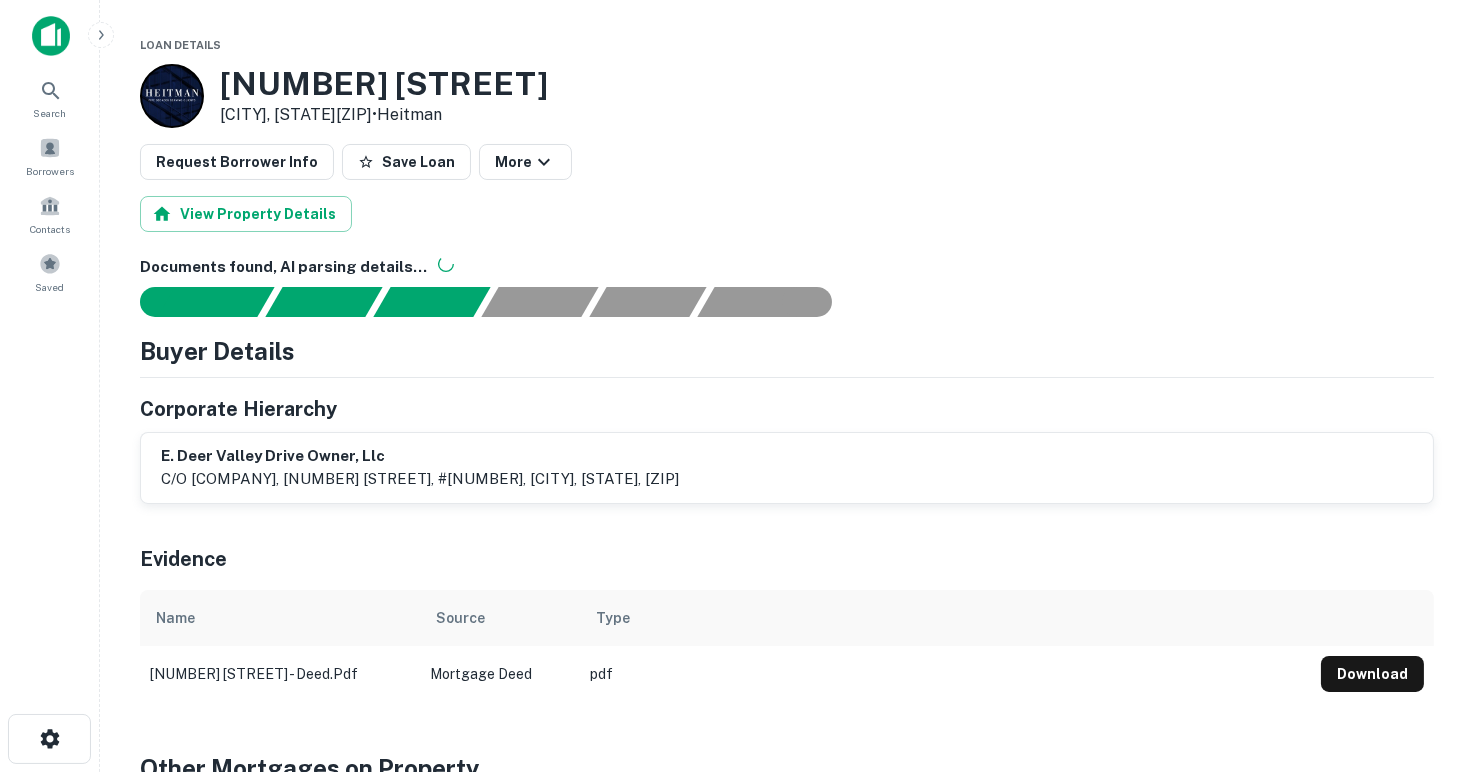 drag, startPoint x: 193, startPoint y: 470, endPoint x: 847, endPoint y: 477, distance: 654.0375 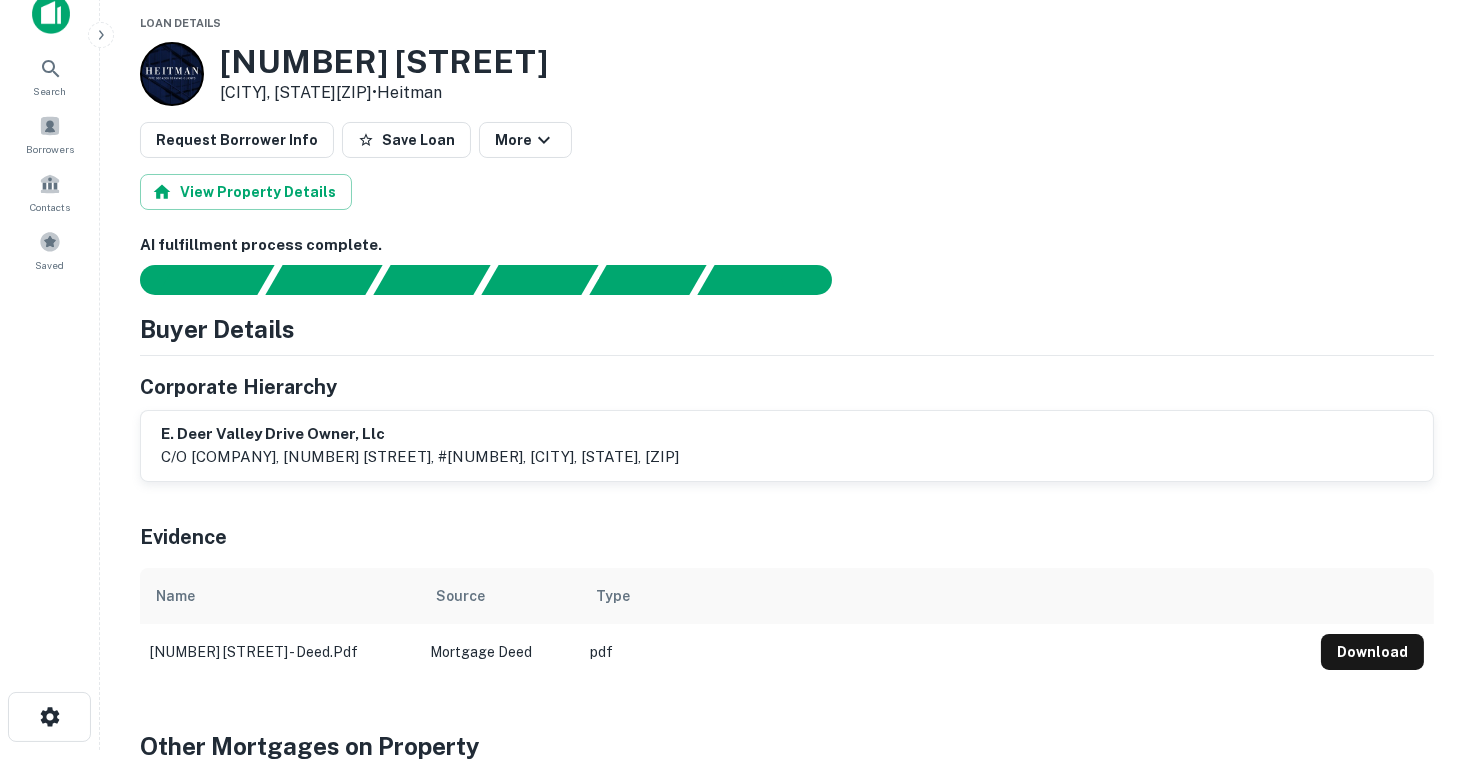 scroll, scrollTop: 0, scrollLeft: 0, axis: both 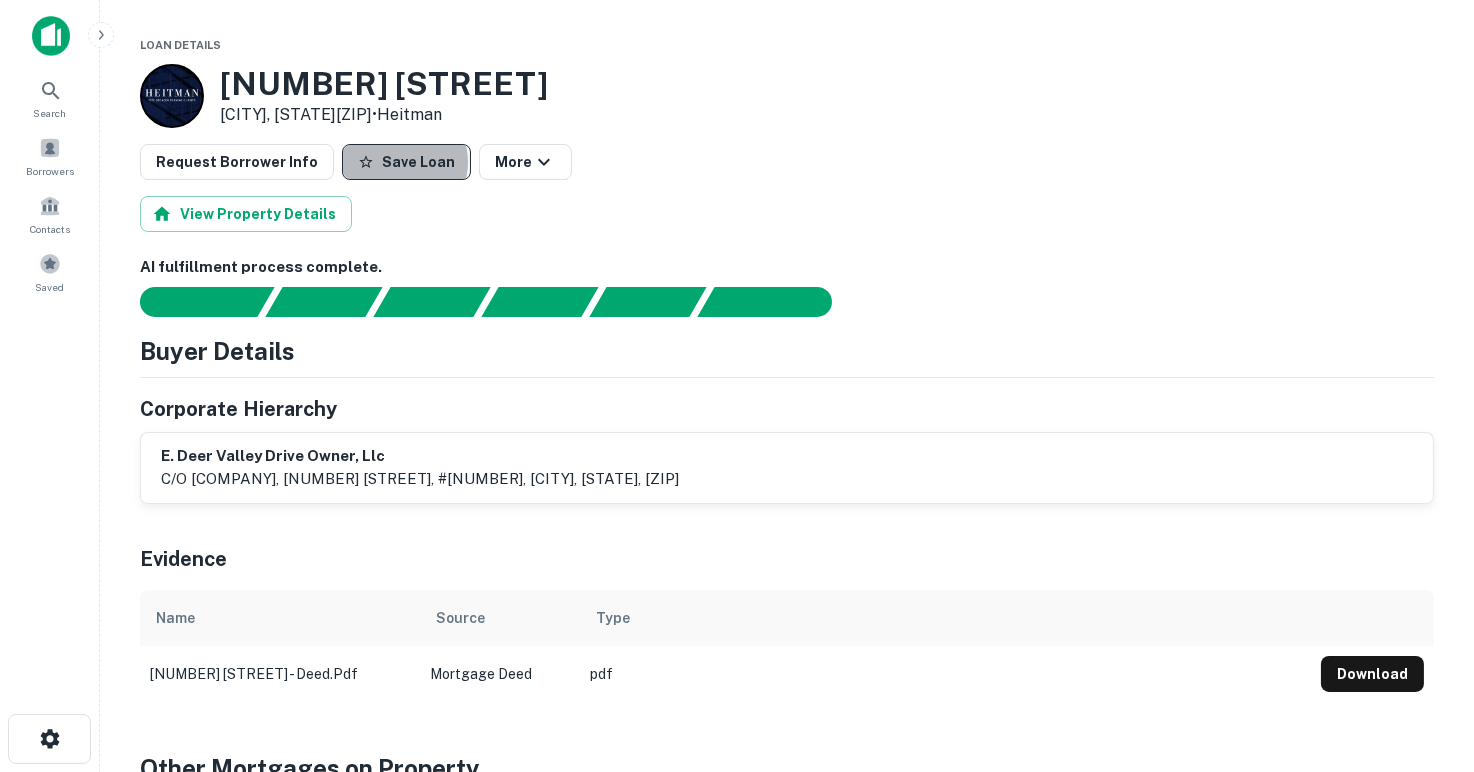 click on "Save Loan" at bounding box center (406, 162) 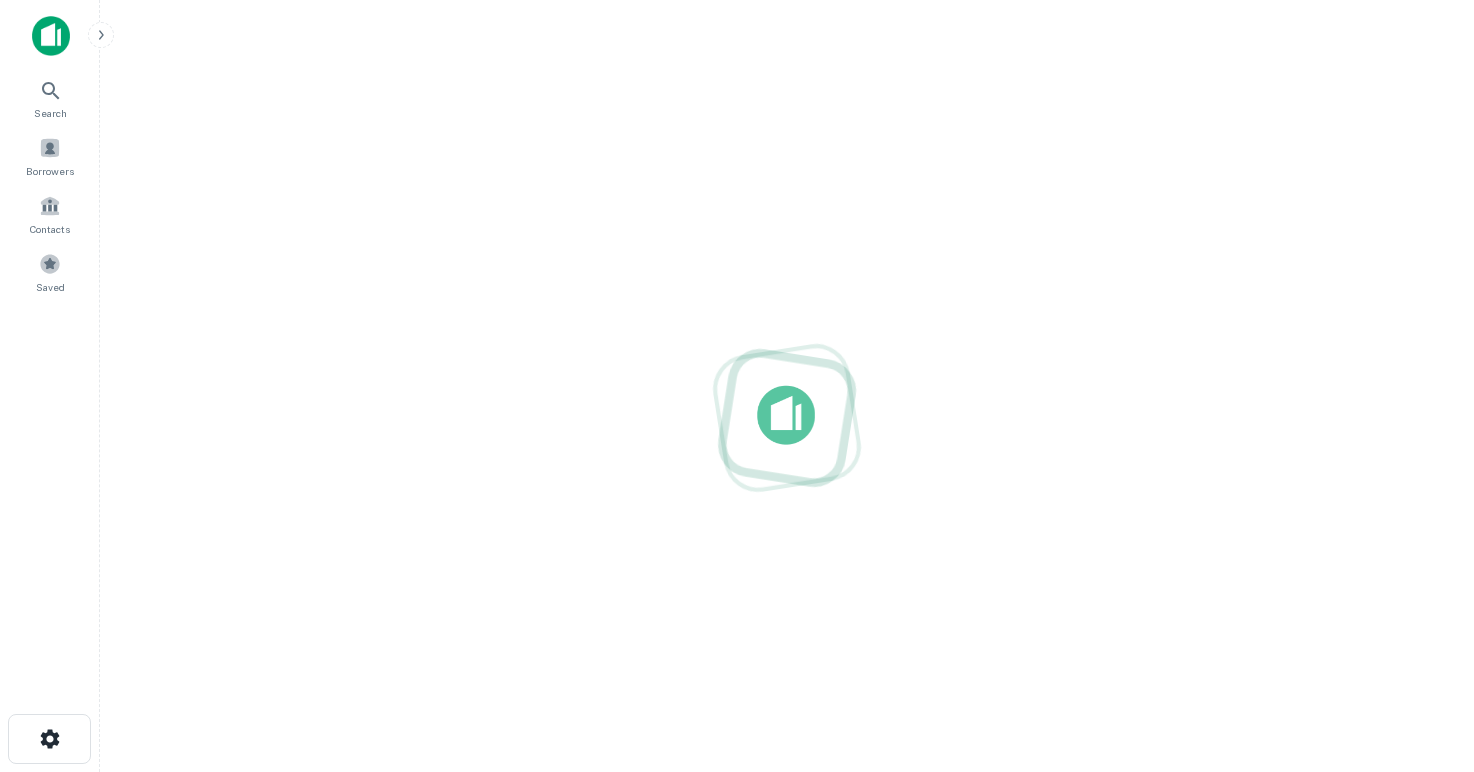 scroll, scrollTop: 0, scrollLeft: 0, axis: both 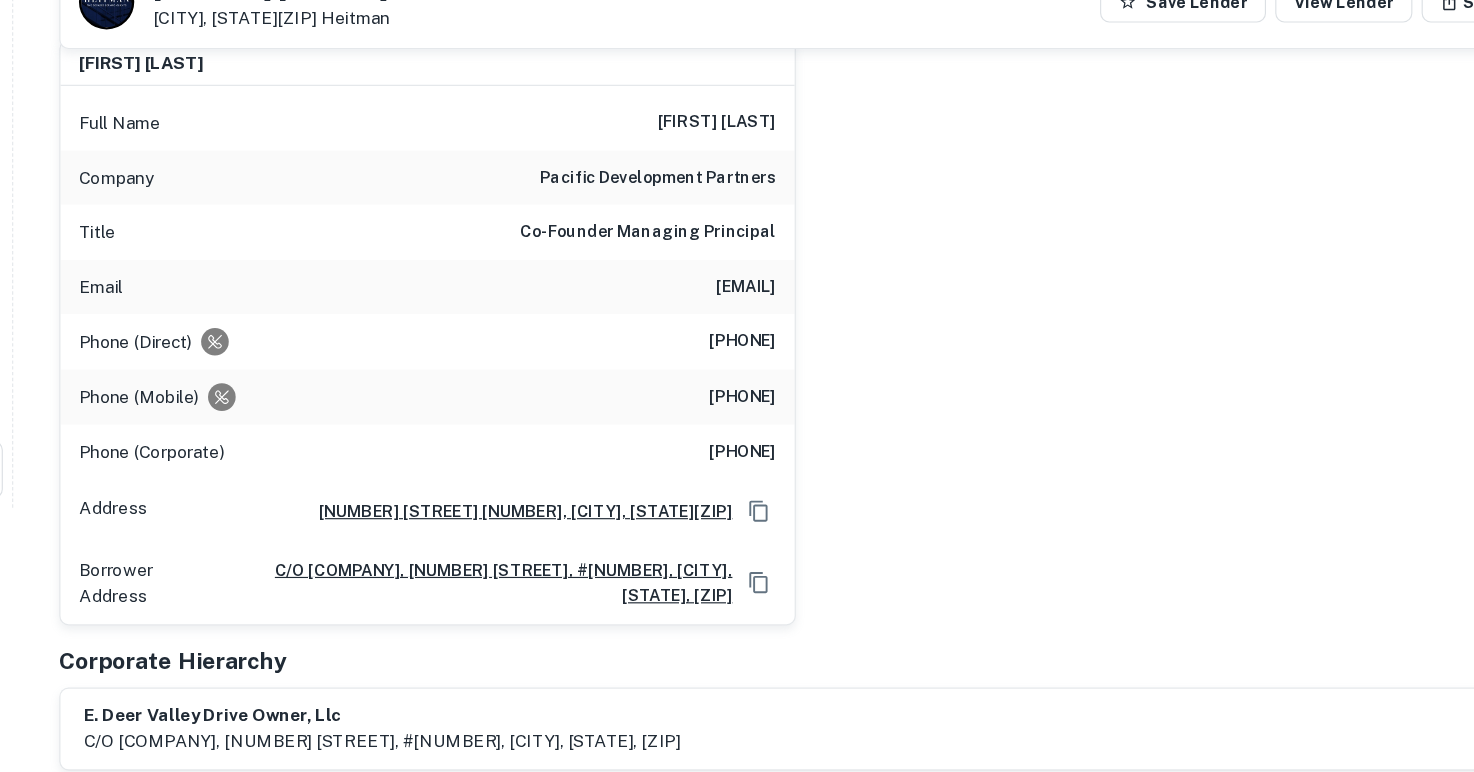 click on "[NUMBER] [STREET] [NUMBER], [CITY], [STATE][ZIP]" at bounding box center [536, 501] 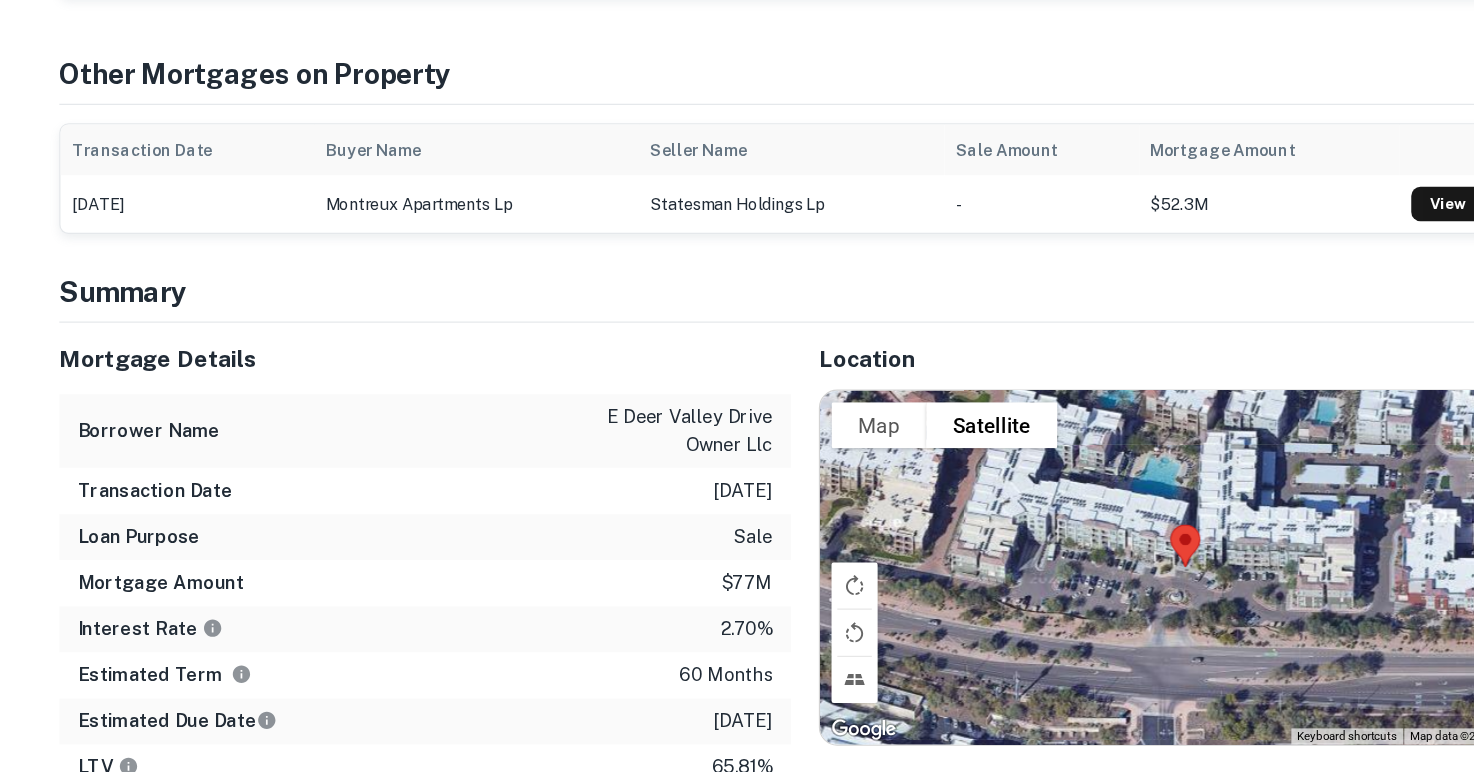 scroll, scrollTop: 1112, scrollLeft: 0, axis: vertical 